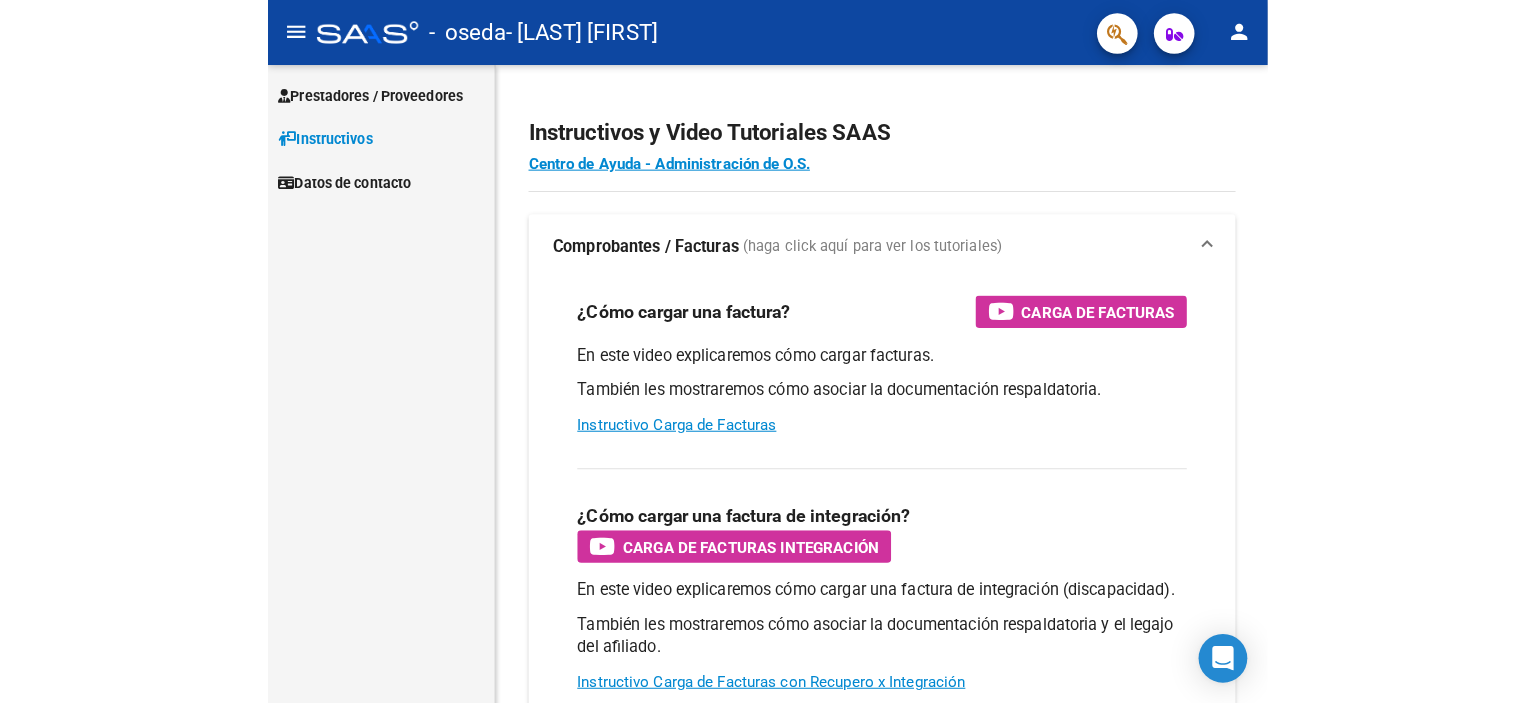scroll, scrollTop: 0, scrollLeft: 0, axis: both 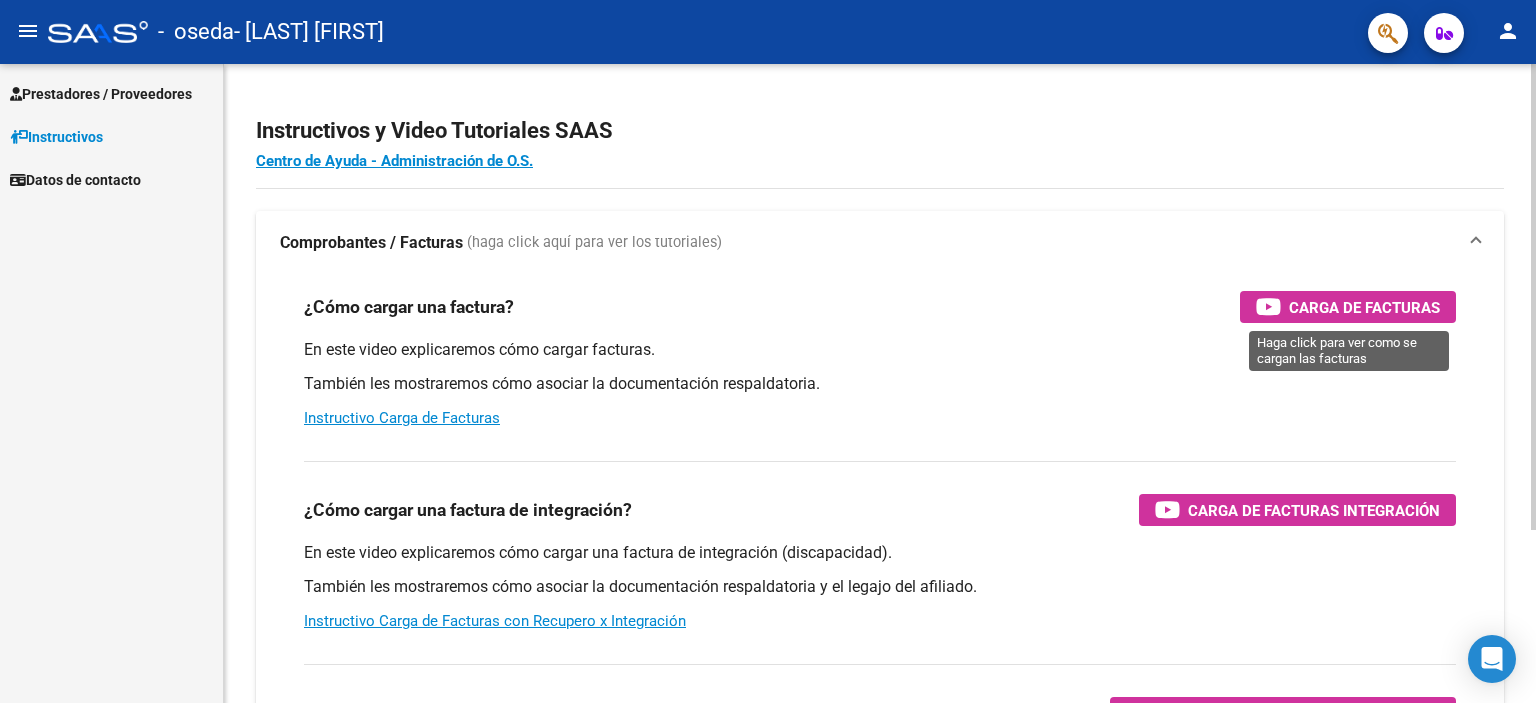 click on "Carga de Facturas" at bounding box center (1364, 307) 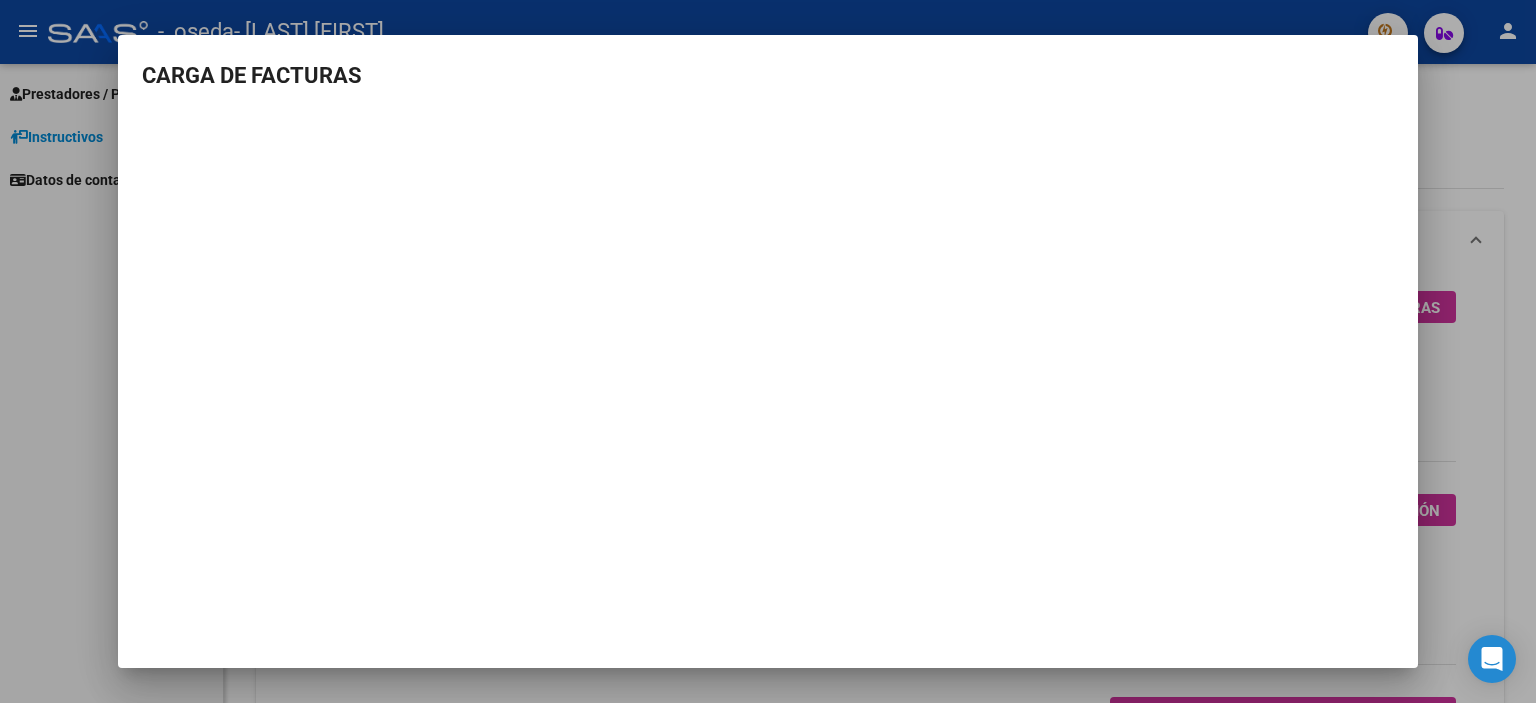 click at bounding box center [768, 351] 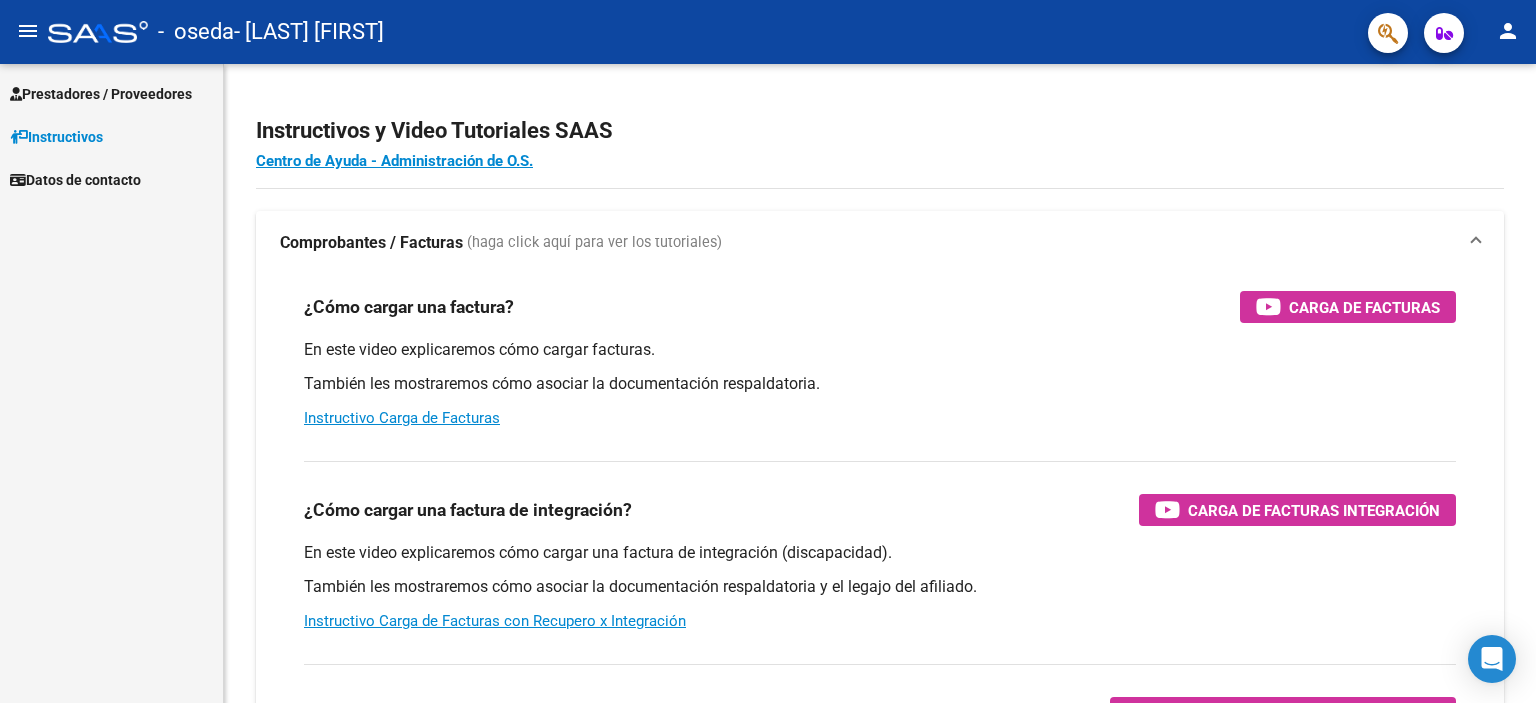 click on "Prestadores / Proveedores" at bounding box center (101, 94) 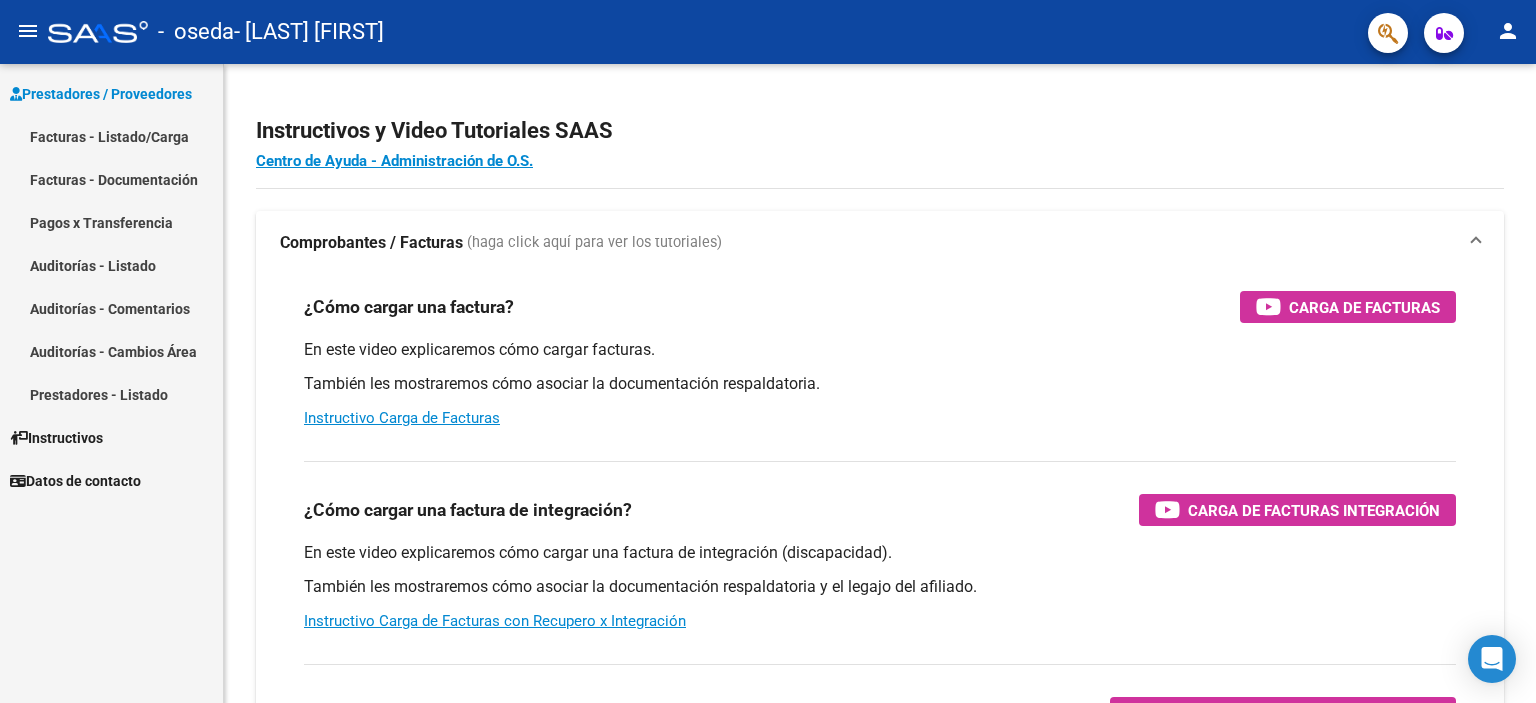 click on "Facturas - Listado/Carga" at bounding box center (111, 136) 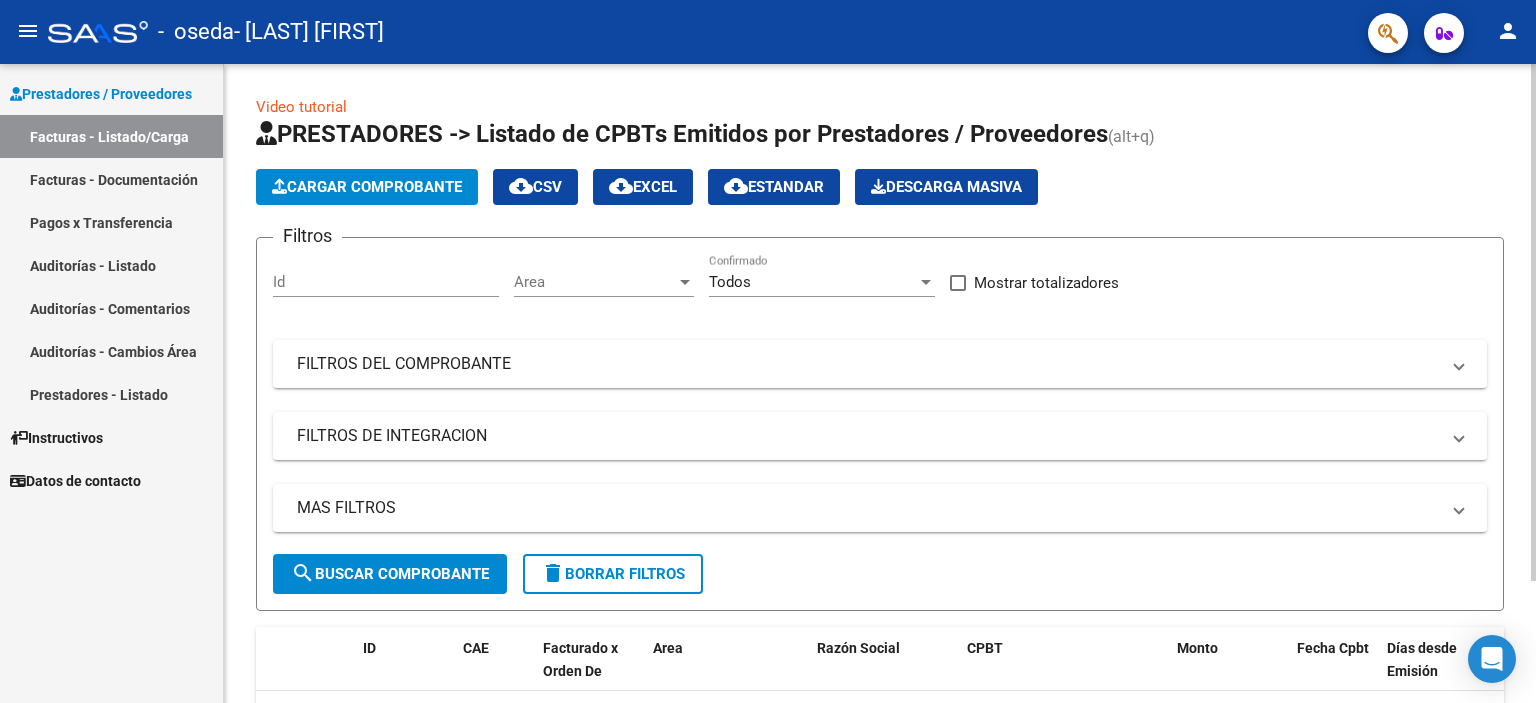 click on "Cargar Comprobante" 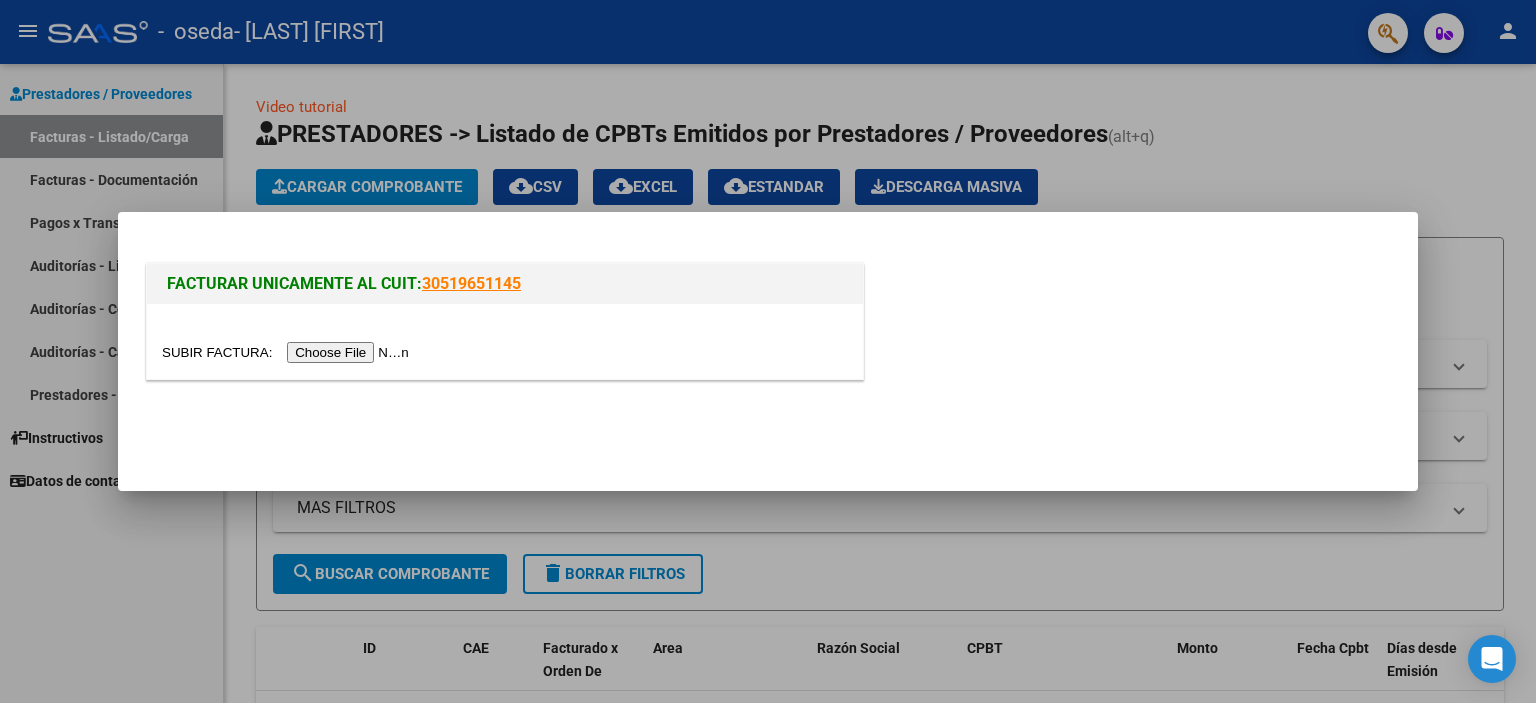 click at bounding box center (288, 352) 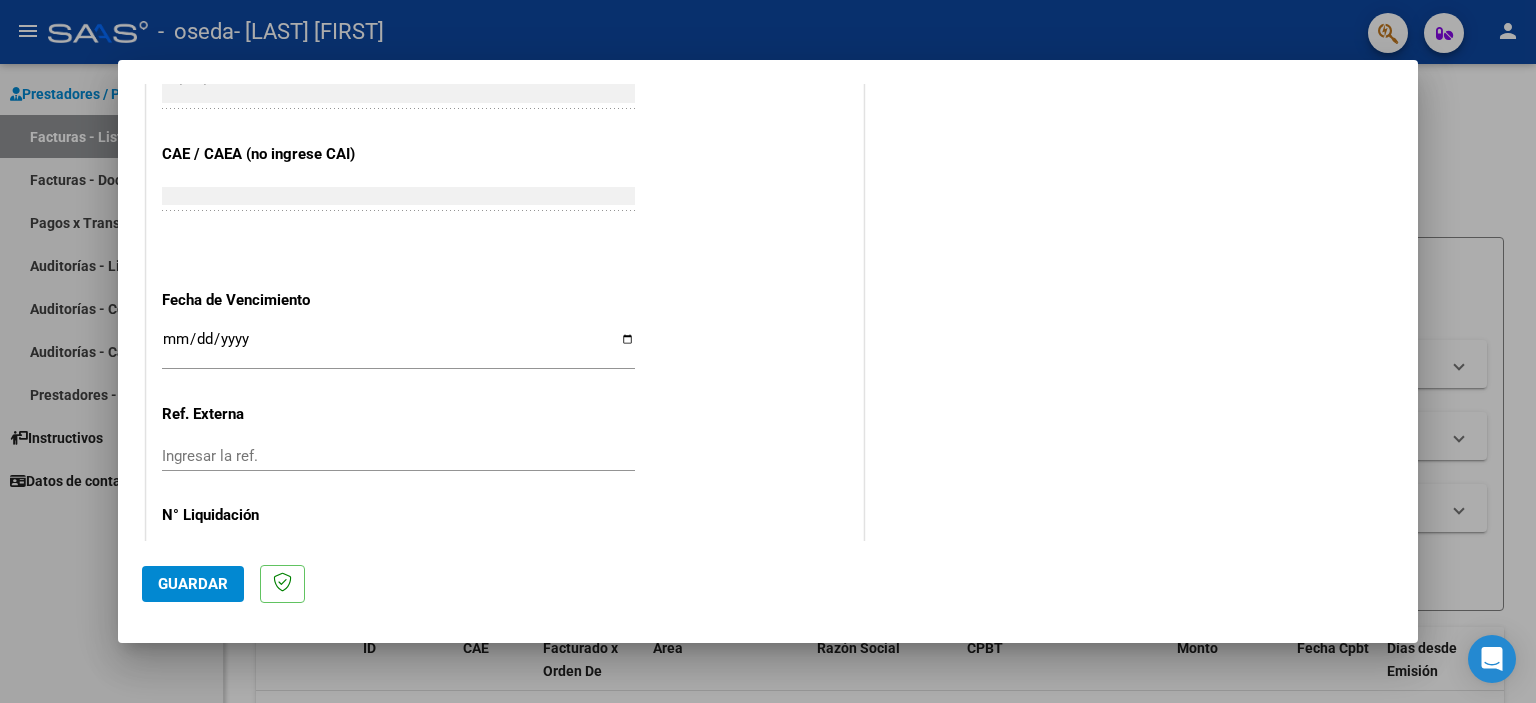 scroll, scrollTop: 1000, scrollLeft: 0, axis: vertical 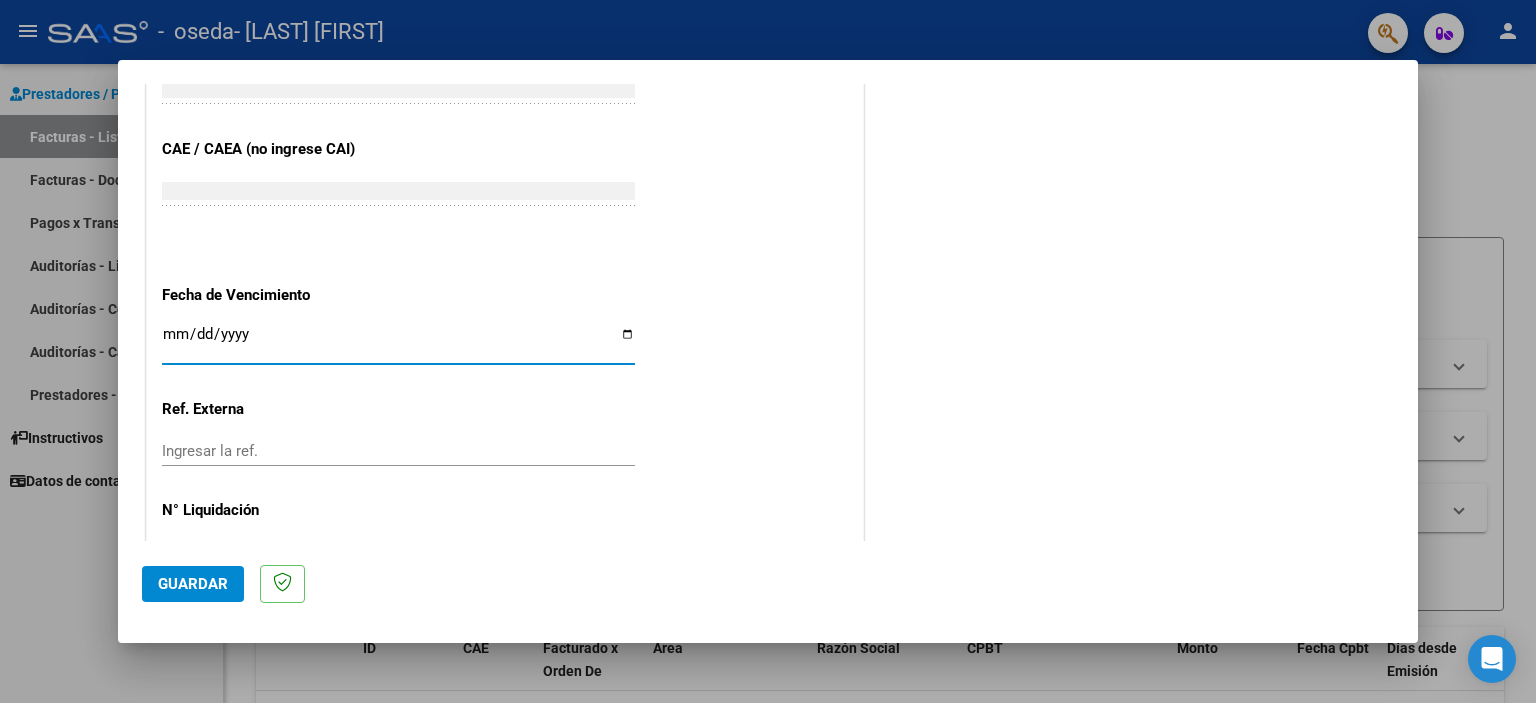 click on "Ingresar la fecha" at bounding box center [398, 342] 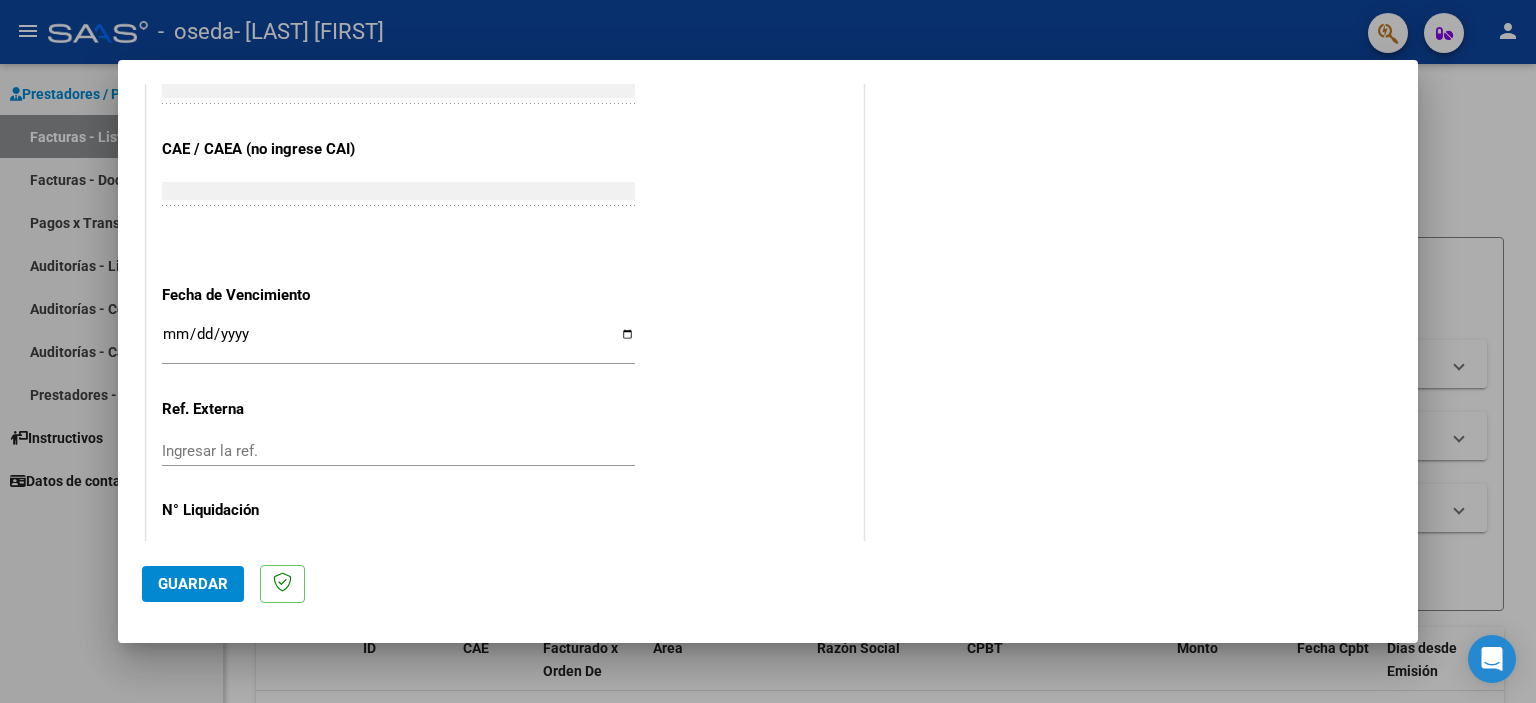 click on "CUIT  *   27-32103554-5 Ingresar CUIT  ANALISIS PRESTADOR  Area destinado * Seleccionar Area Seleccionar Area  Comprobante Tipo * Factura C Seleccionar Tipo Punto de Venta  *   1 Ingresar el Nro.  Número  *   1129 Ingresar el Nro.  Monto  *   $ 123.706,10 Ingresar el monto  Fecha del Cpbt.  *   2025-08-04 Ingresar la fecha  CAE / CAEA (no ingrese CAI)    75315893649492 Ingresar el CAE o CAEA (no ingrese CAI)  Fecha de Vencimiento    Ingresar la fecha  Ref. Externa    Ingresar la ref.  N° Liquidación    Ingresar el N° Liquidación" at bounding box center (505, -33) 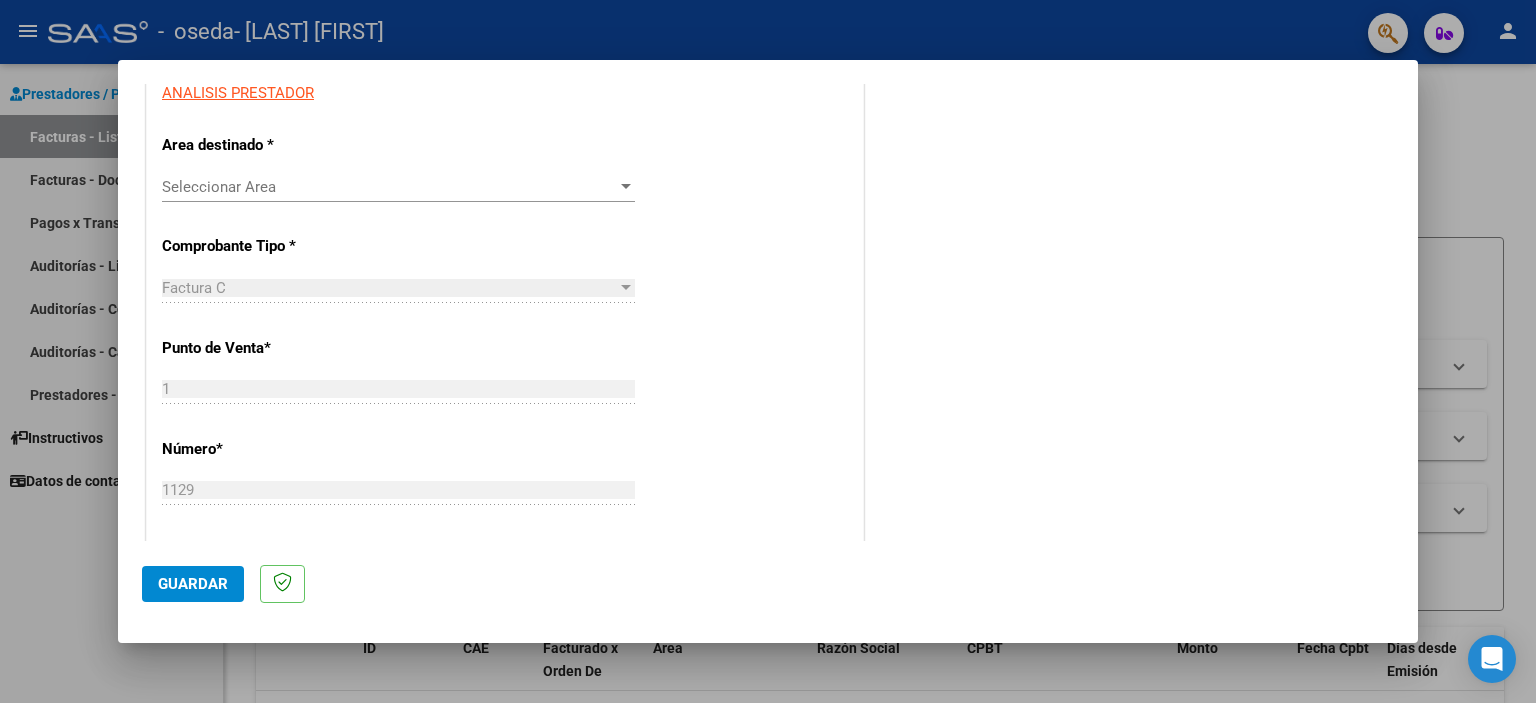scroll, scrollTop: 364, scrollLeft: 0, axis: vertical 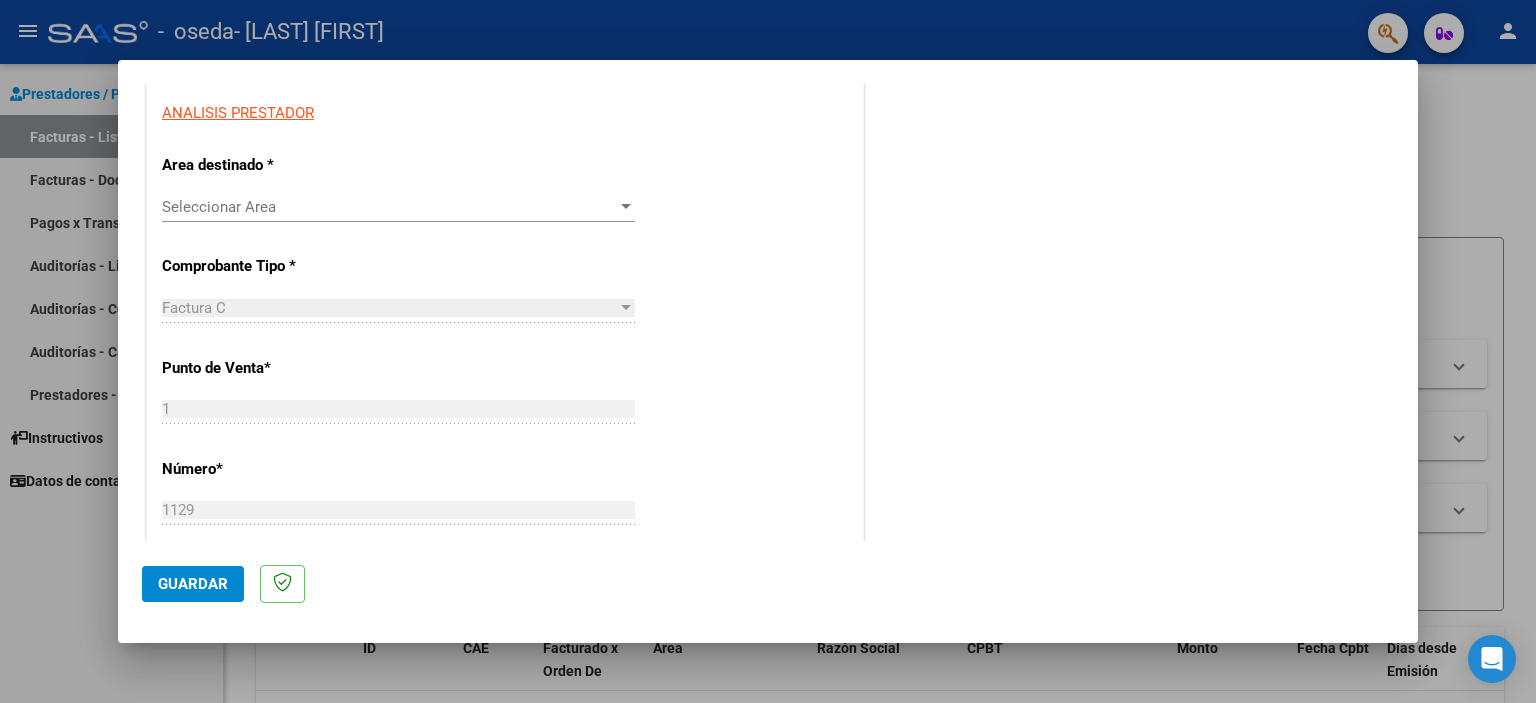 click on "Seleccionar Area" at bounding box center (389, 207) 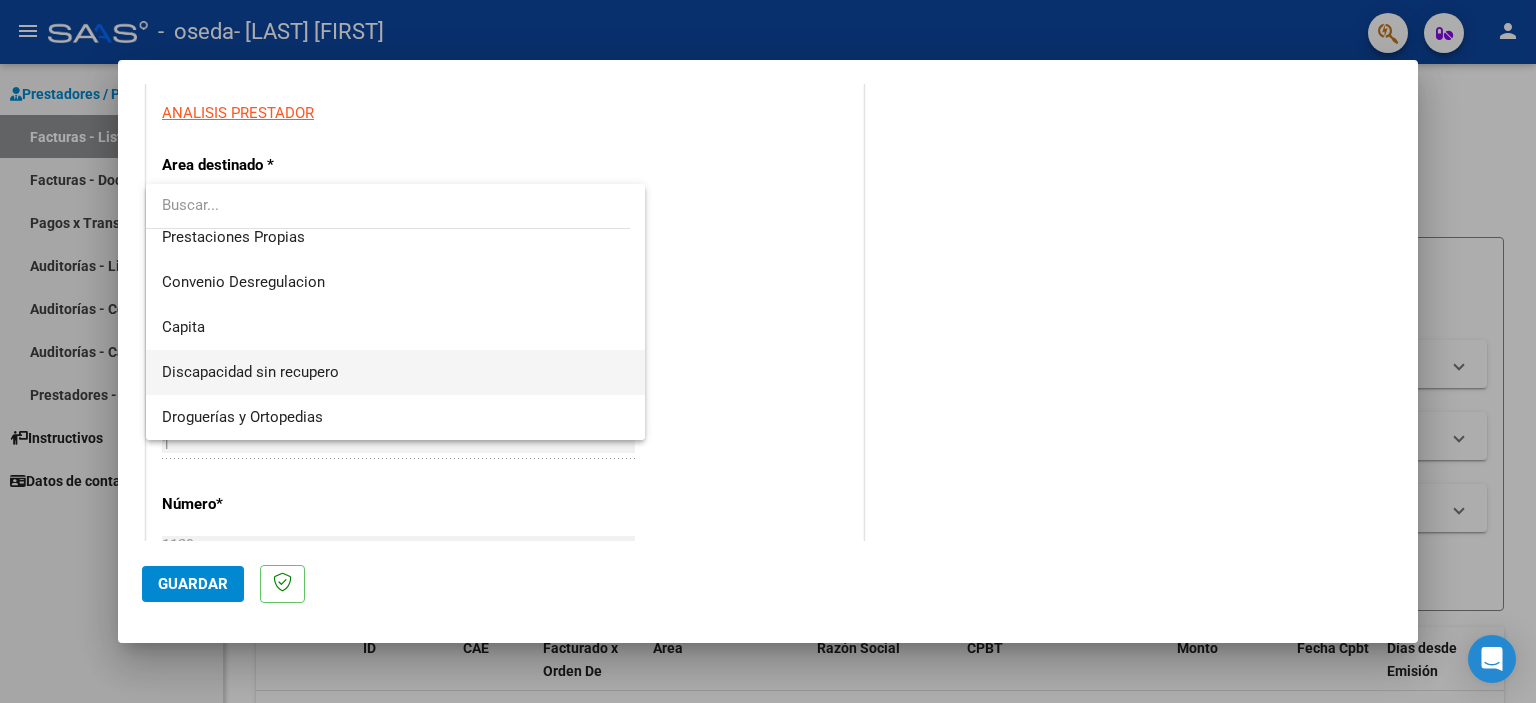 scroll, scrollTop: 94, scrollLeft: 0, axis: vertical 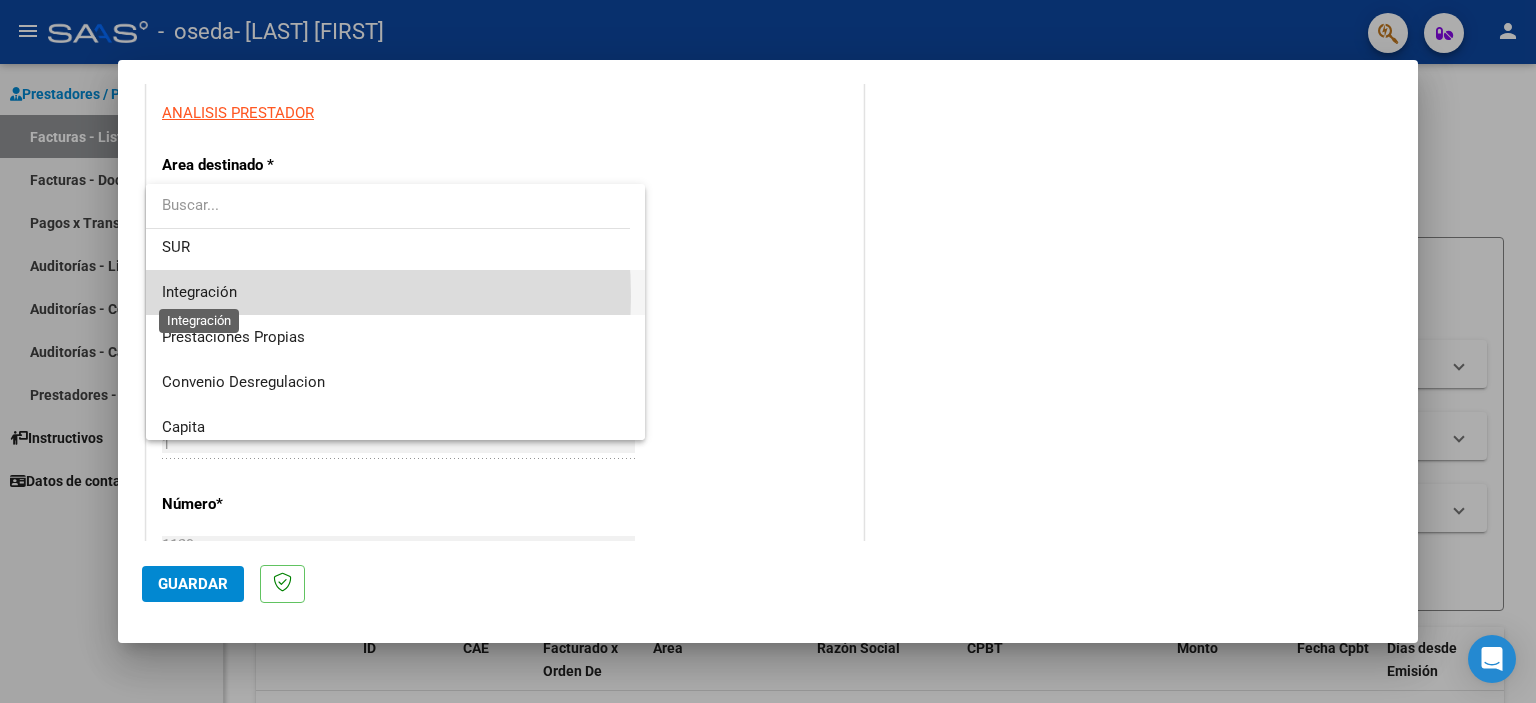 click on "Integración" at bounding box center [199, 292] 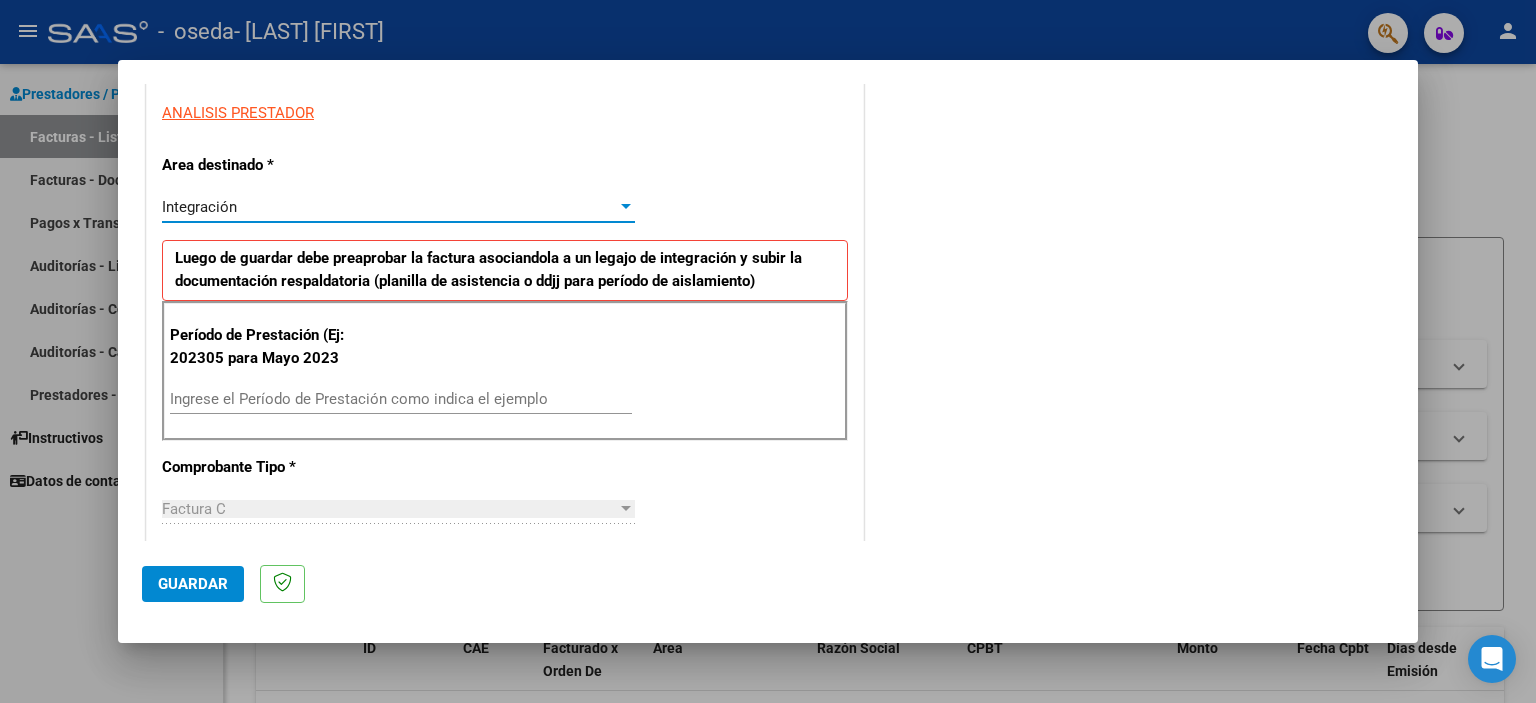 click on "Ingrese el Período de Prestación como indica el ejemplo" at bounding box center [401, 399] 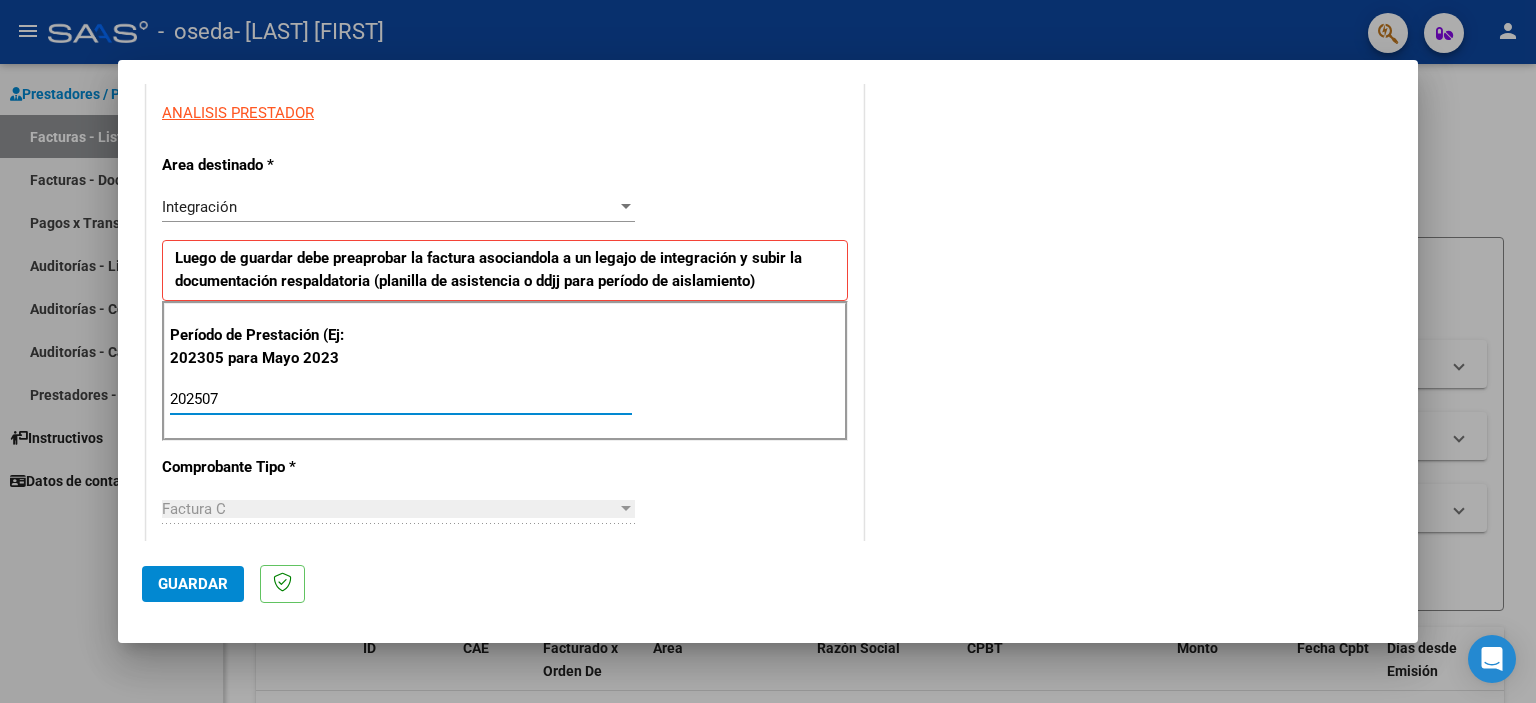 type on "202507" 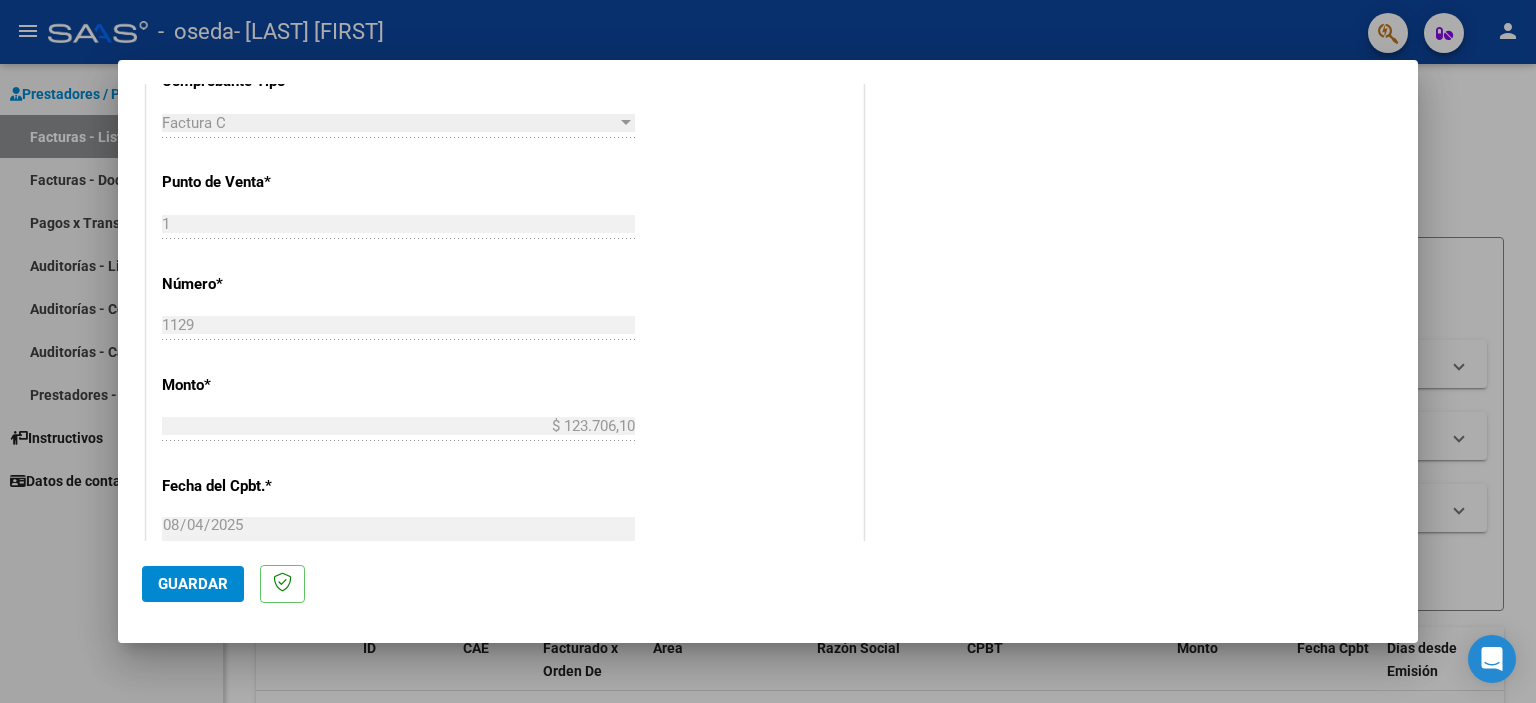 scroll, scrollTop: 1064, scrollLeft: 0, axis: vertical 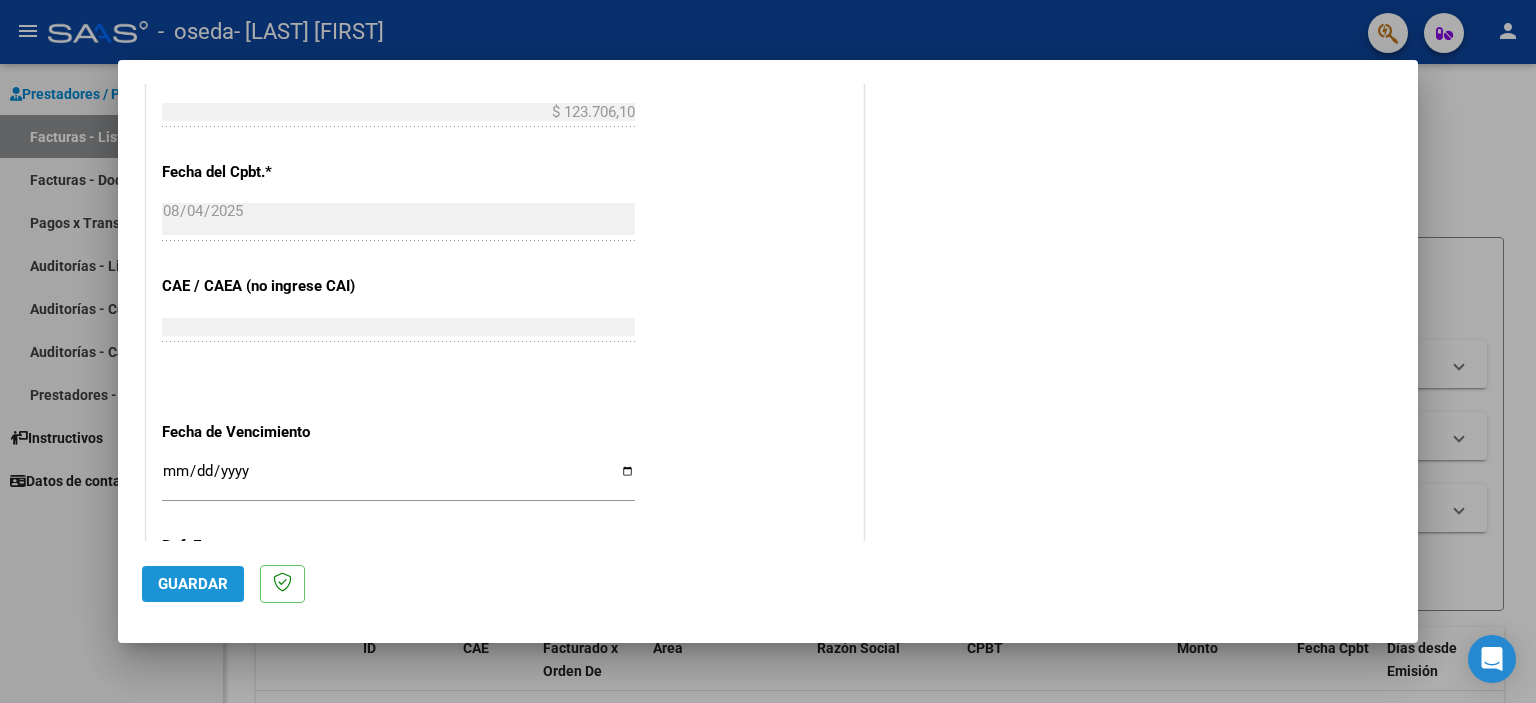 click on "Guardar" 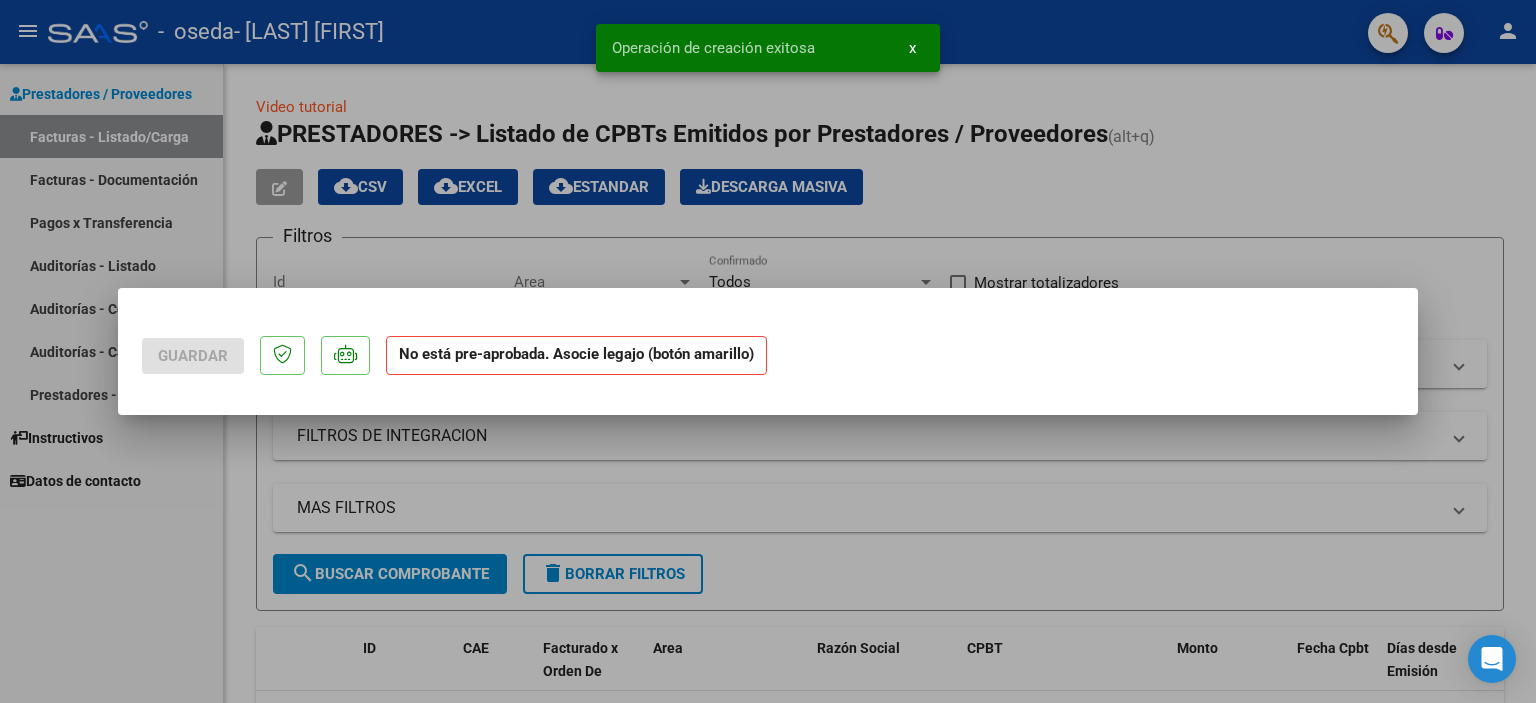 scroll, scrollTop: 0, scrollLeft: 0, axis: both 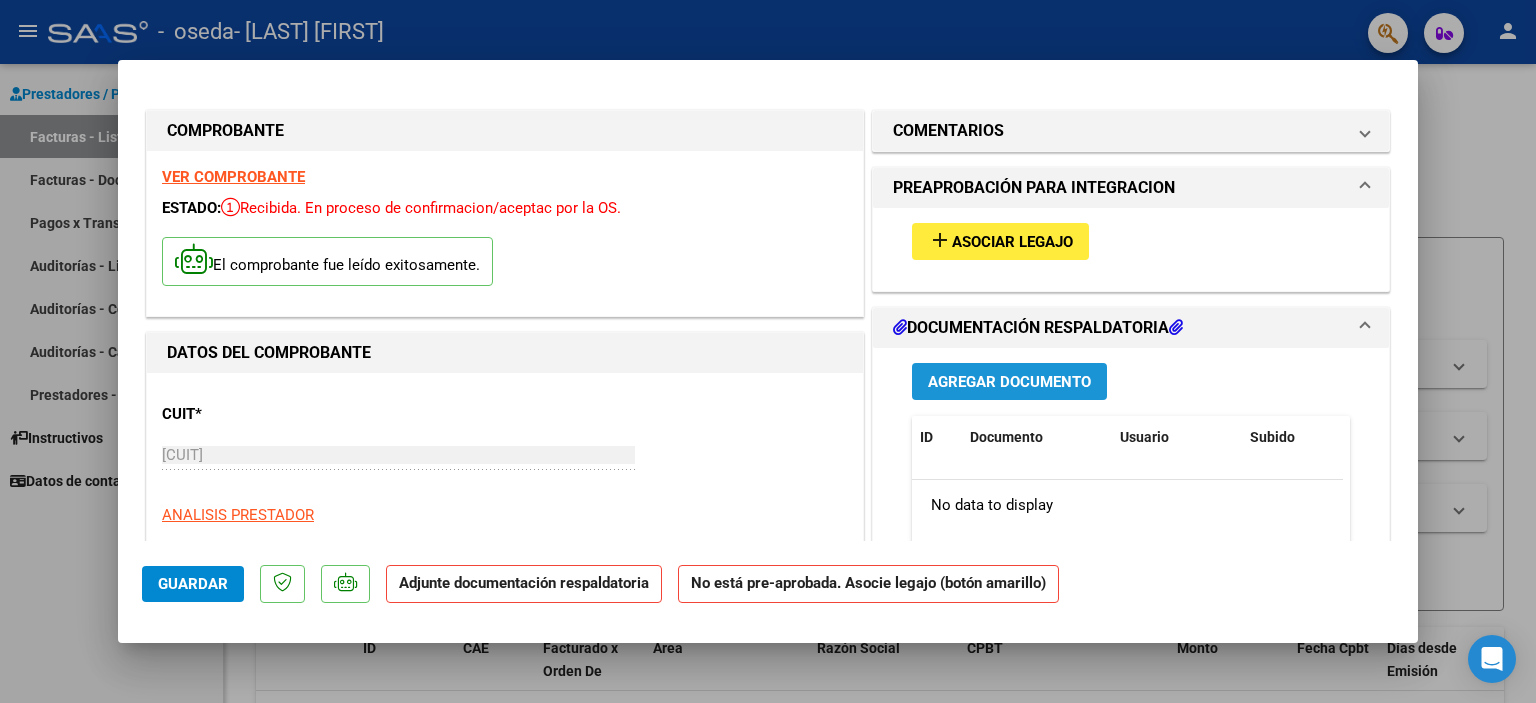 click on "Agregar Documento" at bounding box center (1009, 382) 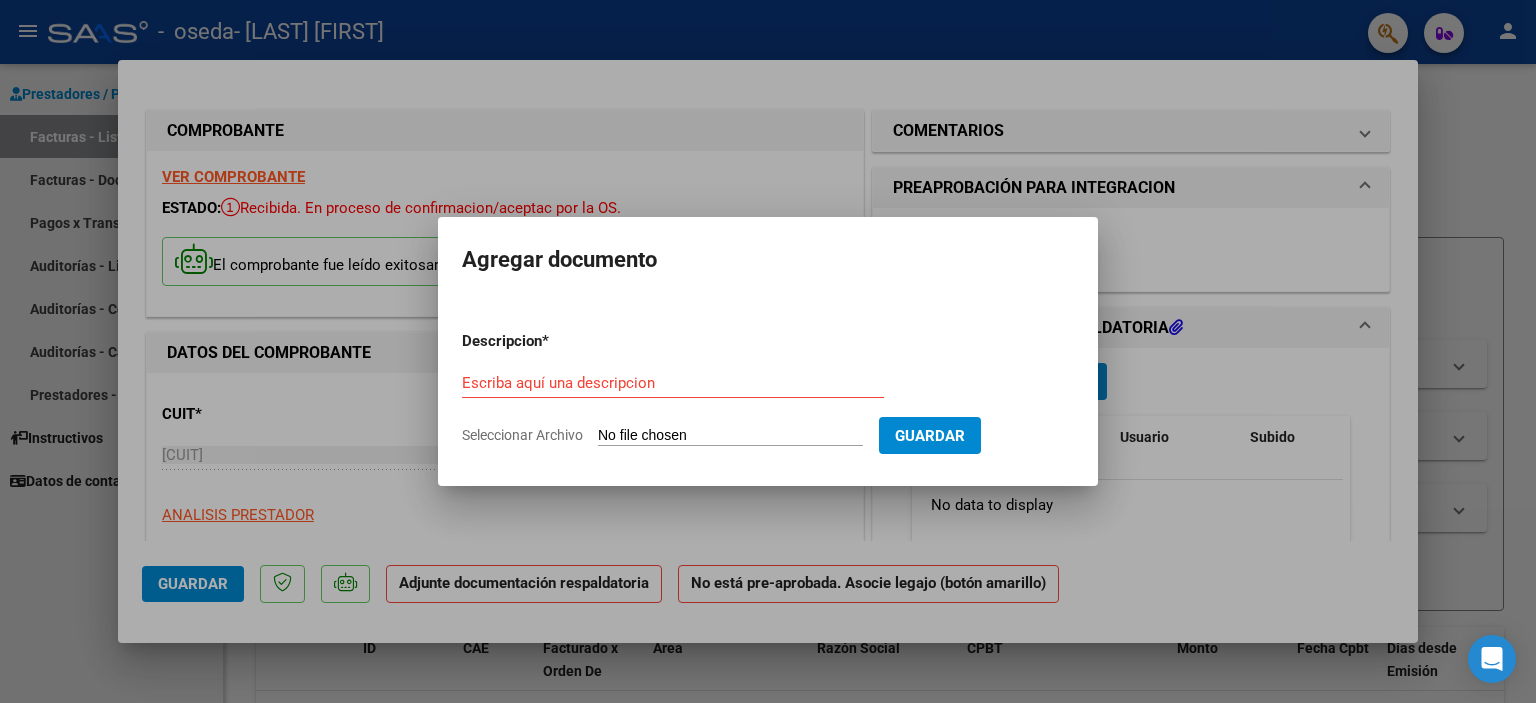 click on "Seleccionar Archivo" at bounding box center (730, 436) 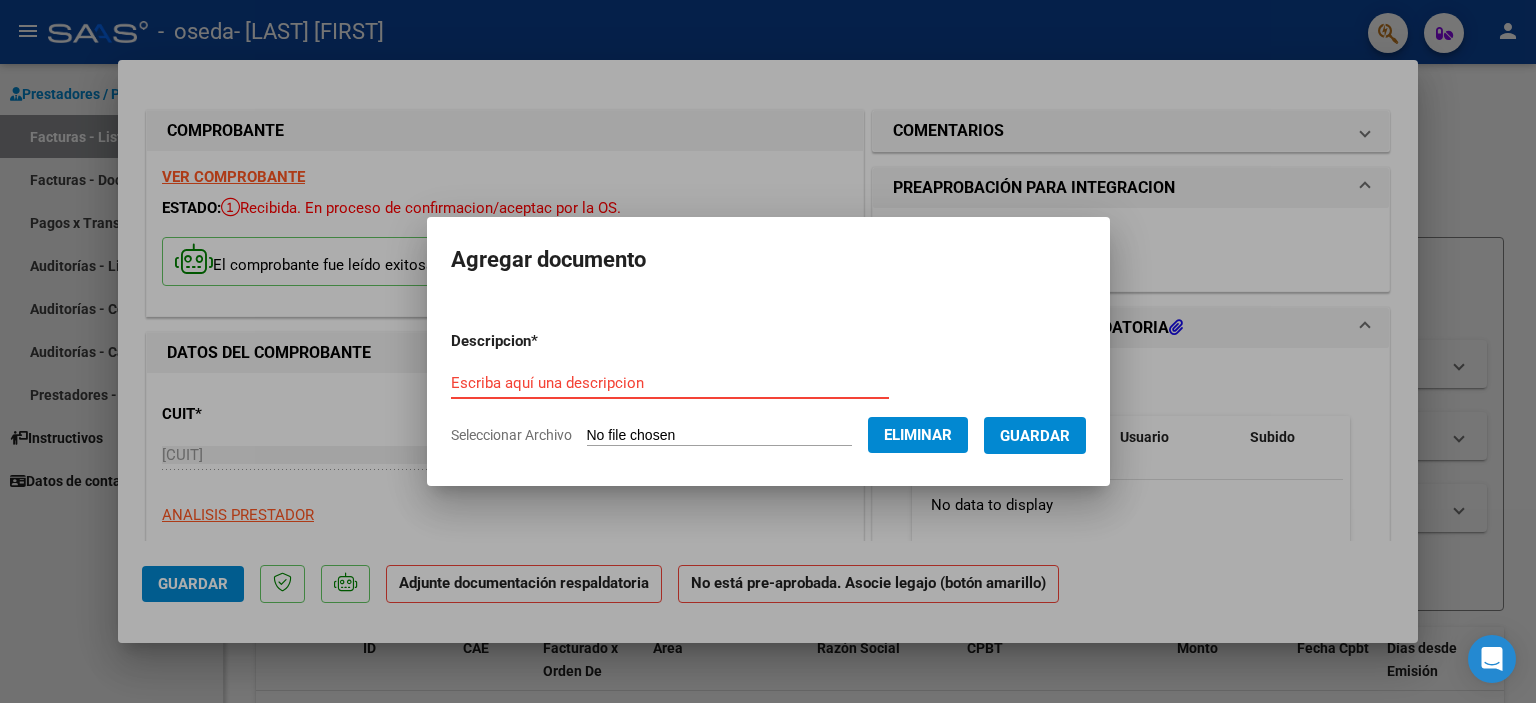 click on "Escriba aquí una descripcion" at bounding box center [670, 383] 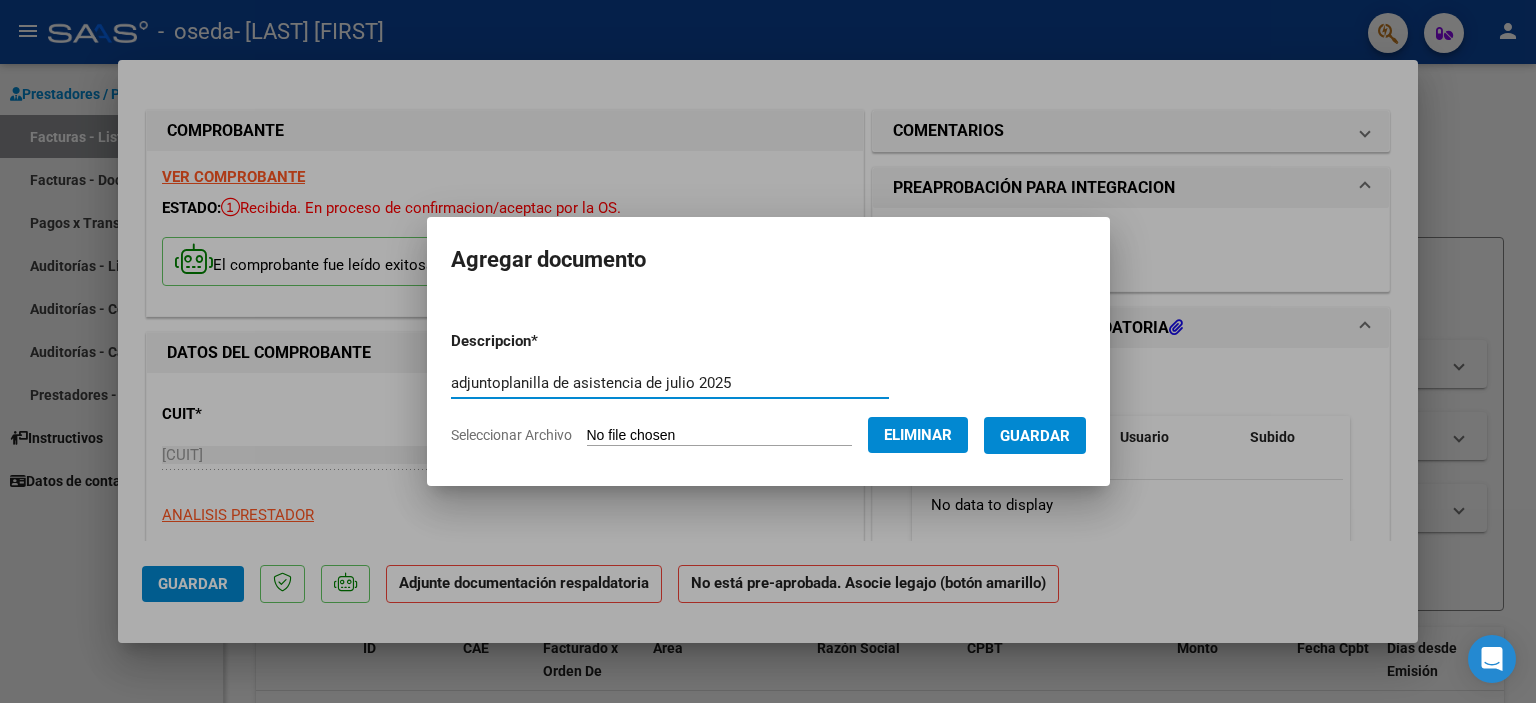 click on "adjuntoplanilla de asistencia de julio 2025" at bounding box center (670, 383) 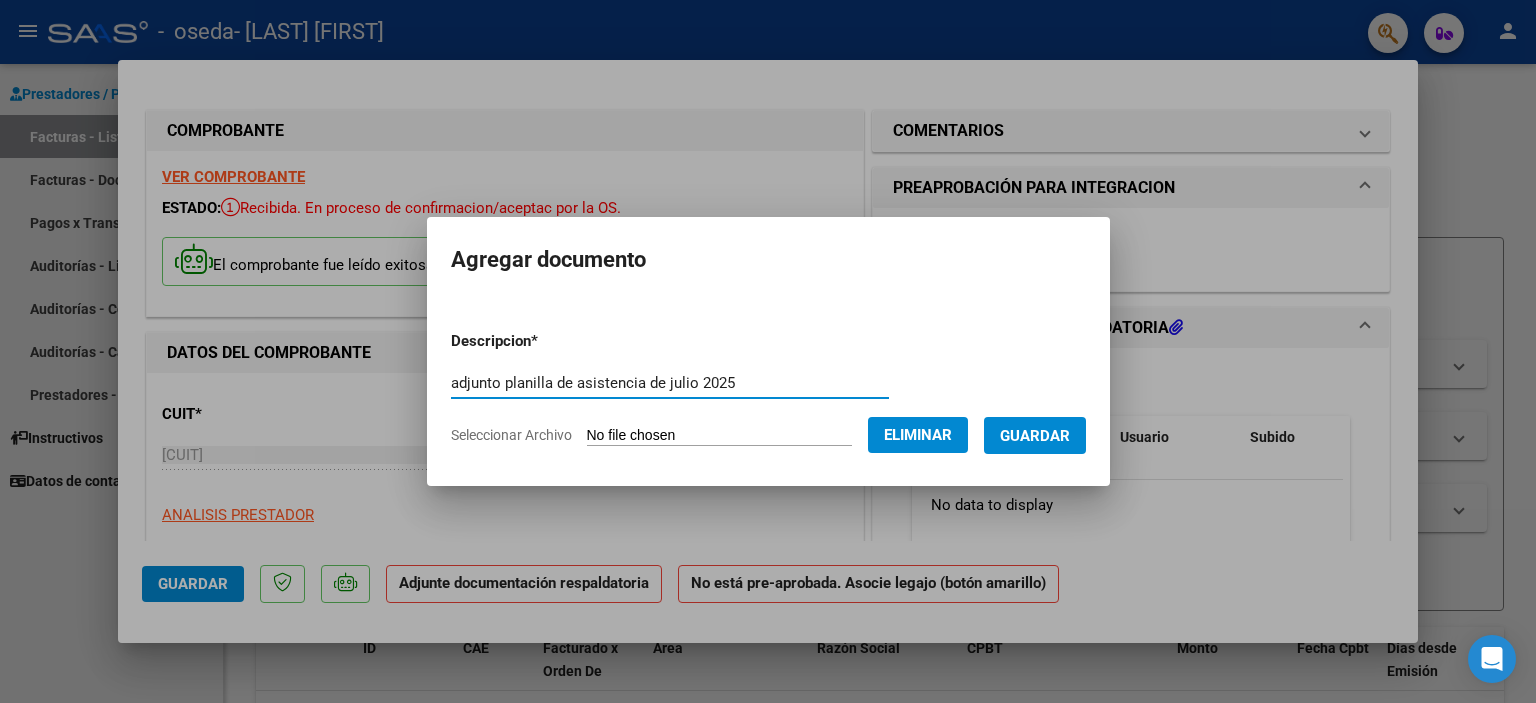 type on "adjunto planilla de asistencia de julio 2025" 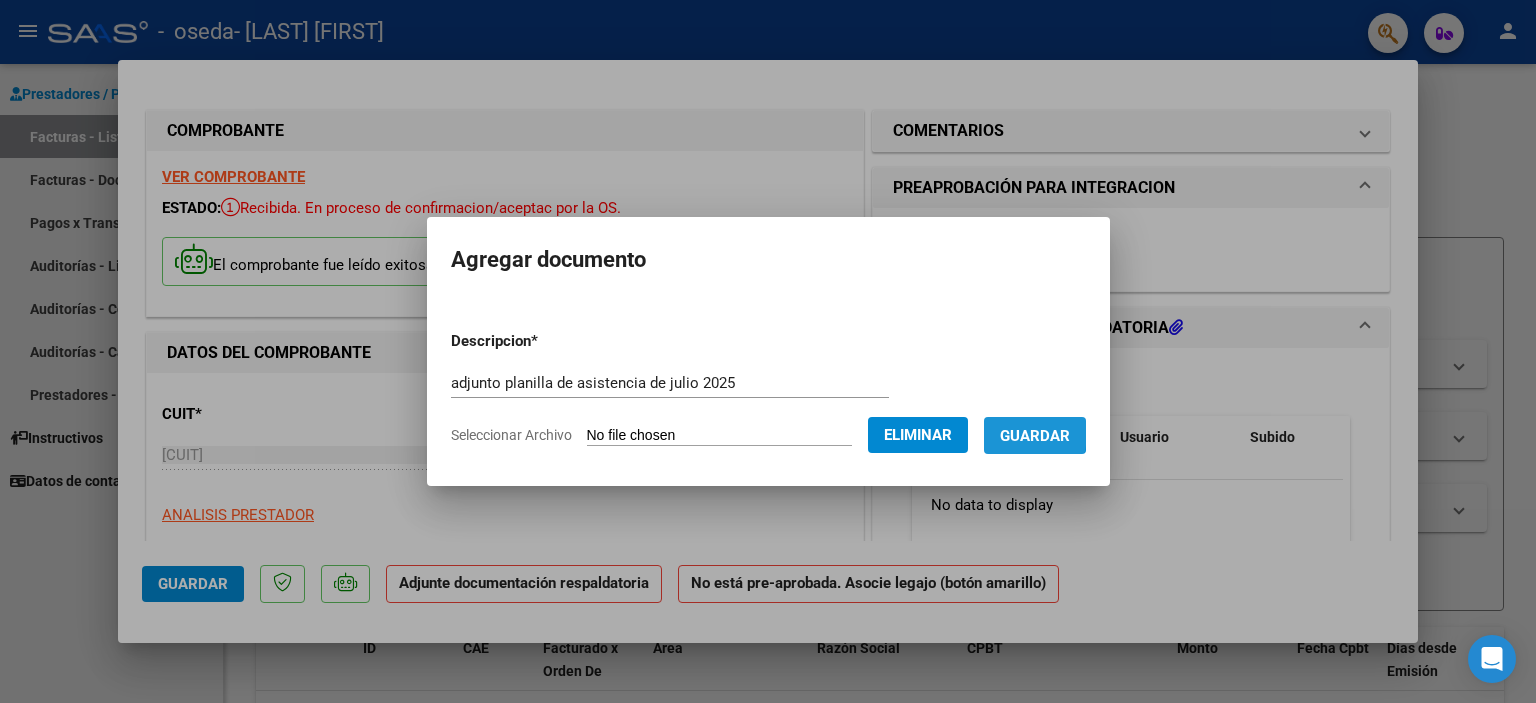 click on "Guardar" at bounding box center (1035, 436) 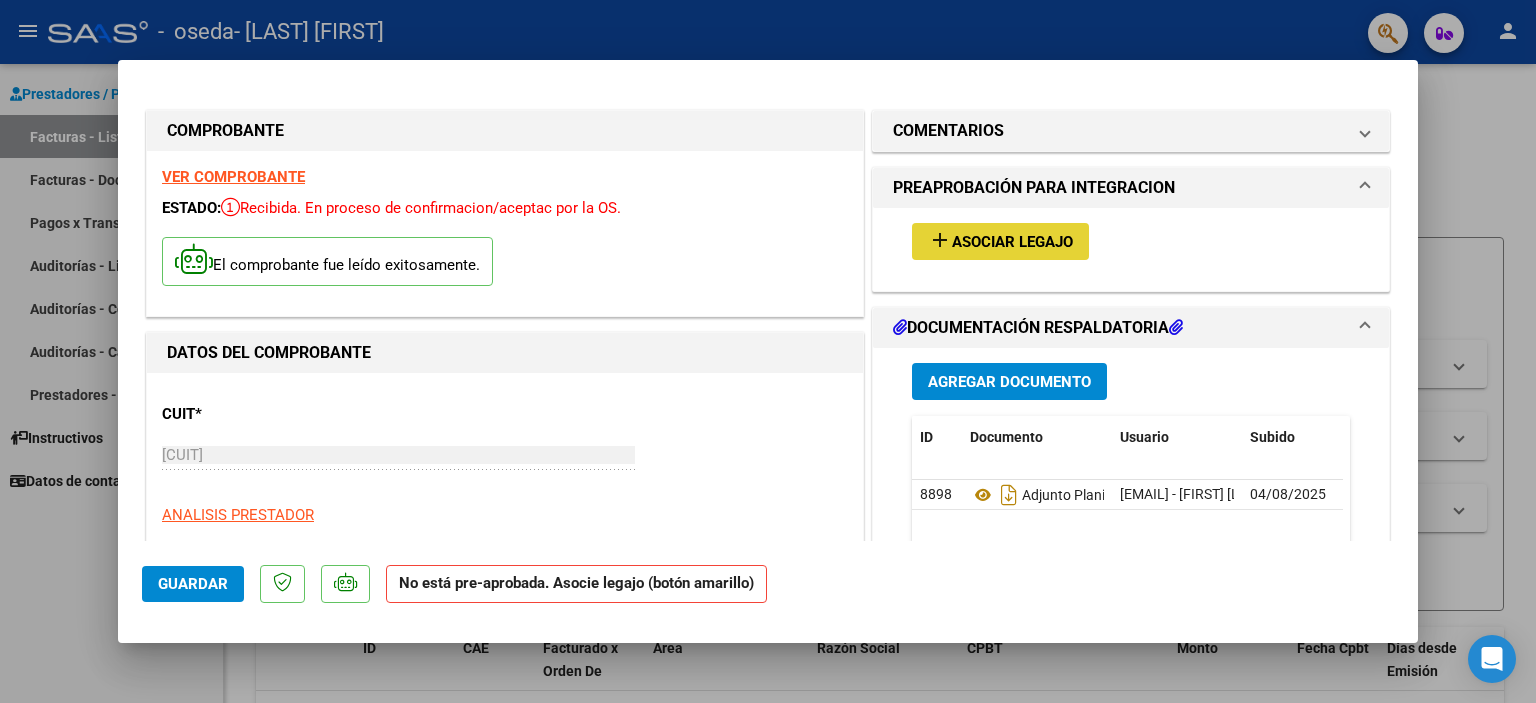 click on "Asociar Legajo" at bounding box center [1012, 242] 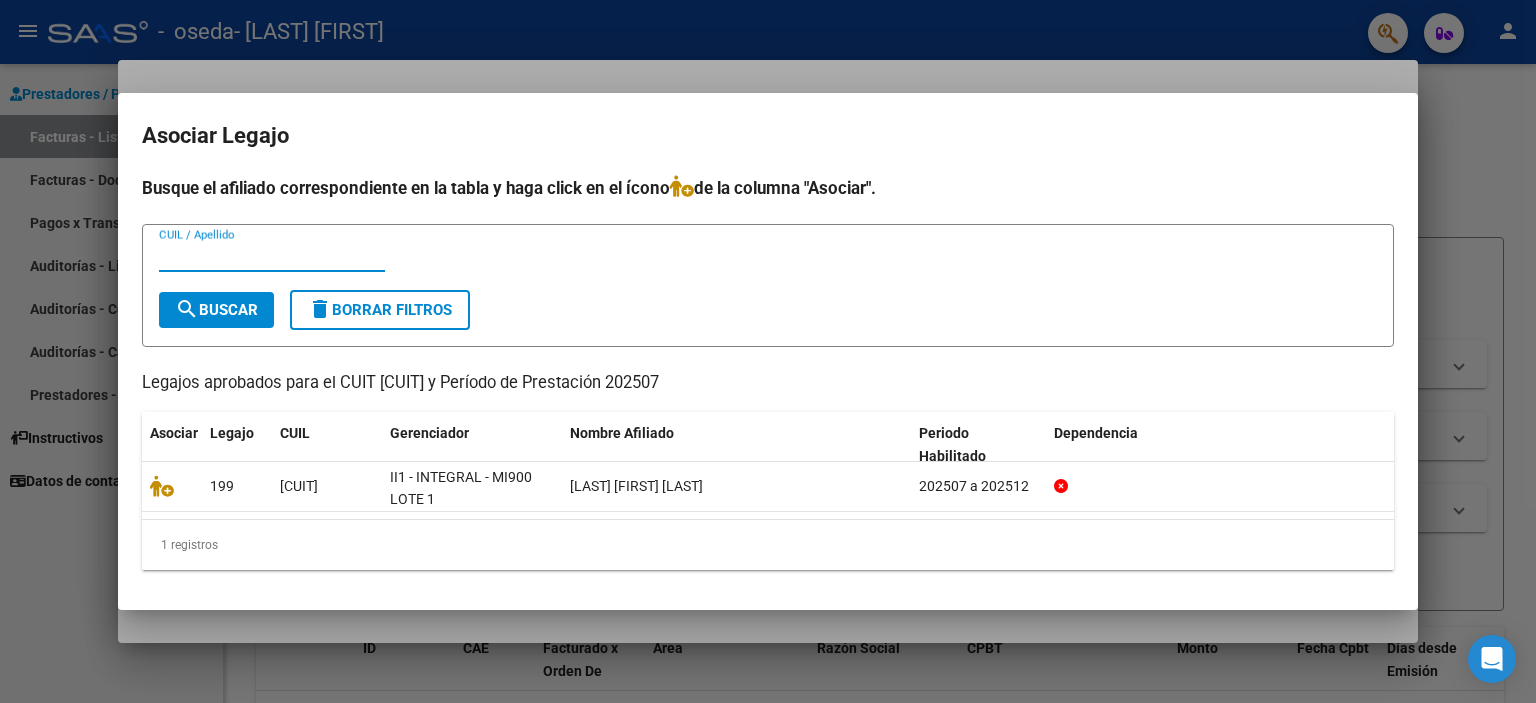 click on "CUIL / Apellido" at bounding box center (272, 256) 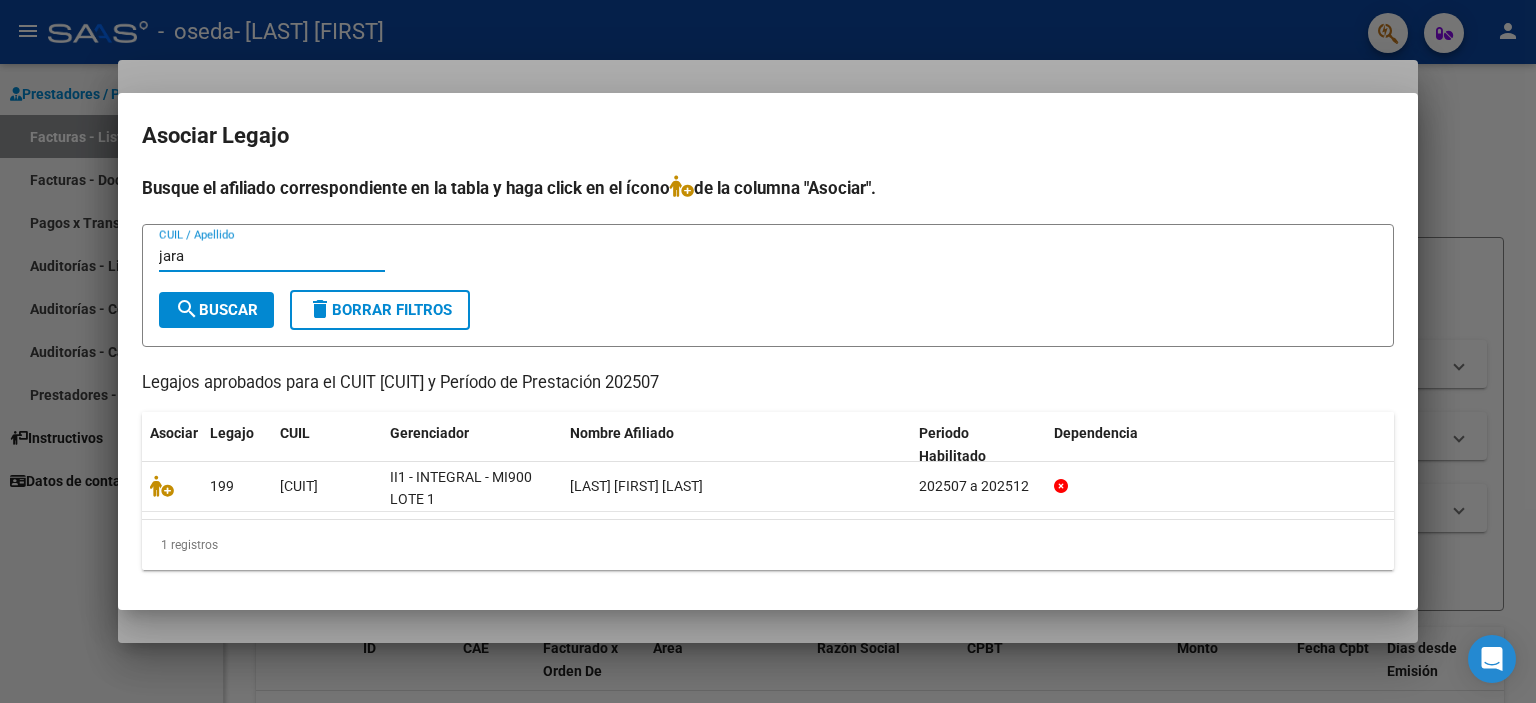 type on "jara" 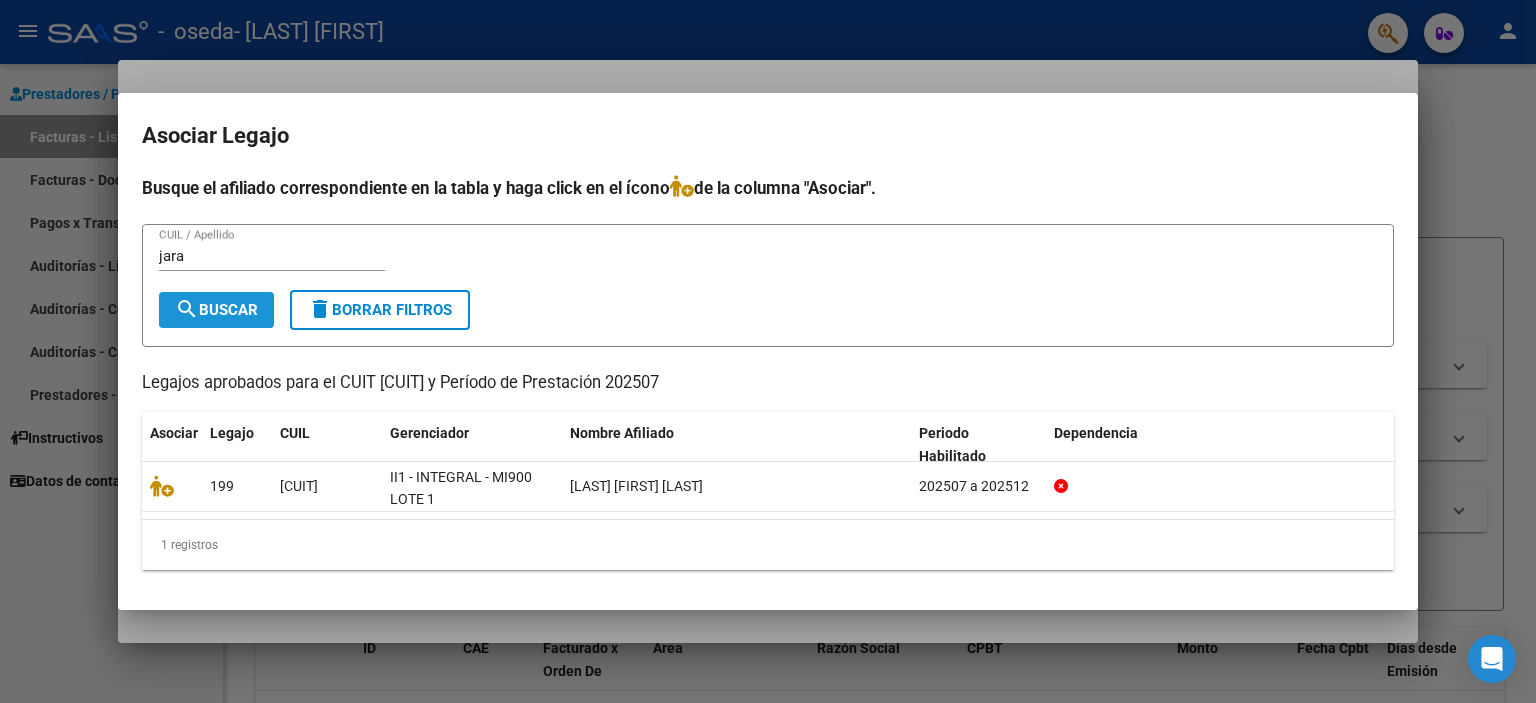click on "search  Buscar" at bounding box center [216, 310] 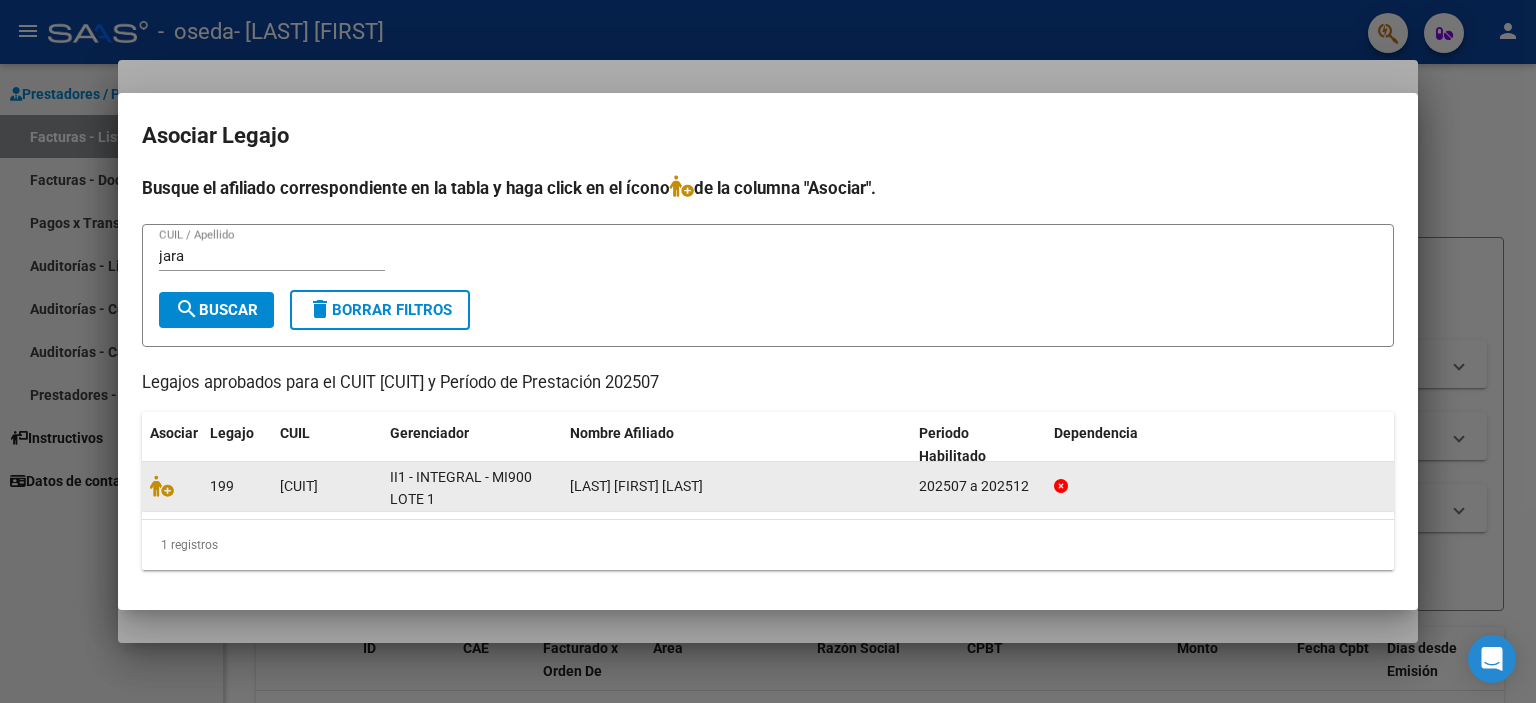 click on "JARA CASTILLO VALENTIN LISANDRO" 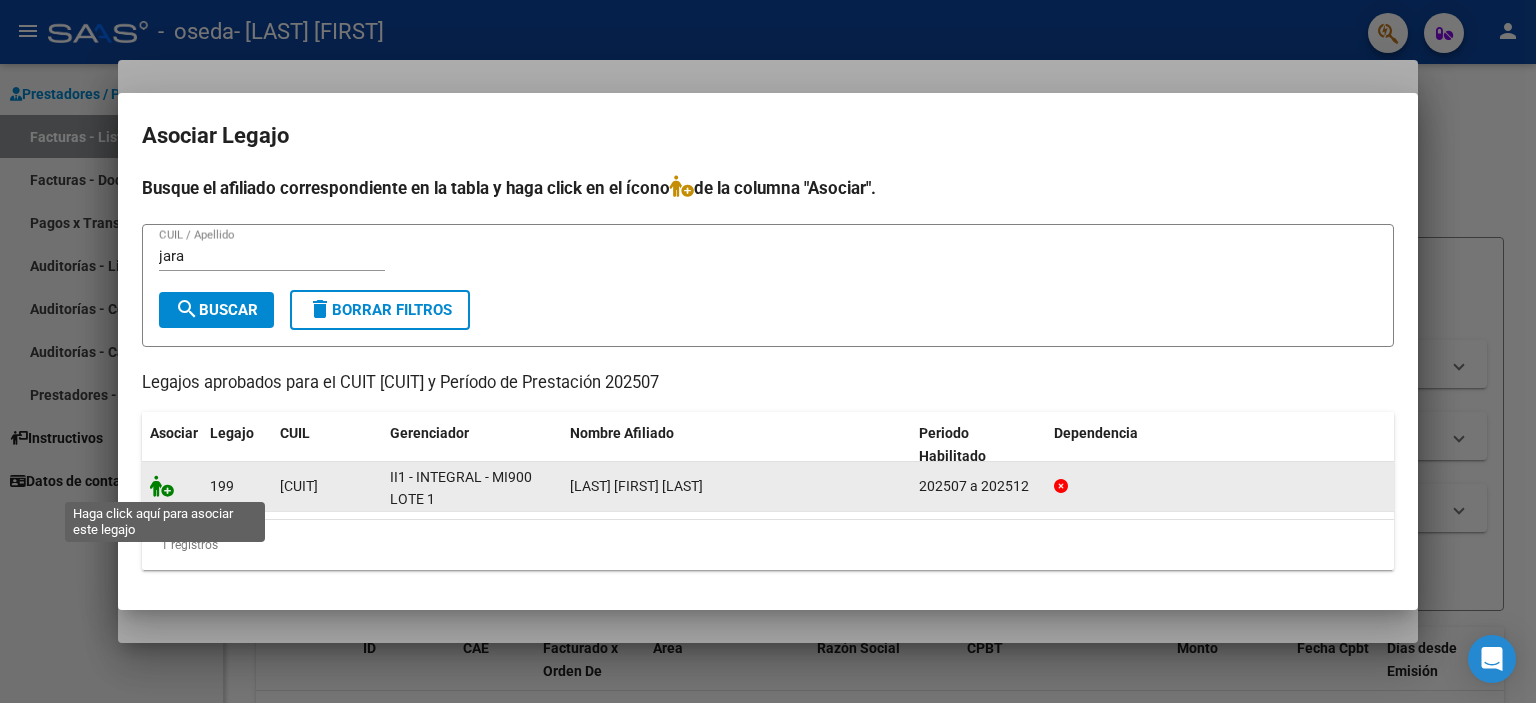 click 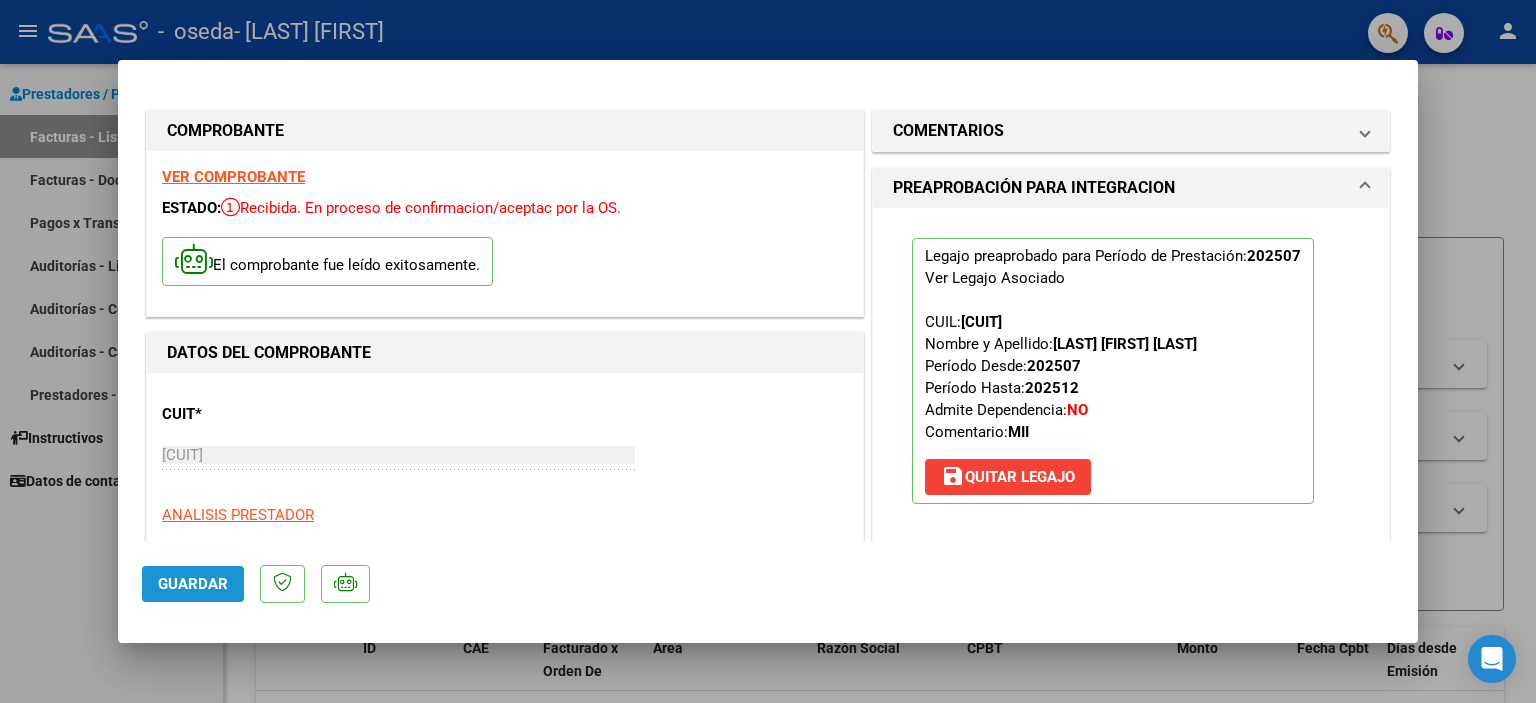 click on "Guardar" 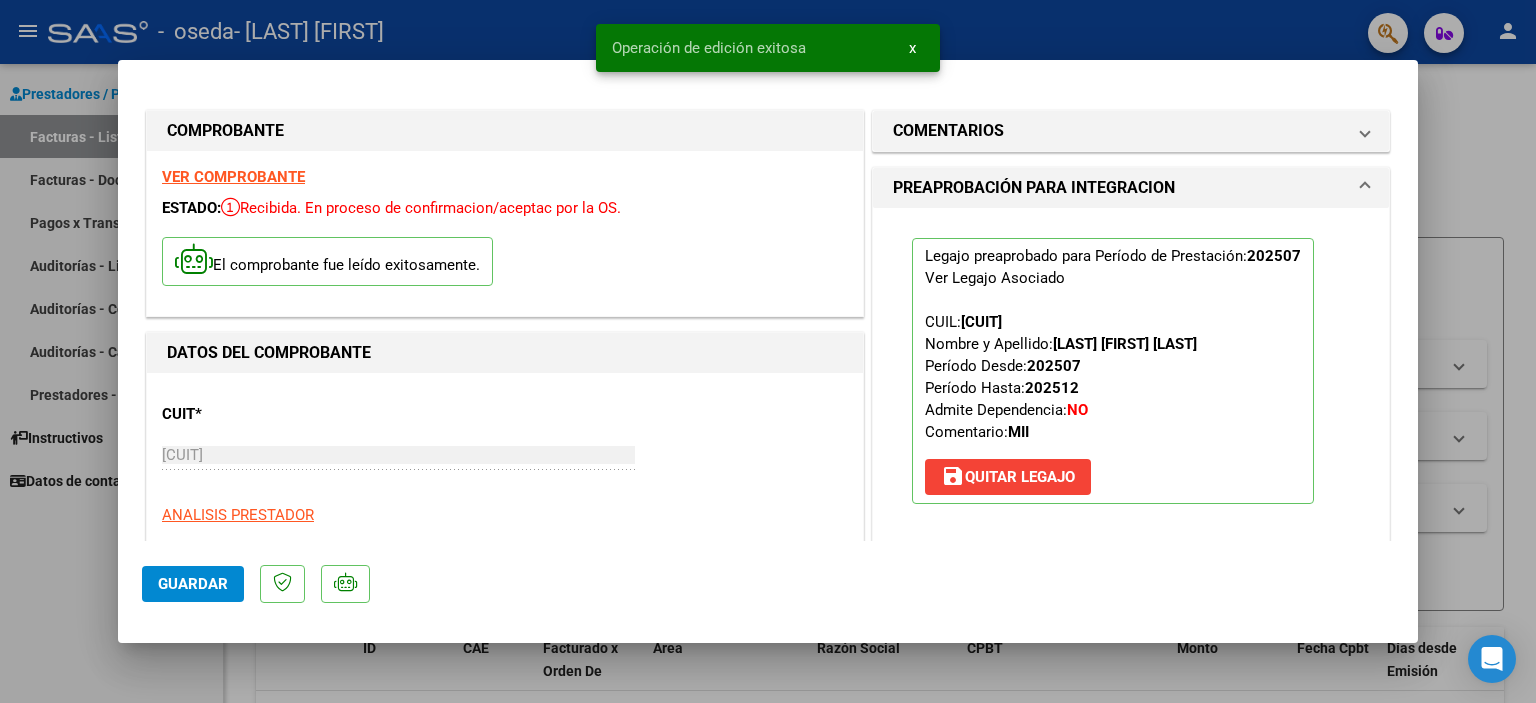 click at bounding box center (768, 351) 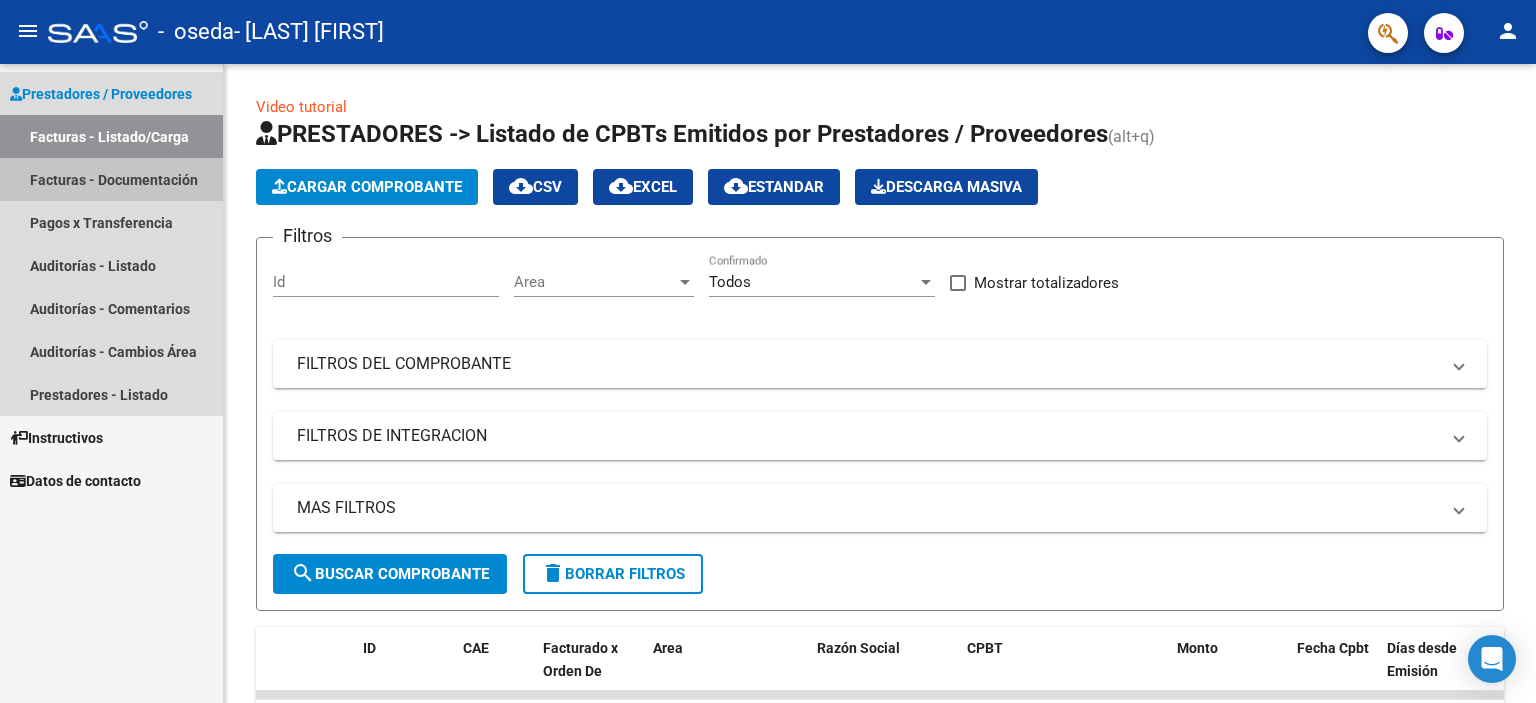 click on "Facturas - Documentación" at bounding box center (111, 179) 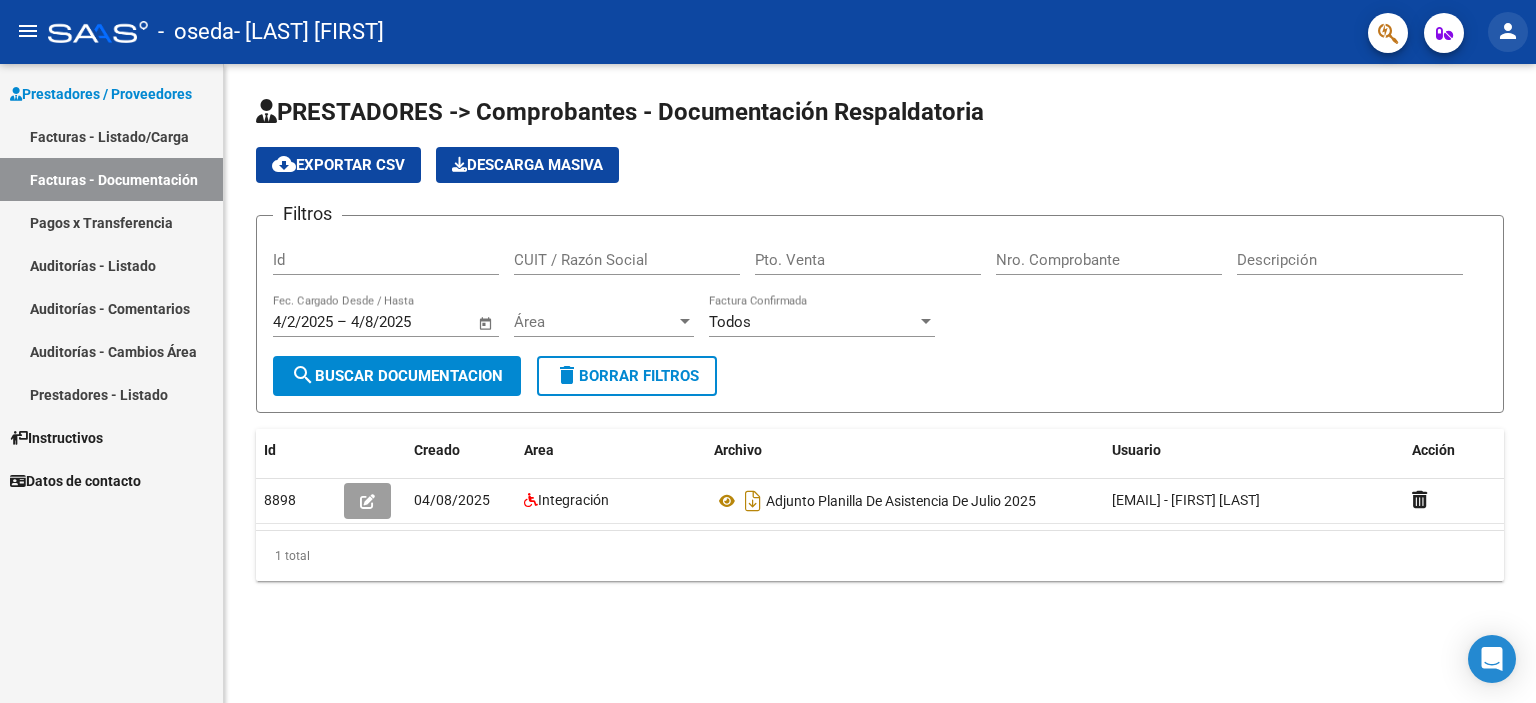 click on "person" 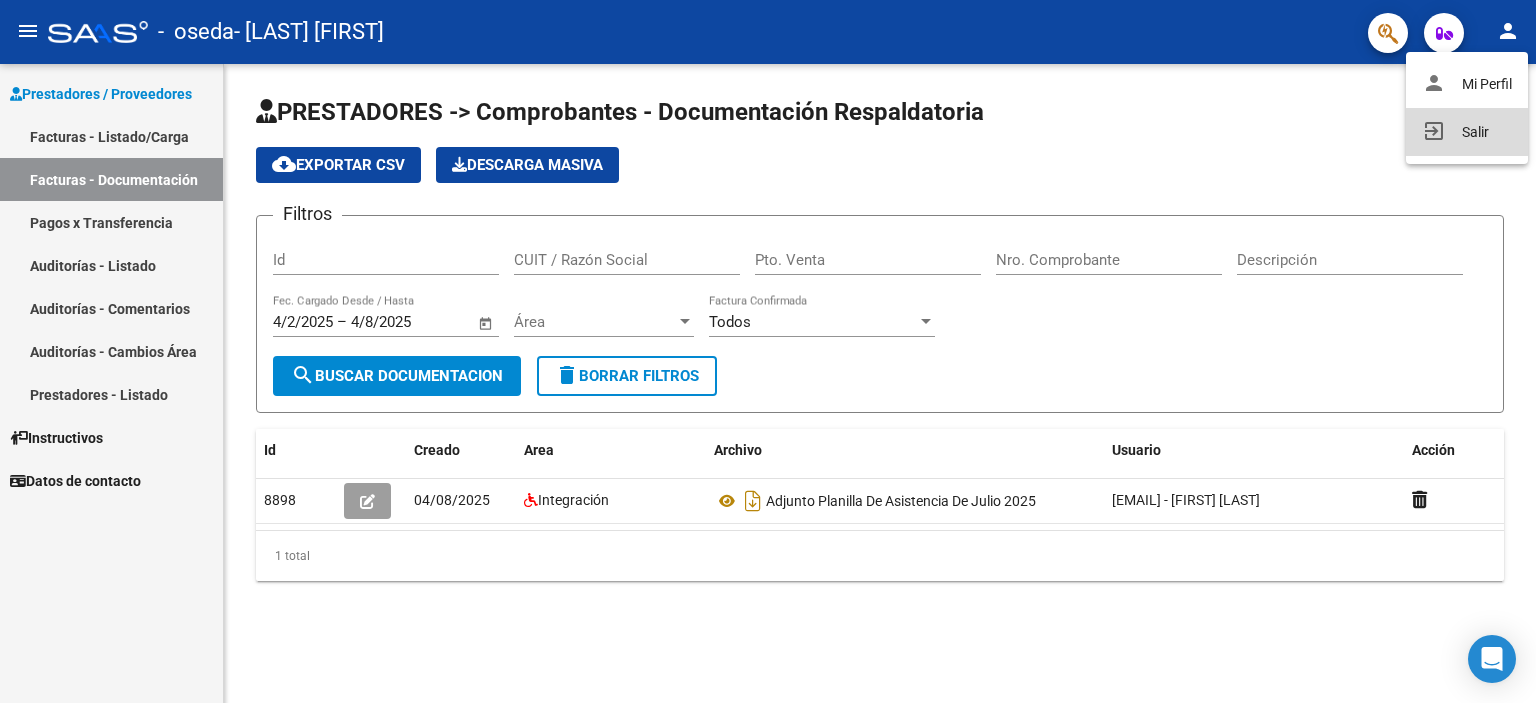 click on "exit_to_app  Salir" at bounding box center (1467, 132) 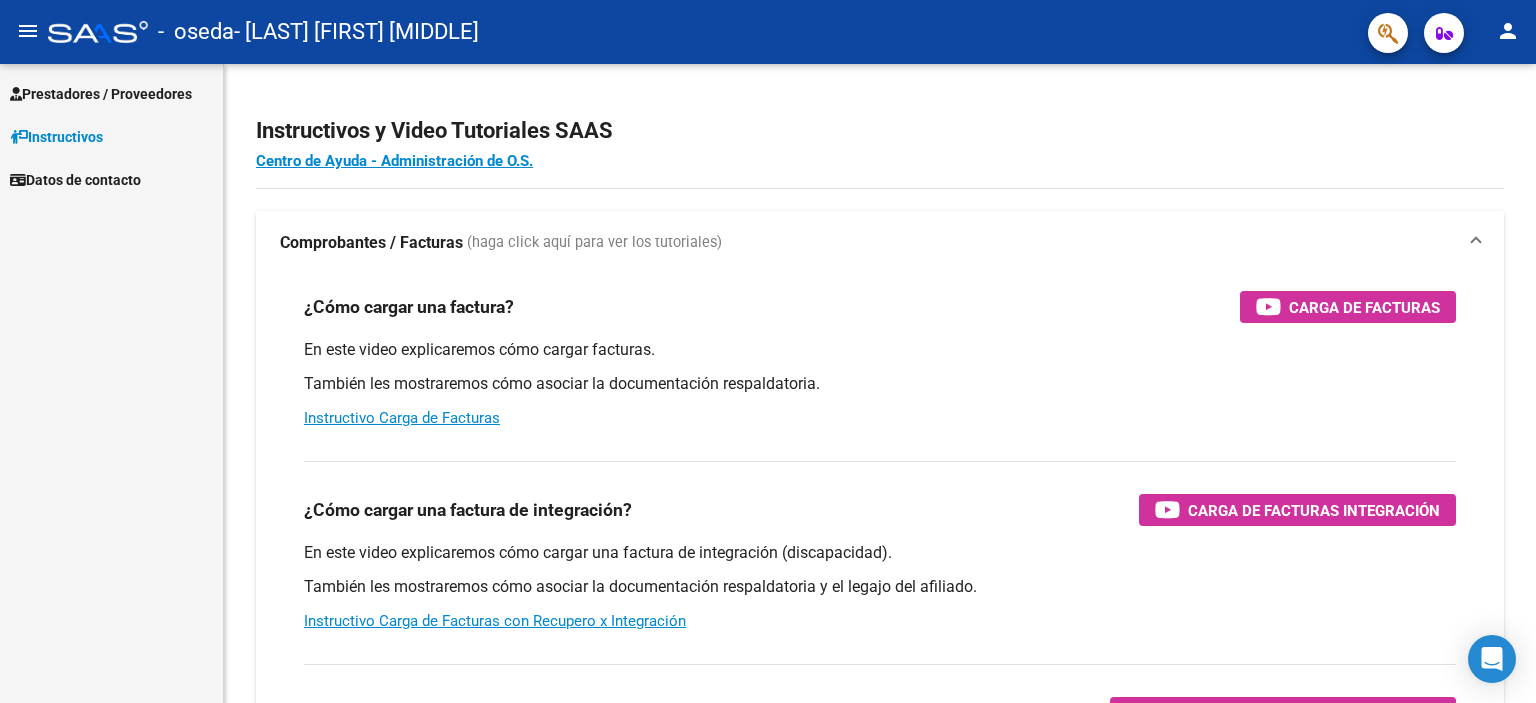 scroll, scrollTop: 0, scrollLeft: 0, axis: both 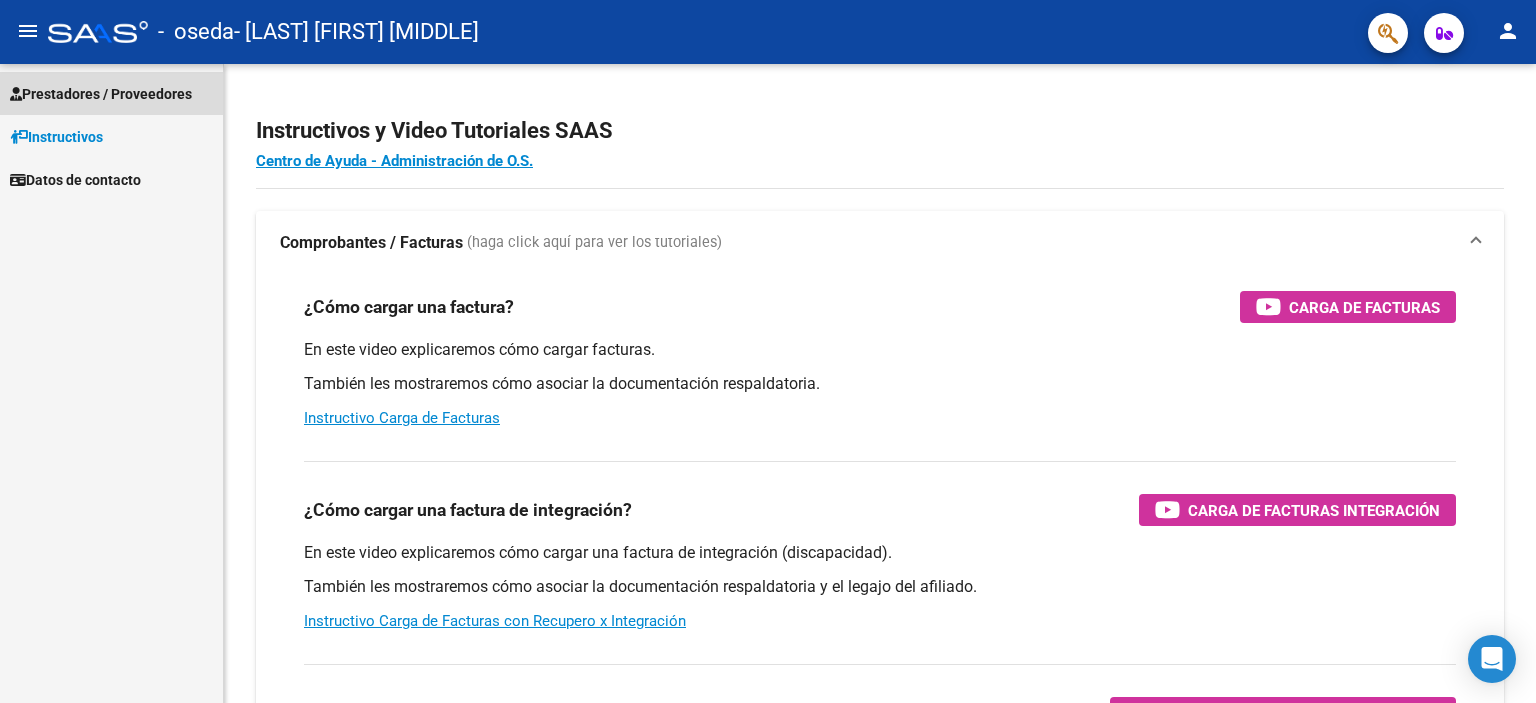 click on "Prestadores / Proveedores" at bounding box center [101, 94] 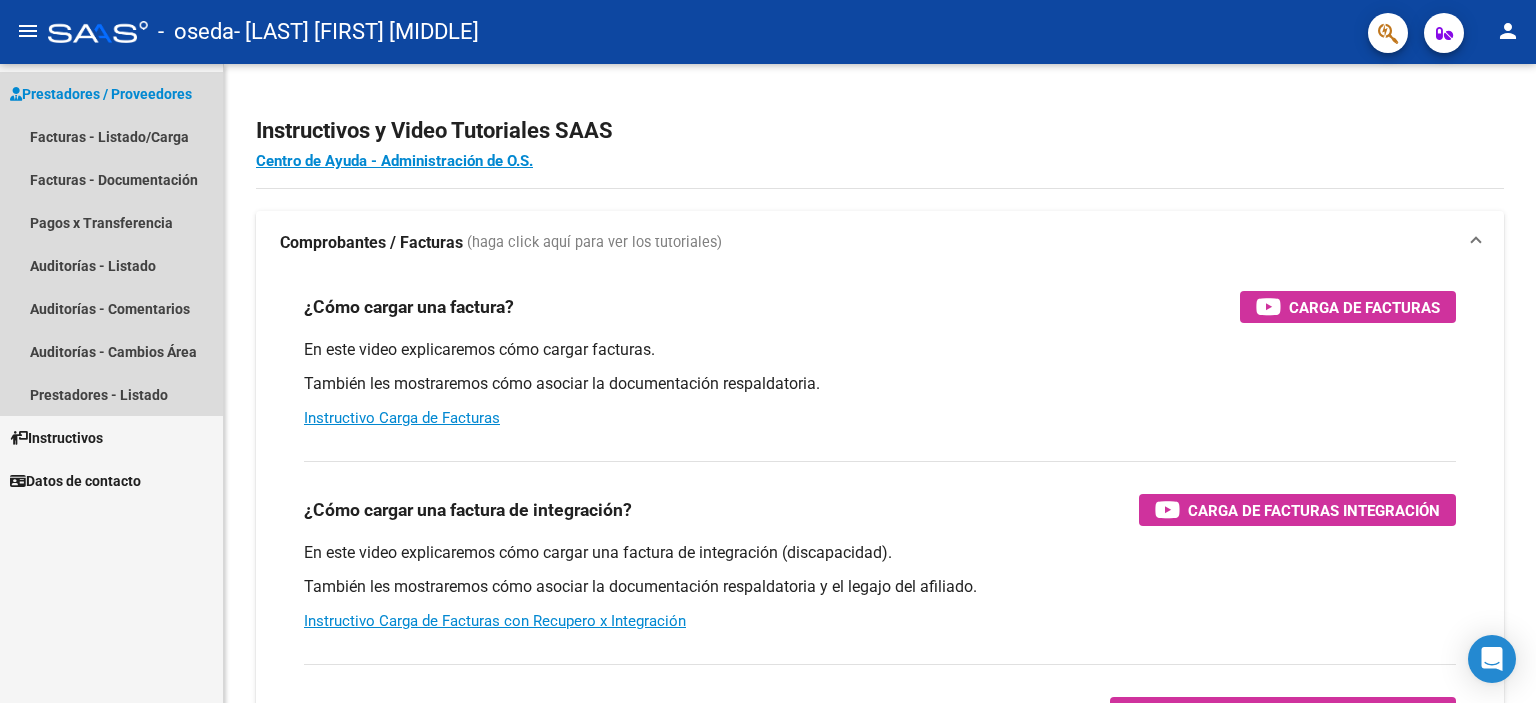 click on "Prestadores / Proveedores" at bounding box center [101, 94] 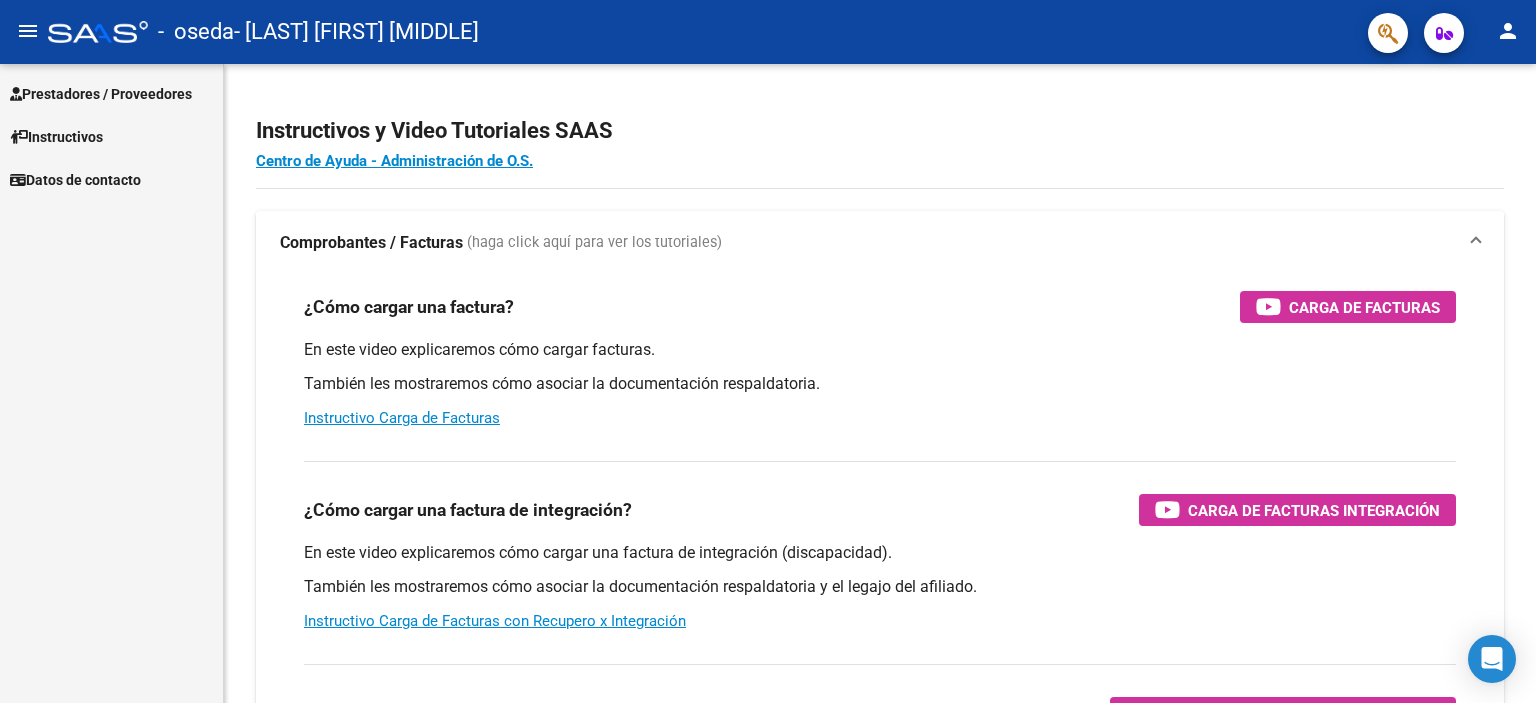 click on "Prestadores / Proveedores" at bounding box center [101, 94] 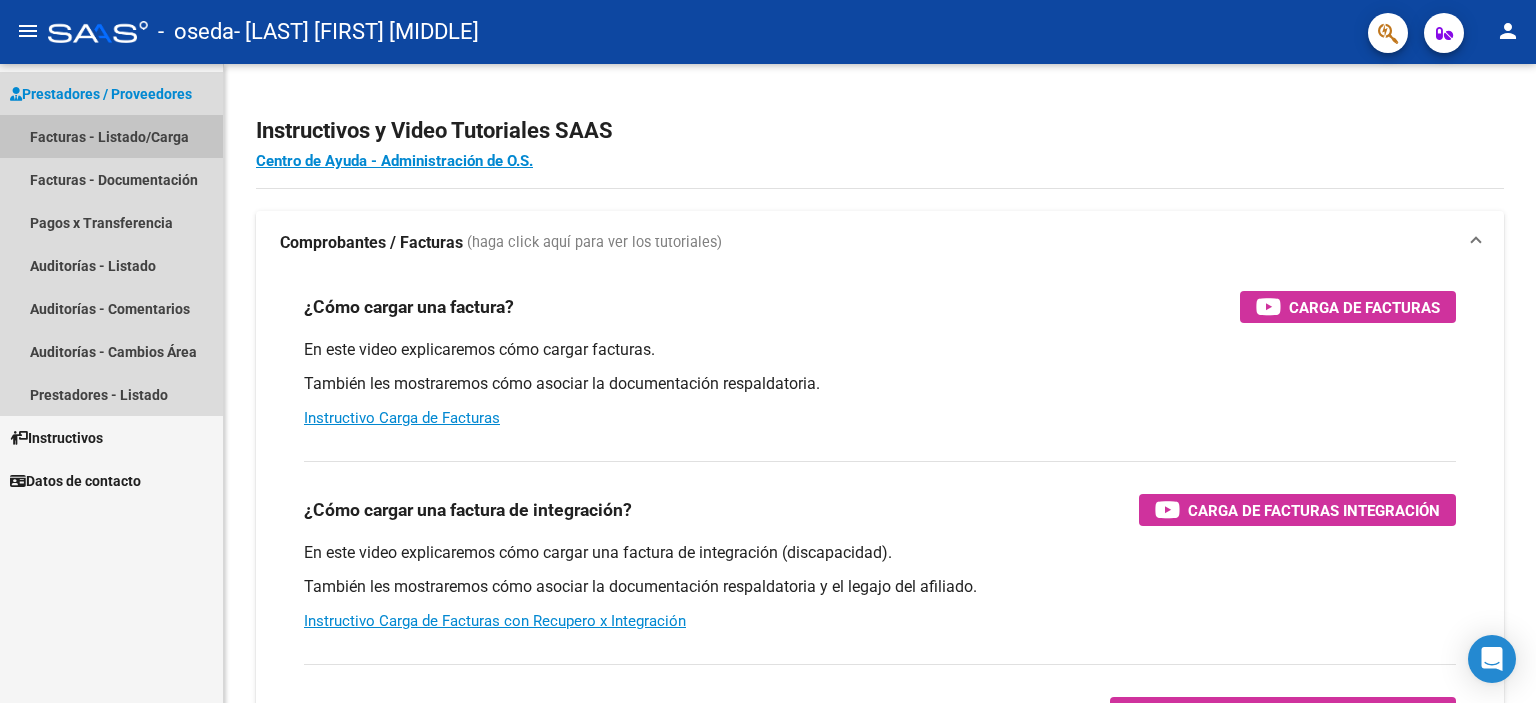 click on "Facturas - Listado/Carga" at bounding box center (111, 136) 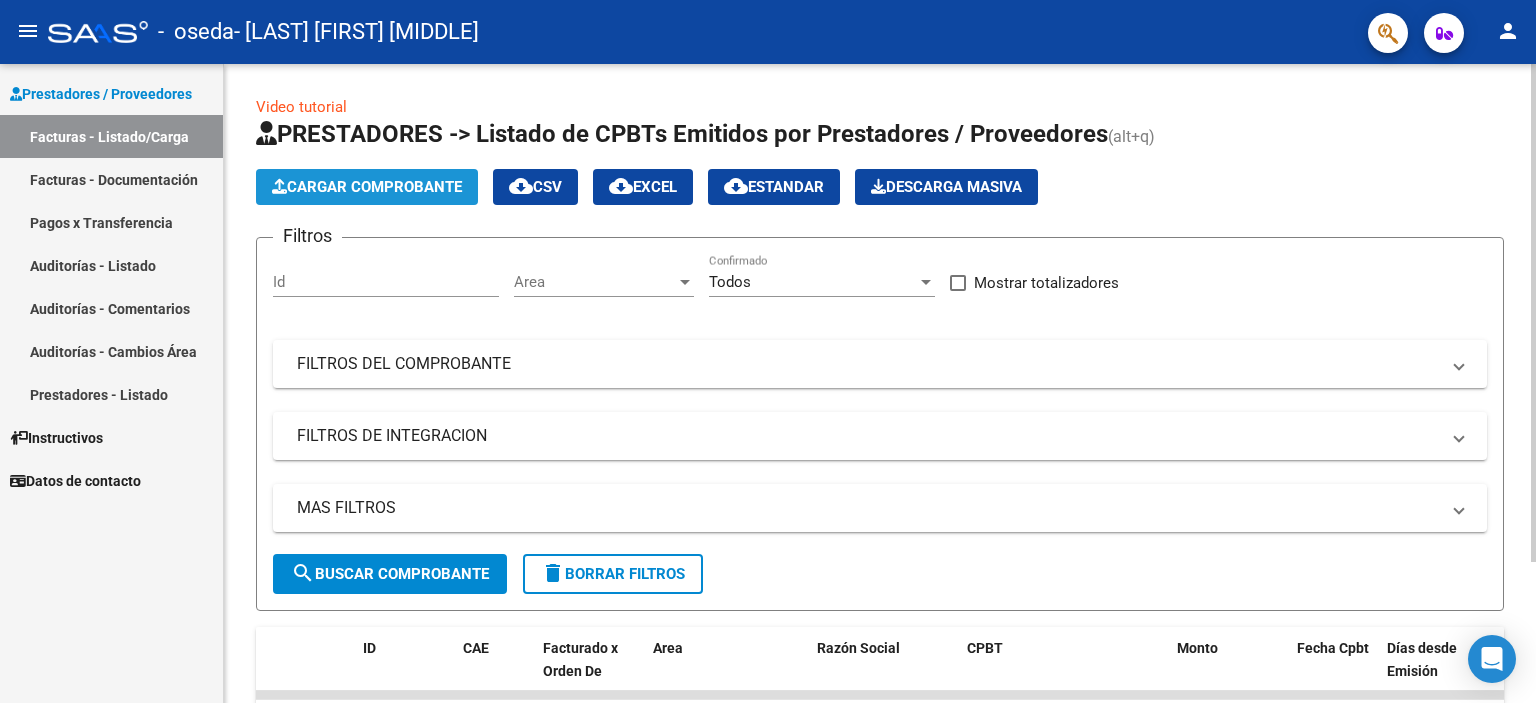click on "Cargar Comprobante" 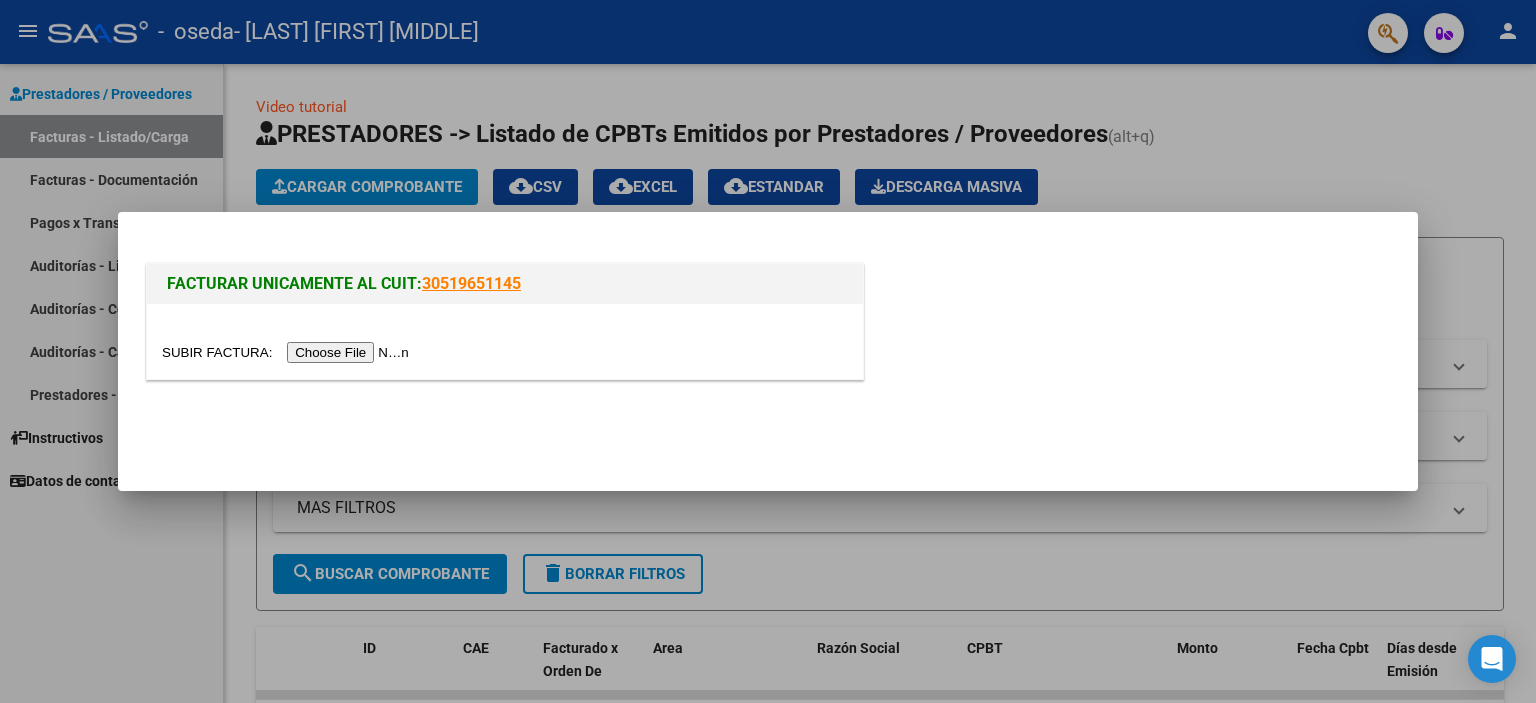 click at bounding box center [288, 352] 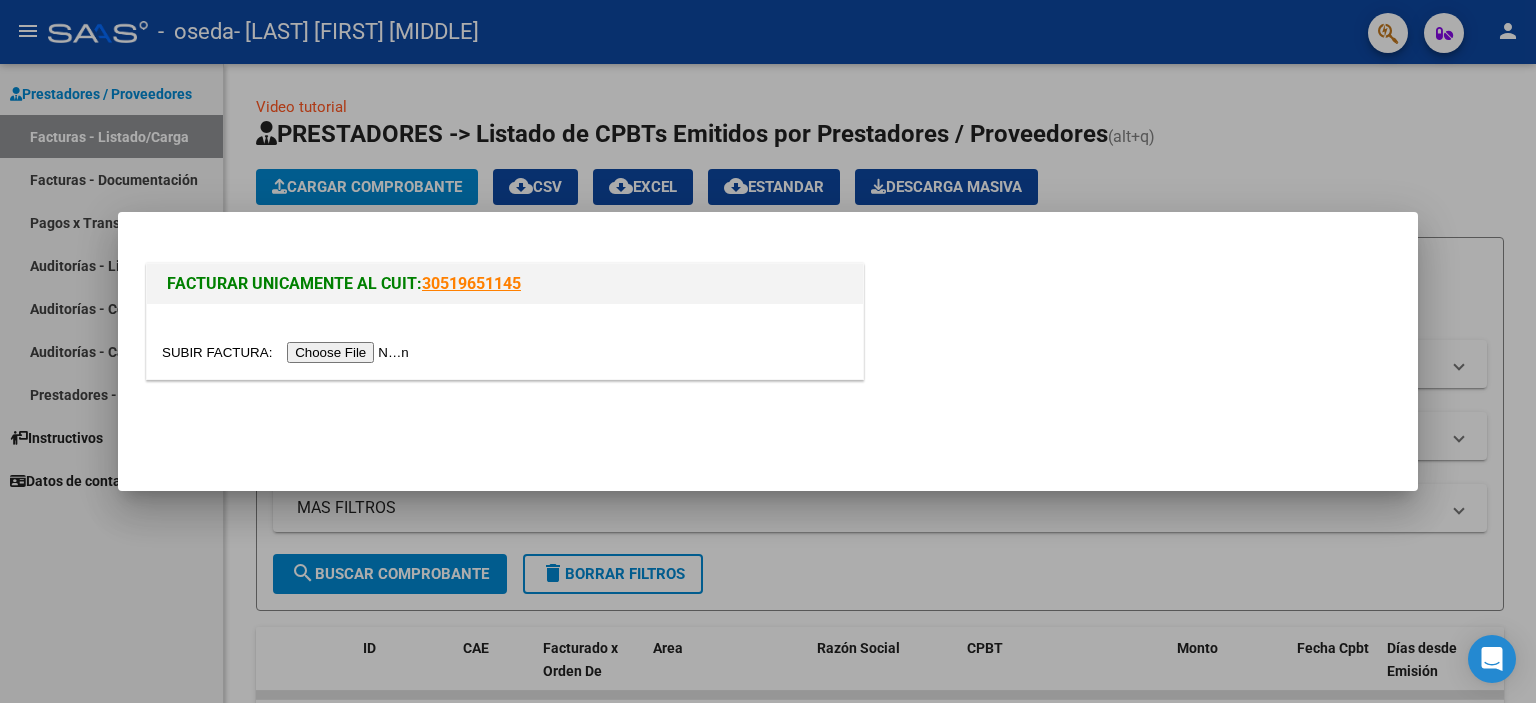 click on "30519651145" at bounding box center [471, 283] 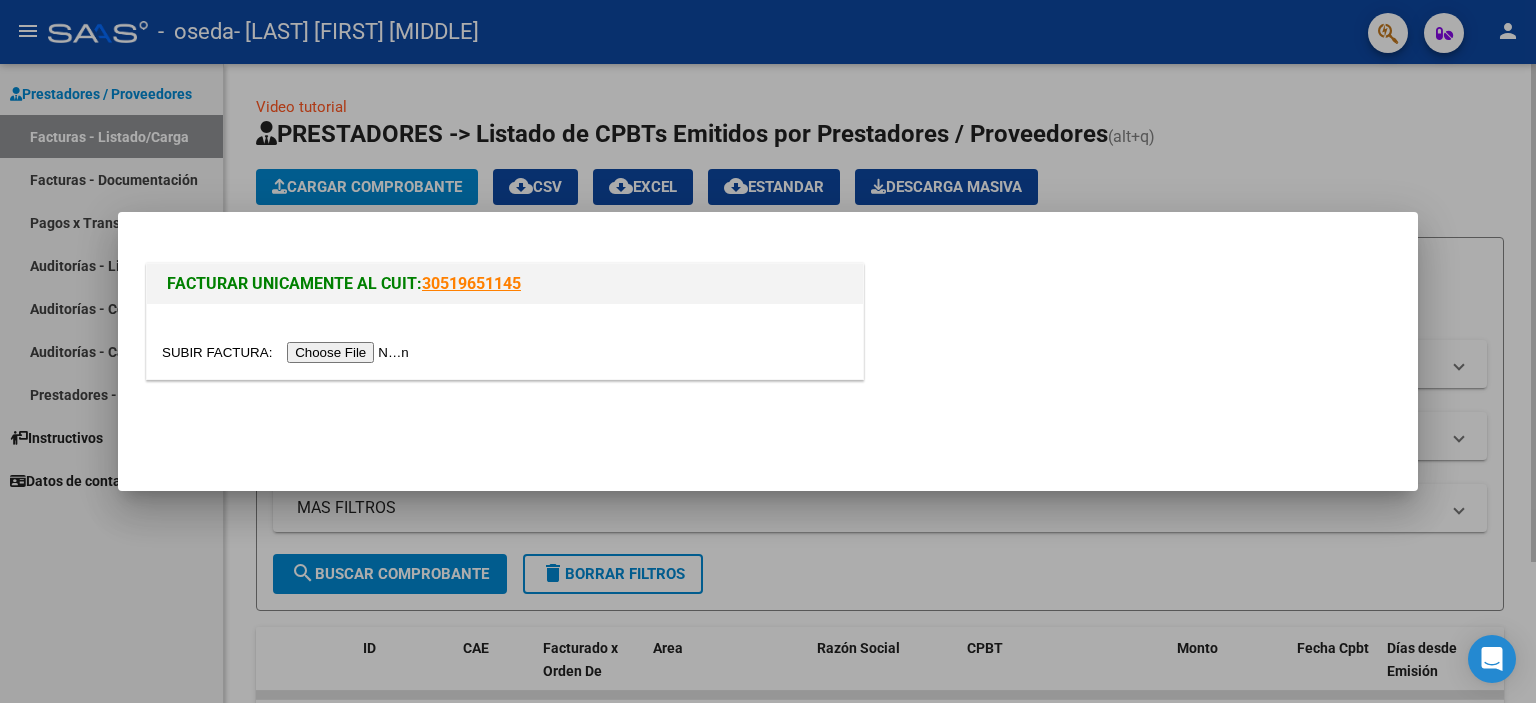 drag, startPoint x: 1312, startPoint y: 139, endPoint x: 1462, endPoint y: 64, distance: 167.7051 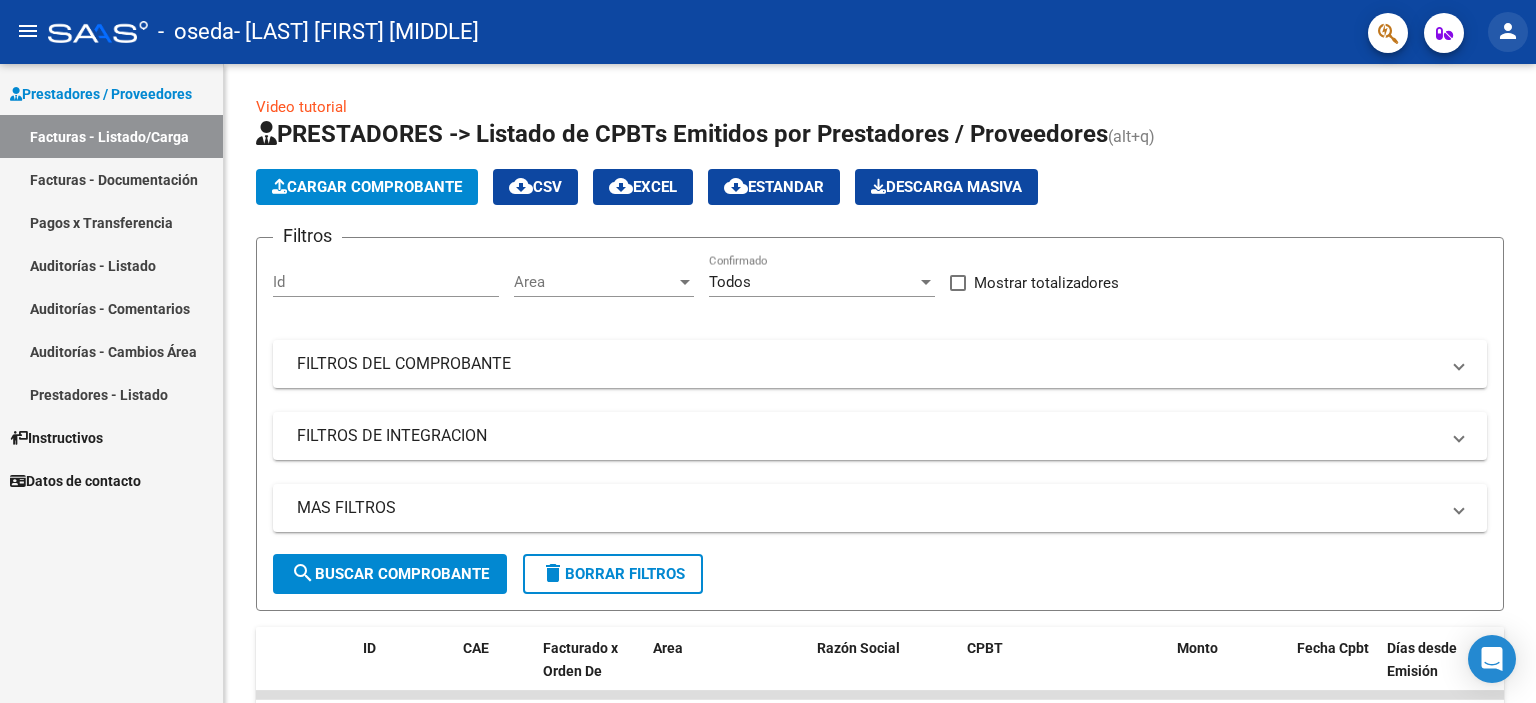 click on "person" 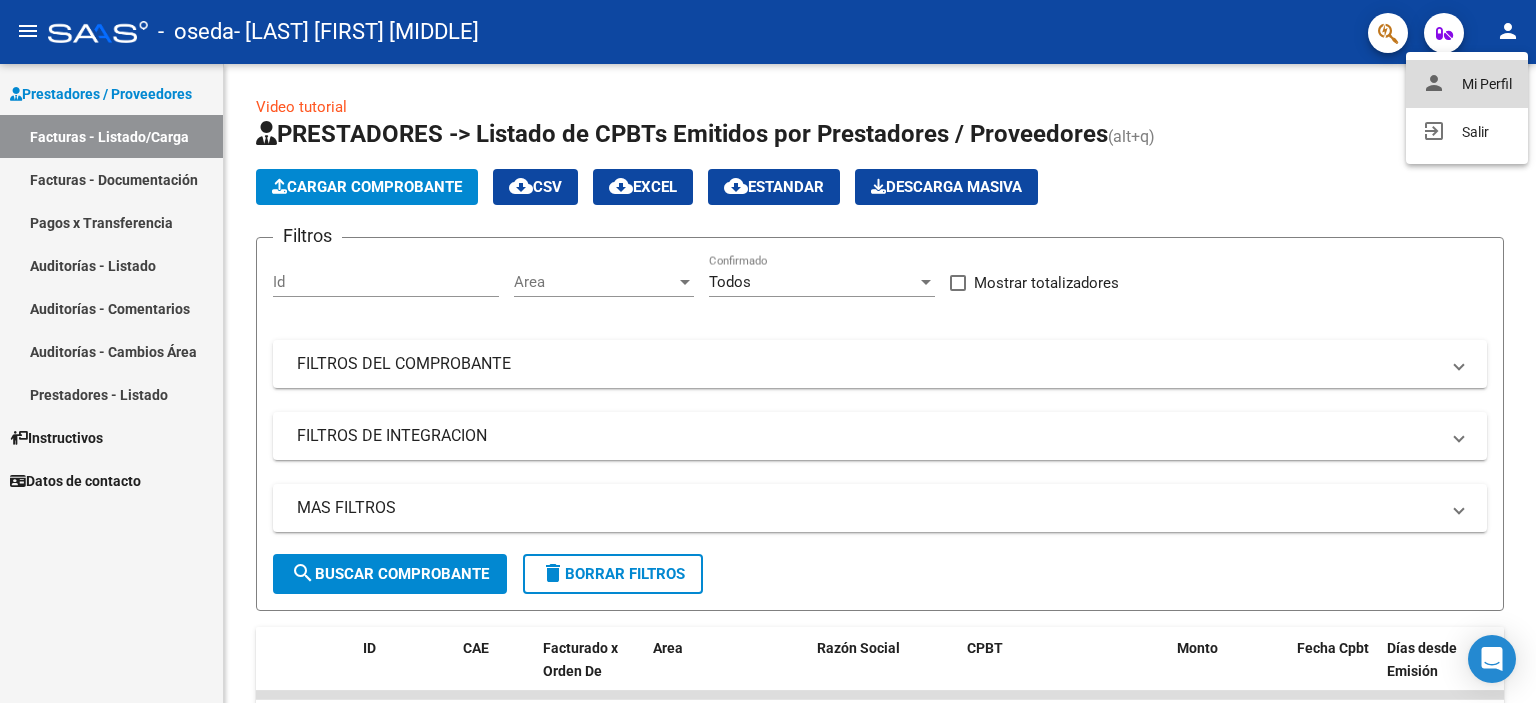 click on "person  Mi Perfil" at bounding box center [1467, 84] 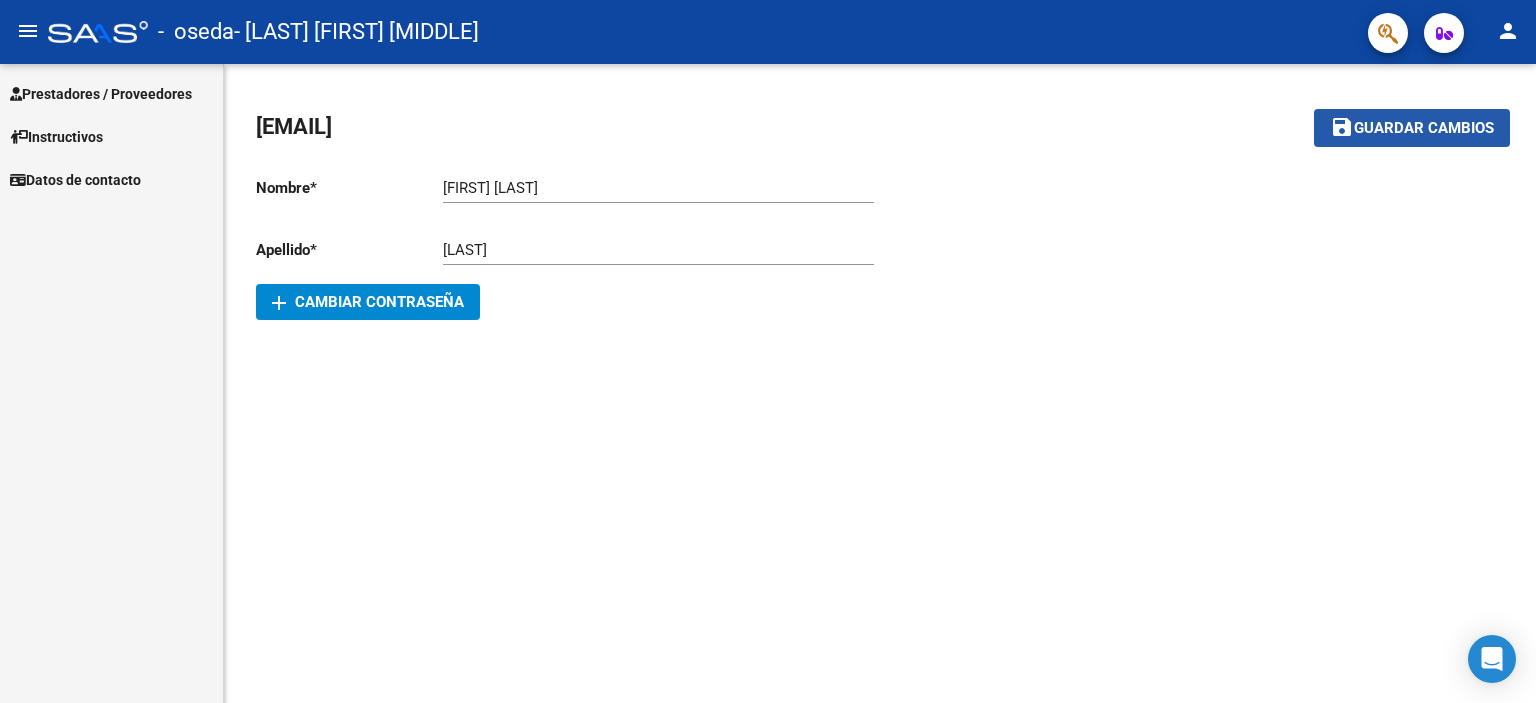 click on "save Guardar cambios" 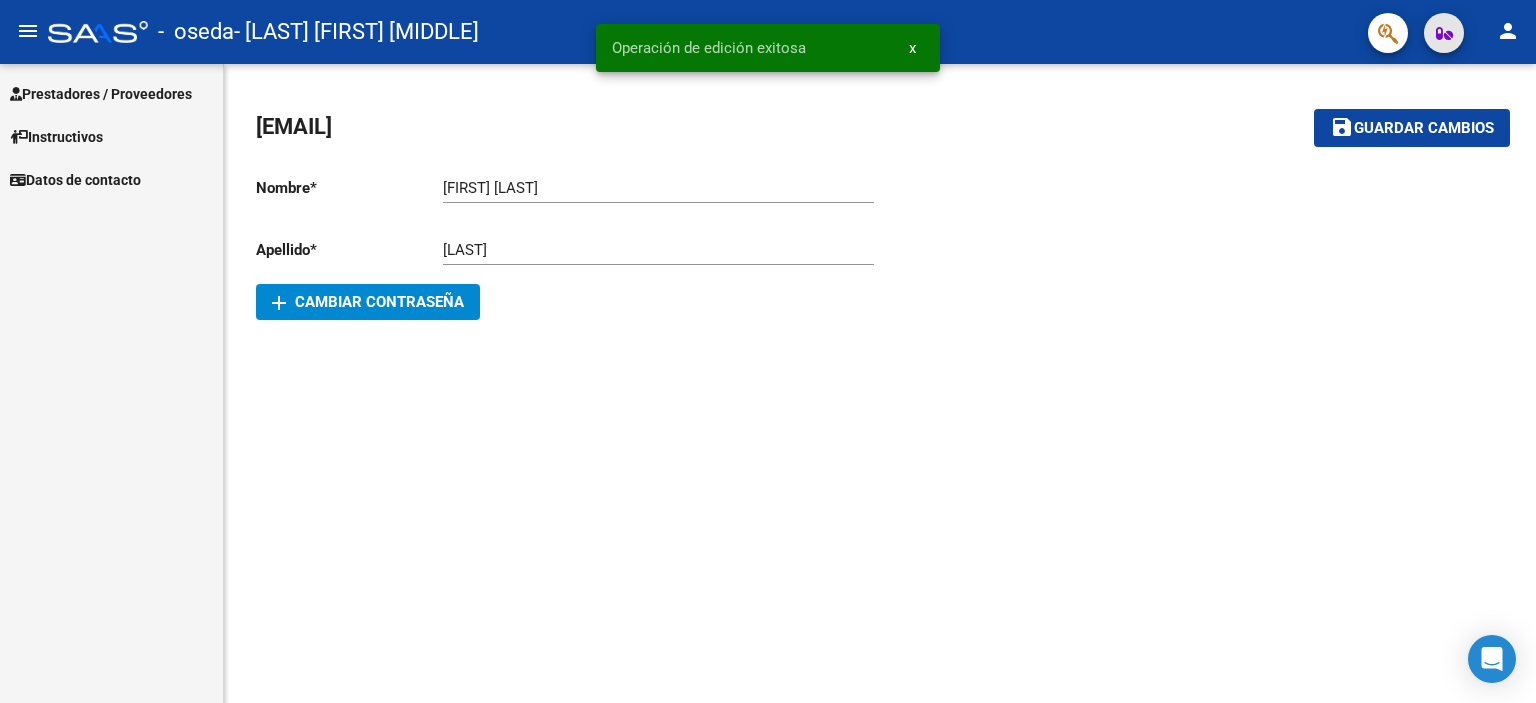 click 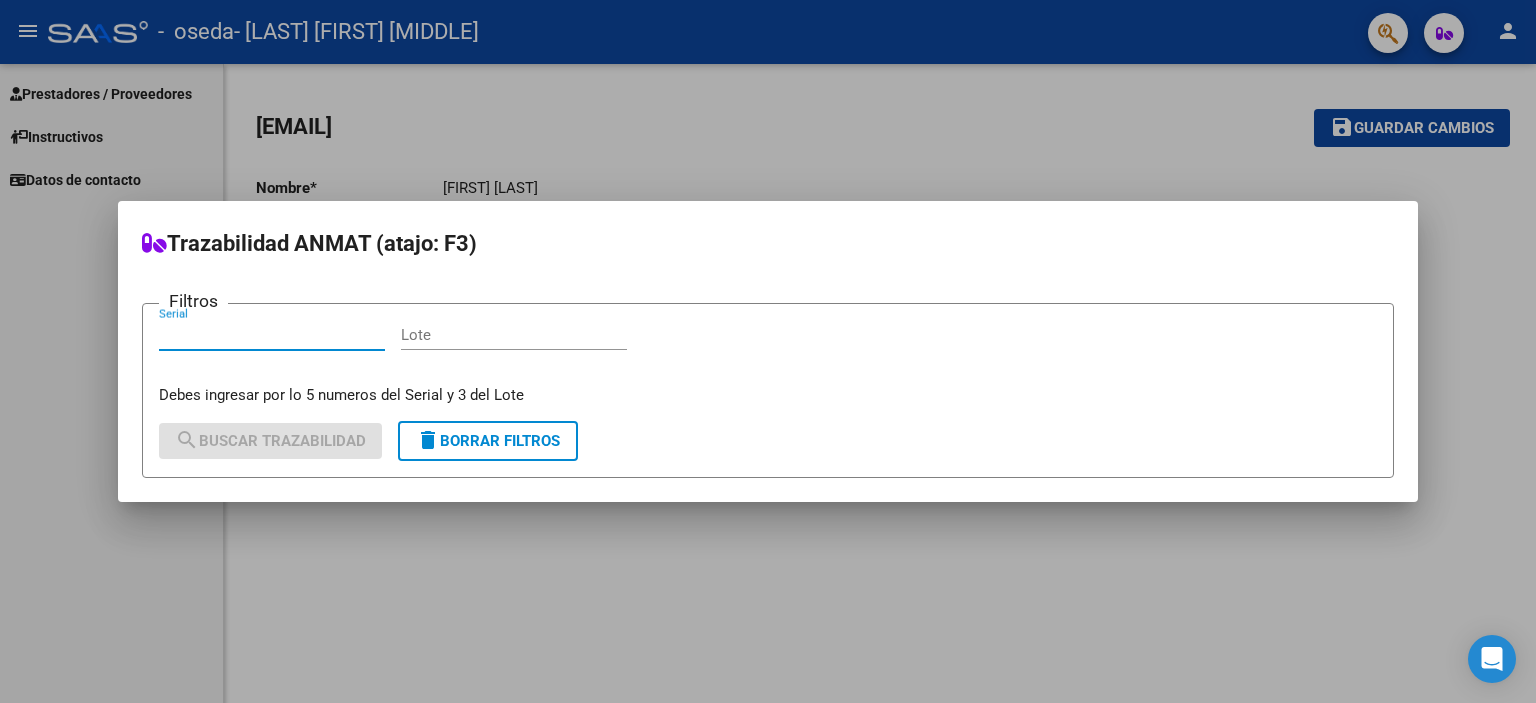 click at bounding box center [768, 351] 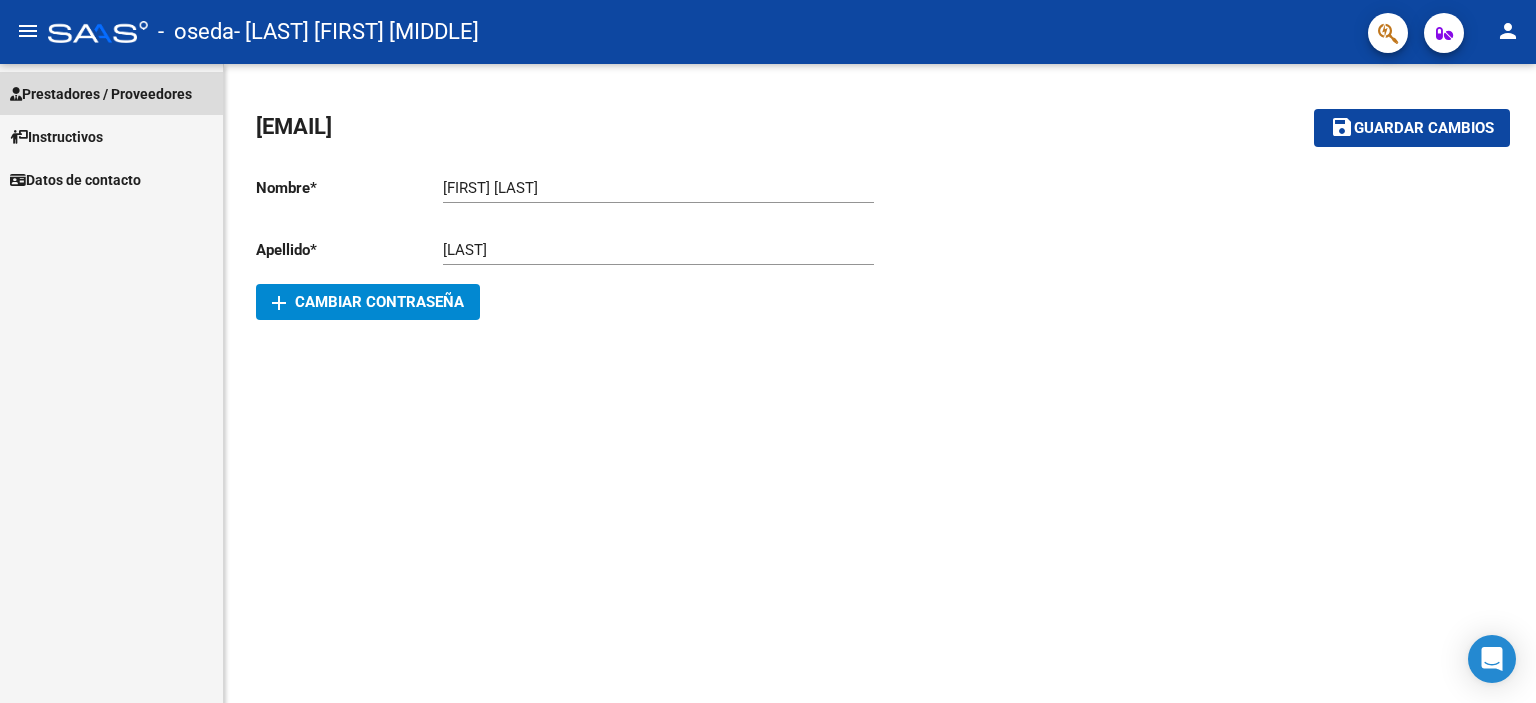 click on "Prestadores / Proveedores" at bounding box center (101, 94) 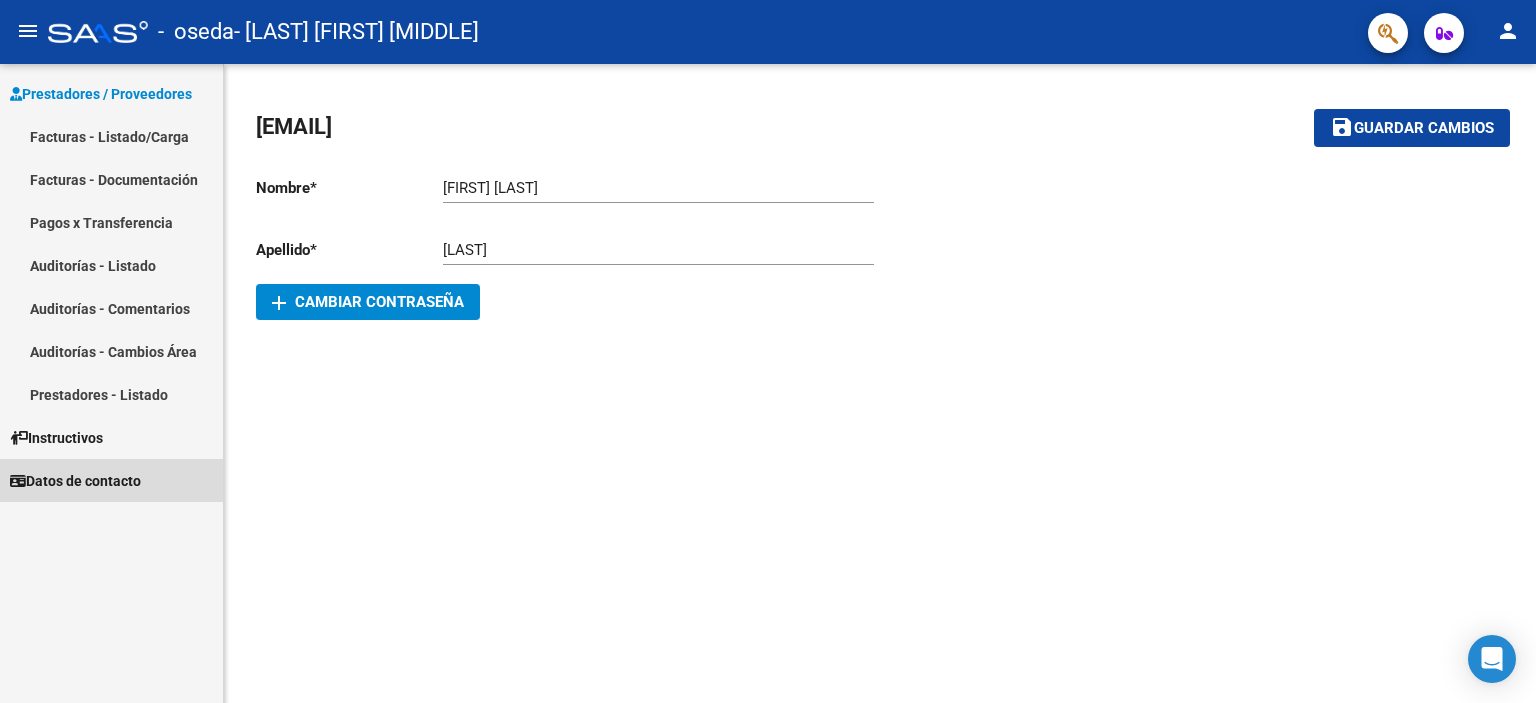 click on "Datos de contacto" at bounding box center (75, 481) 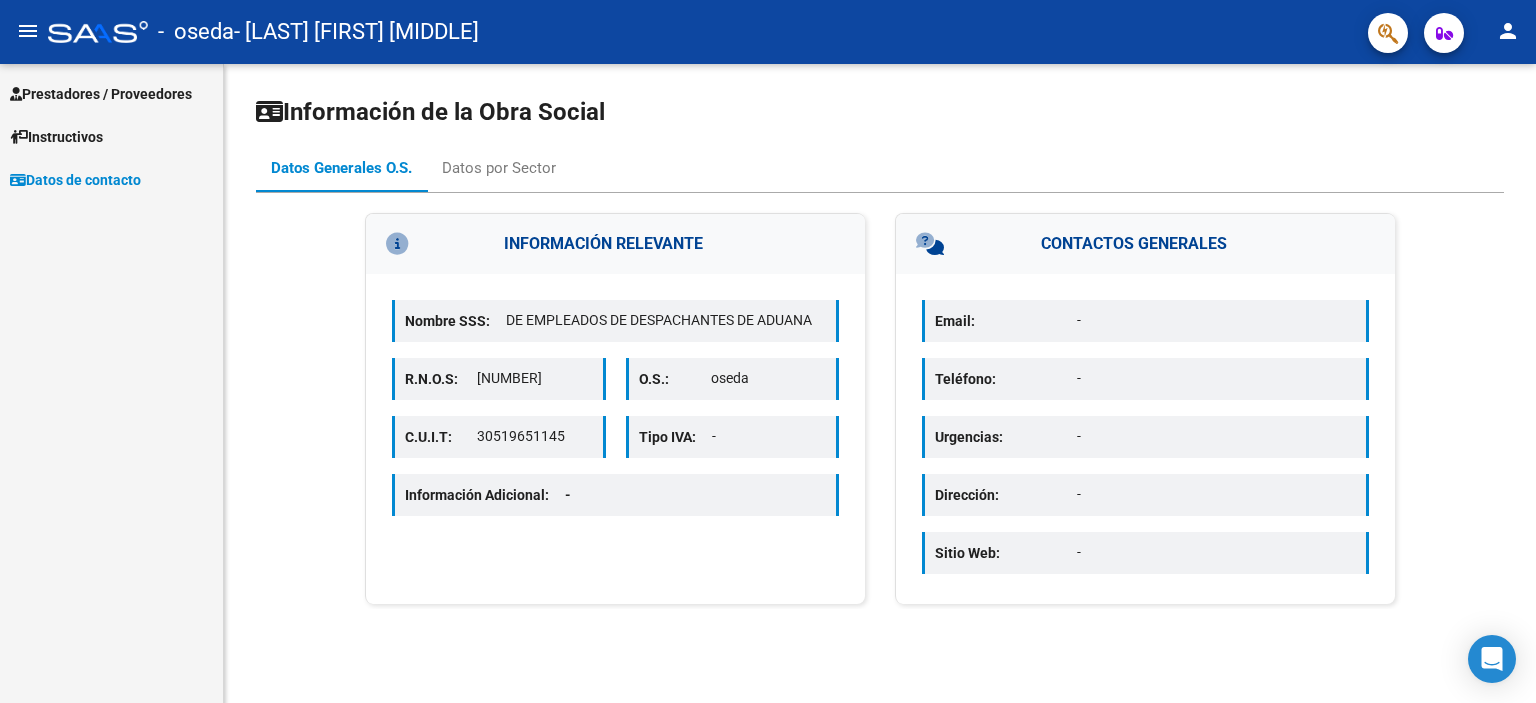 click on "Prestadores / Proveedores" at bounding box center [101, 94] 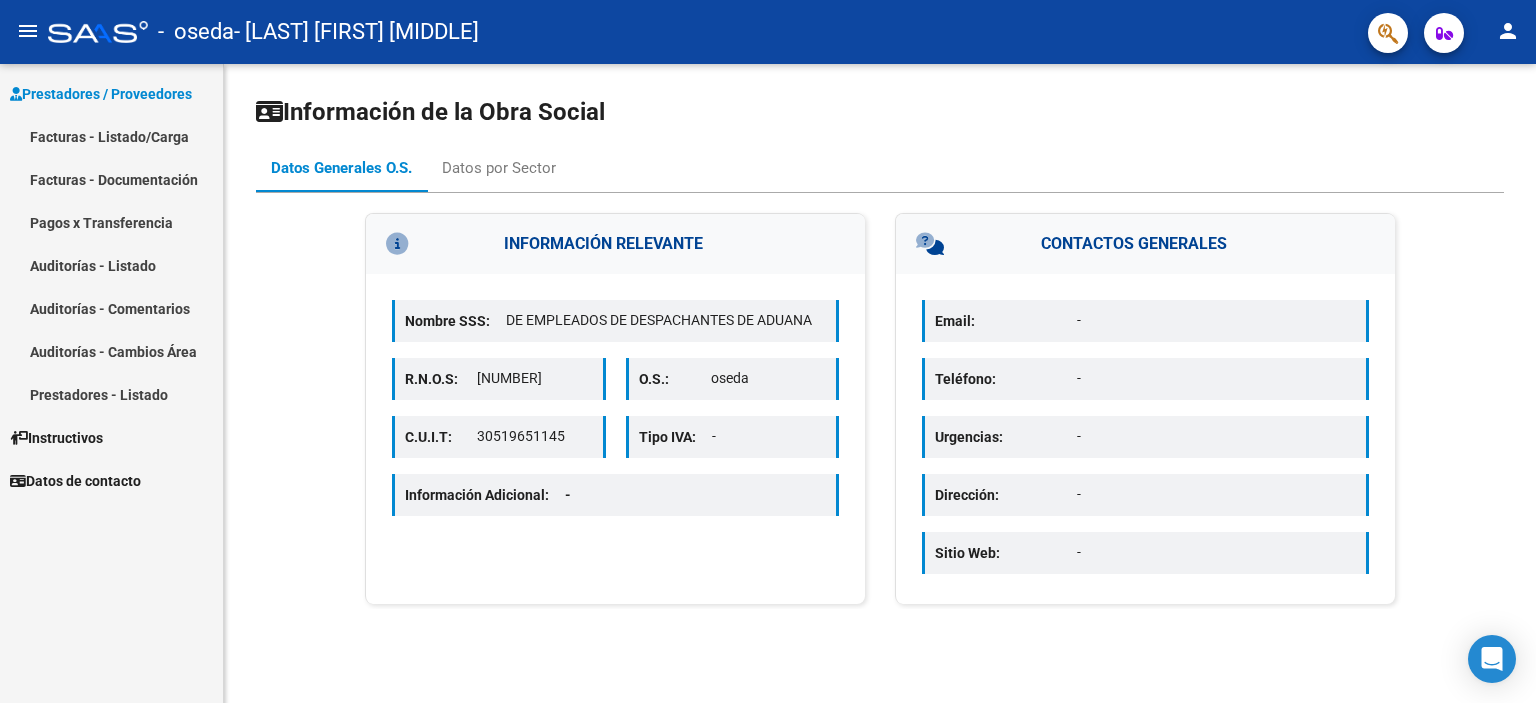 click on "Facturas - Listado/Carga" at bounding box center [111, 136] 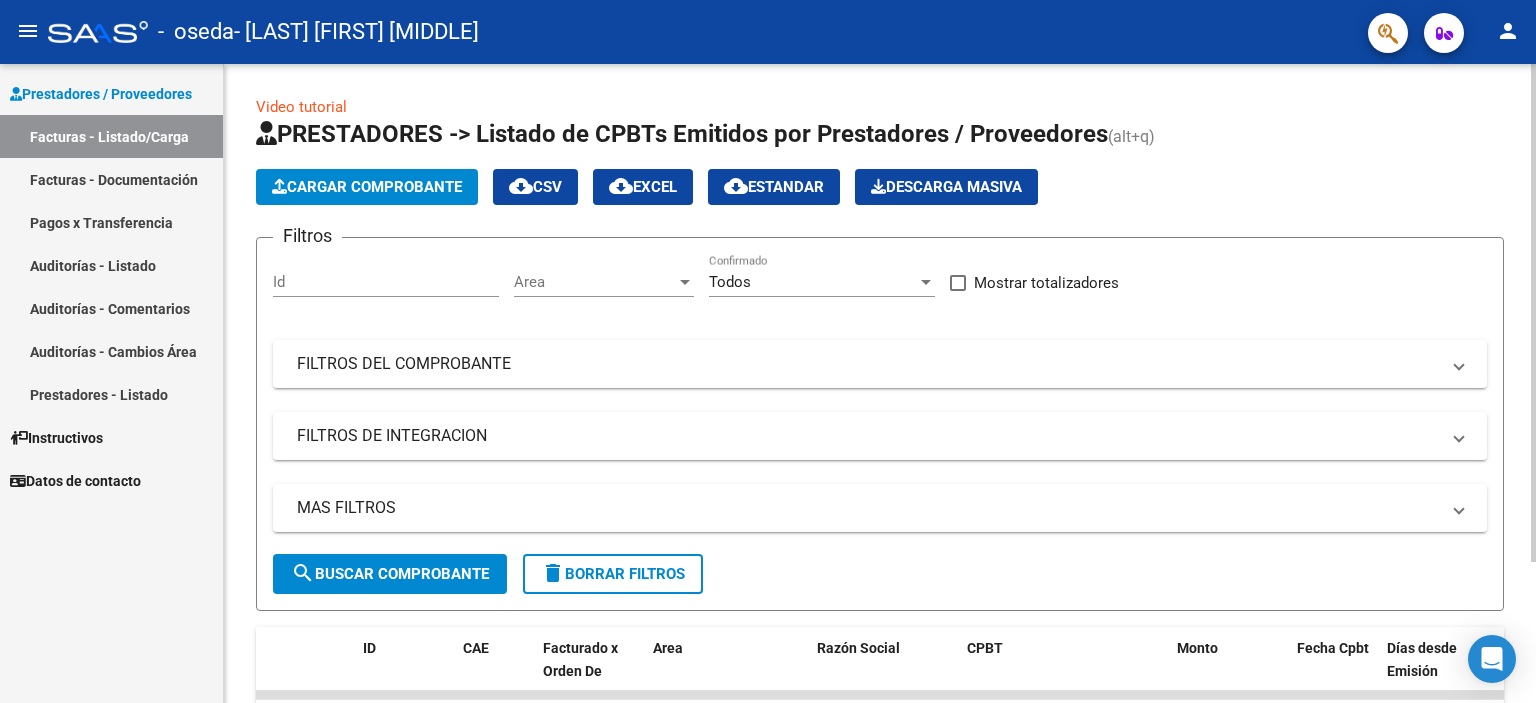 click on "Cargar Comprobante" 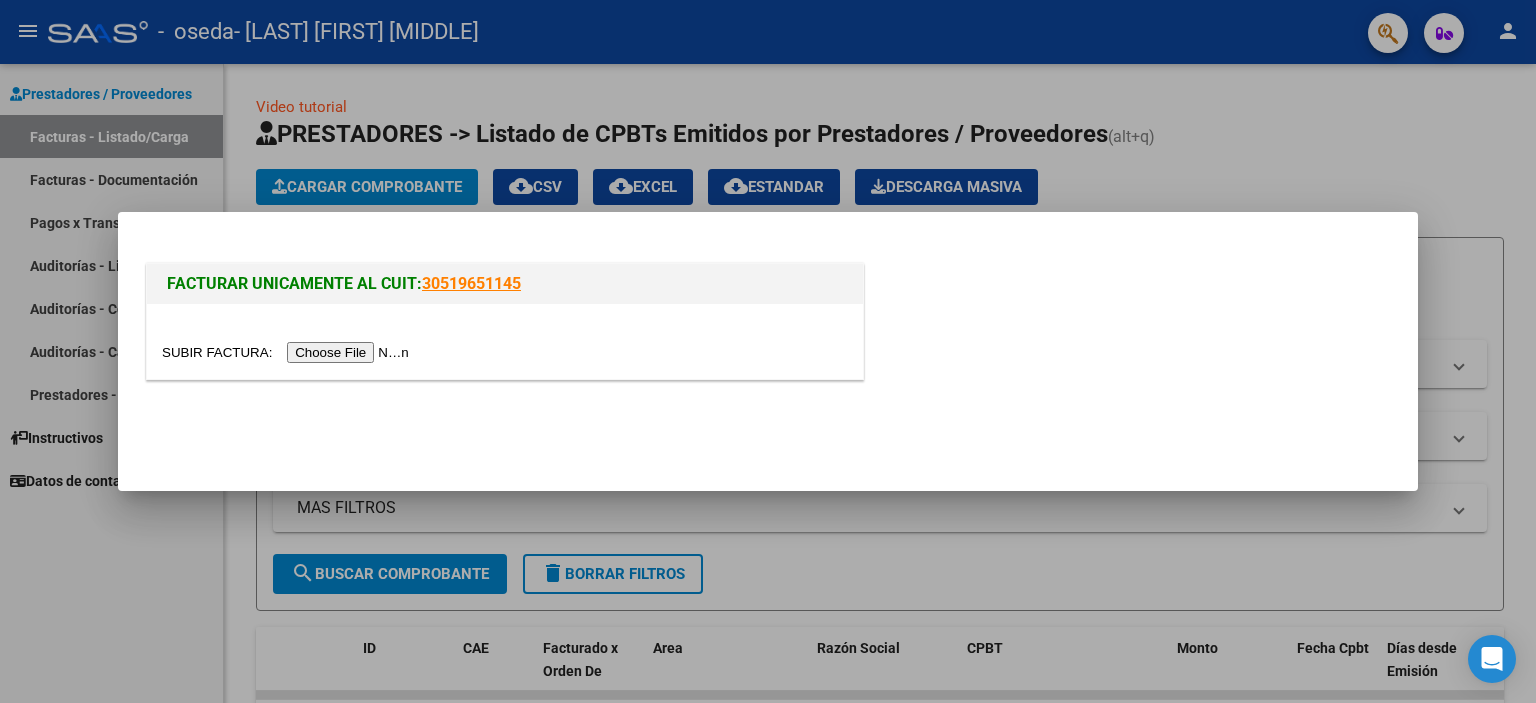 click on "FACTURAR UNICAMENTE AL CUIT:   30519651145" at bounding box center [505, 284] 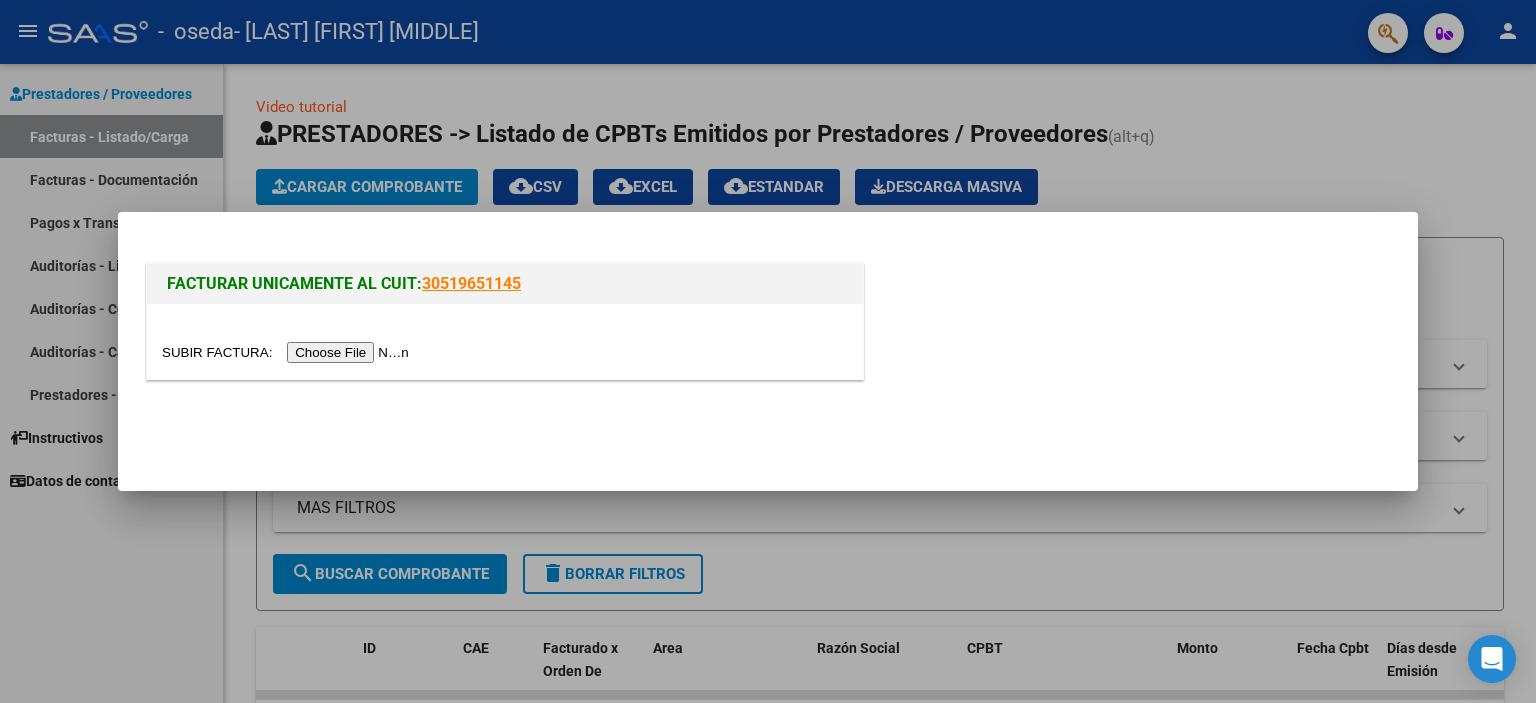 click on "FACTURAR UNICAMENTE AL CUIT:" at bounding box center [294, 283] 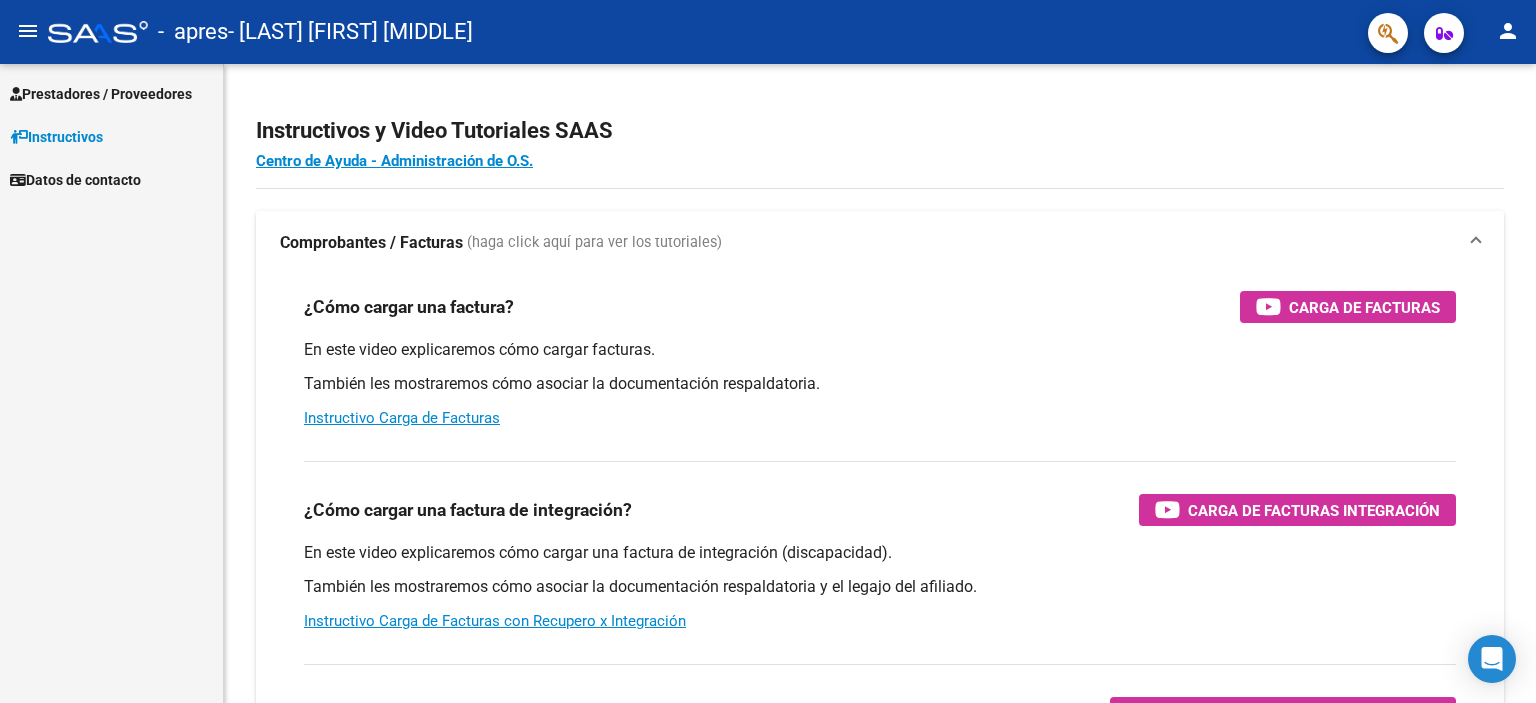scroll, scrollTop: 0, scrollLeft: 0, axis: both 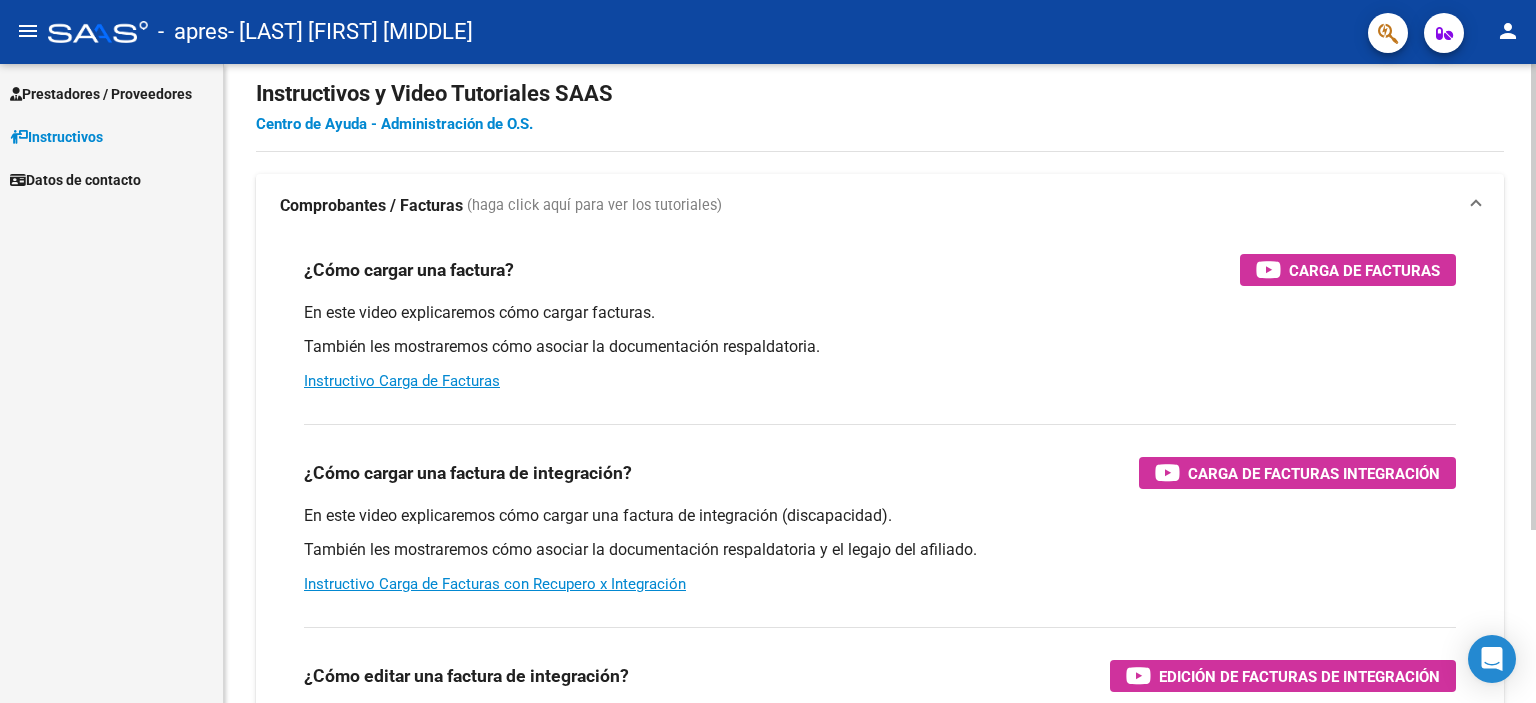 click on "Centro de Ayuda - Administración de O.S." 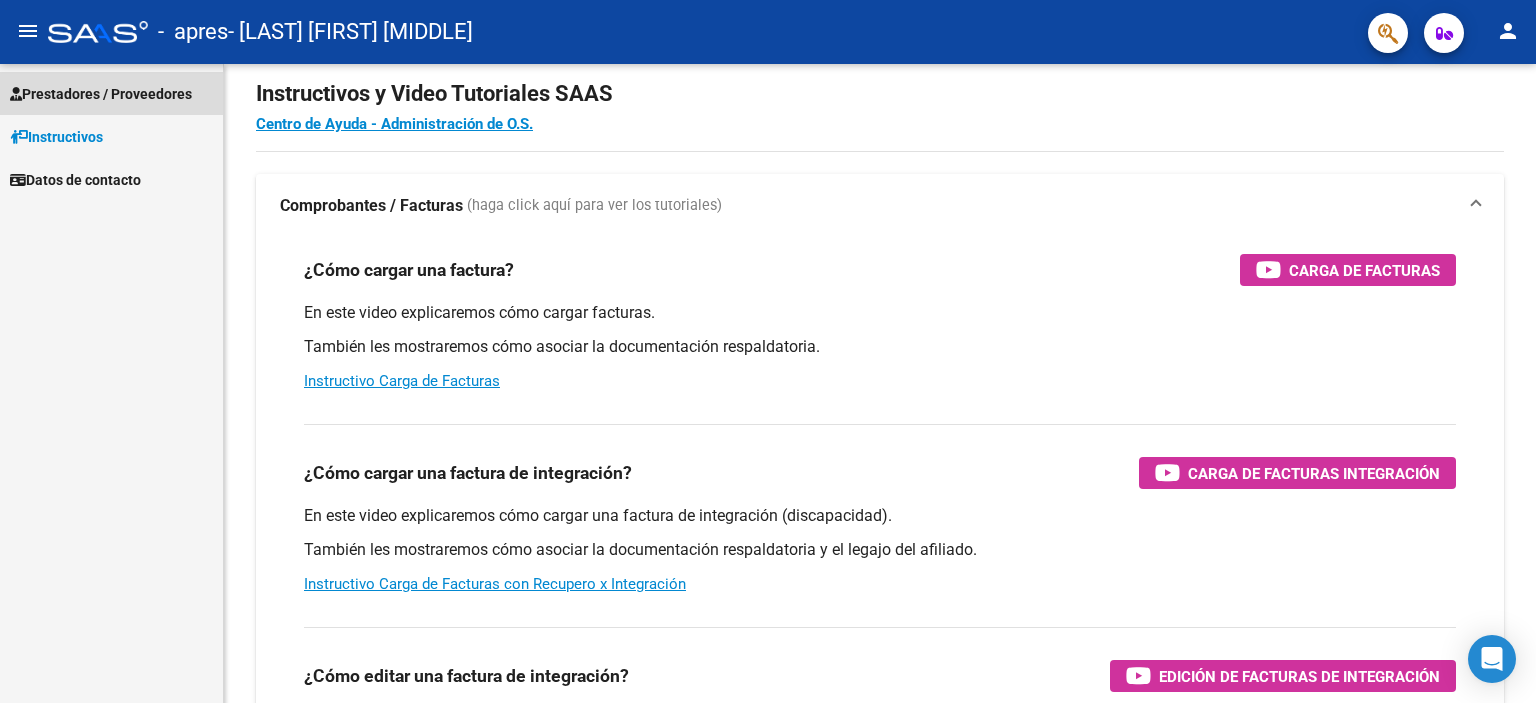 click on "Prestadores / Proveedores" at bounding box center [101, 94] 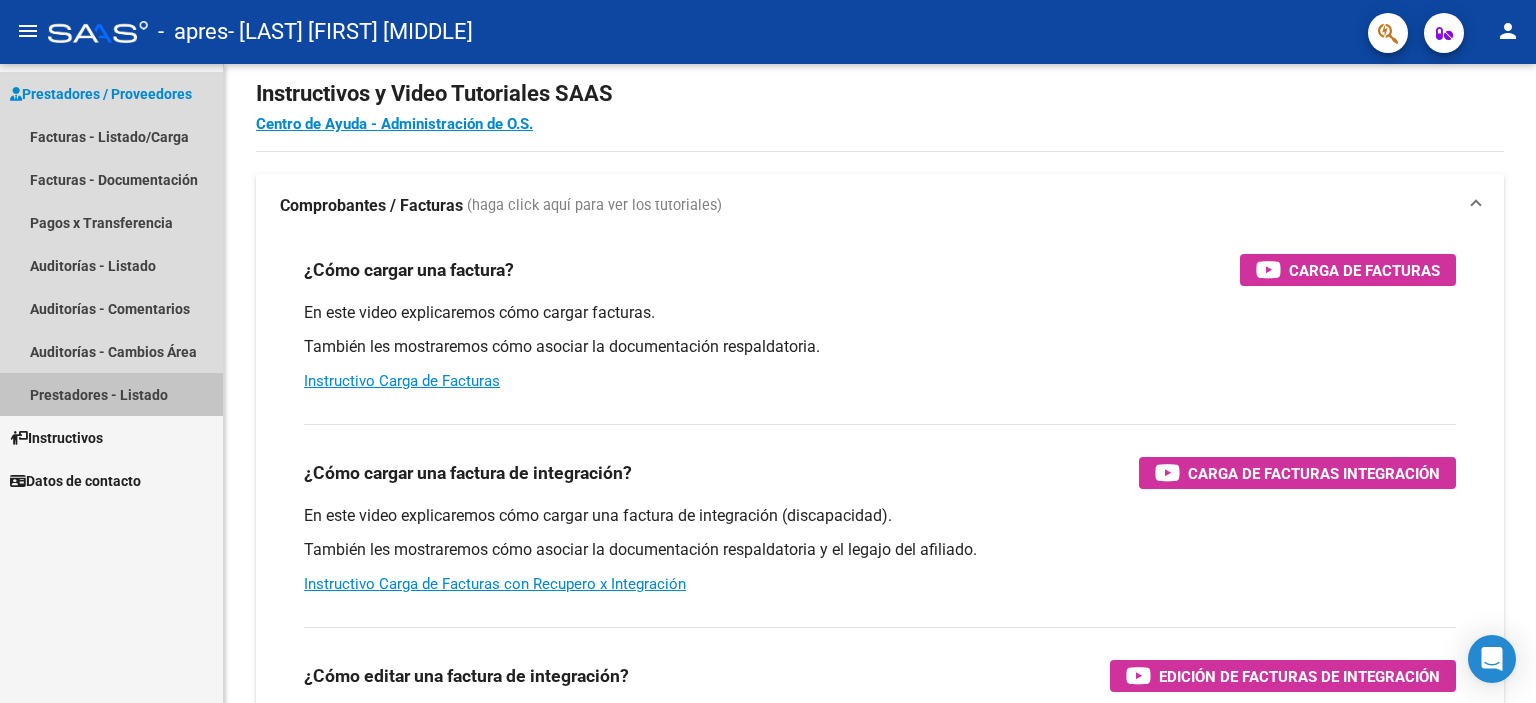 click on "Prestadores - Listado" at bounding box center (111, 394) 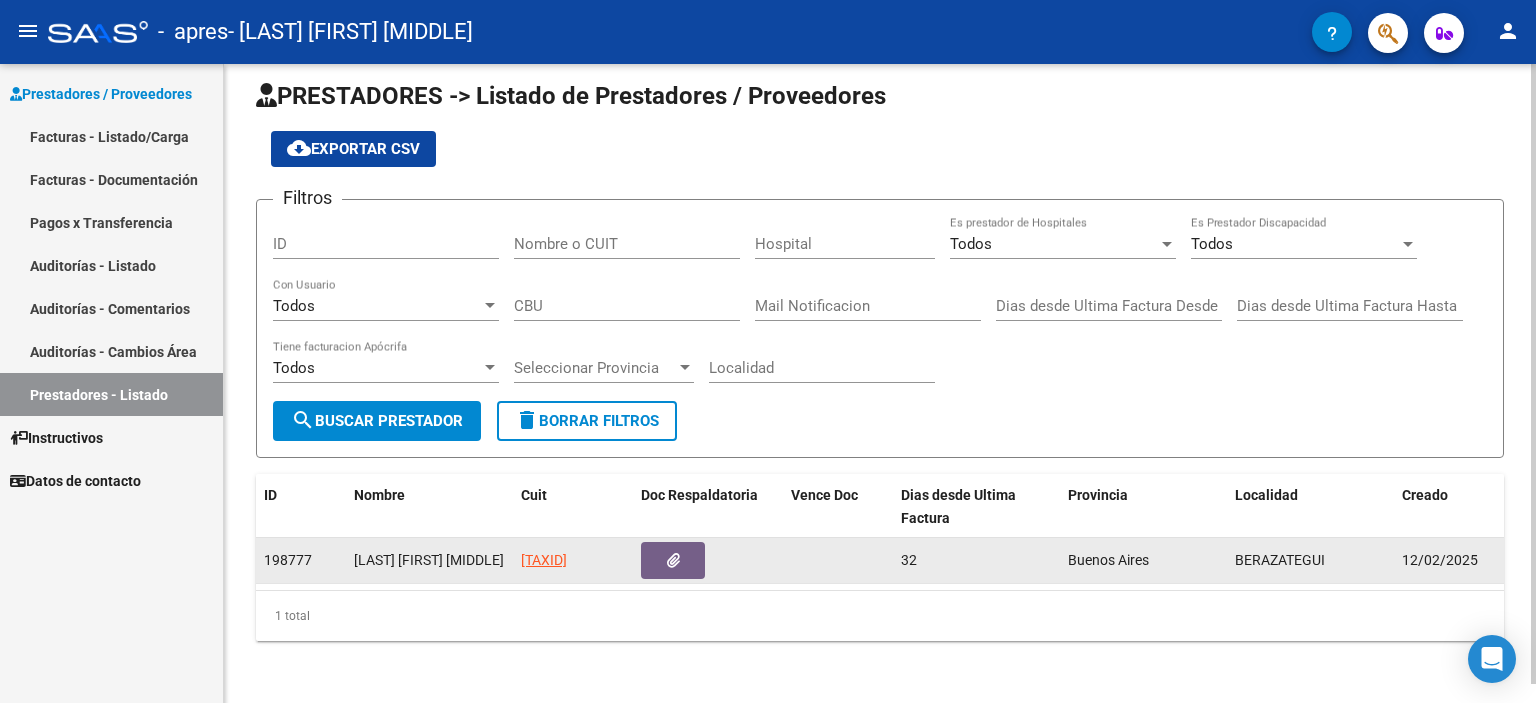 scroll, scrollTop: 19, scrollLeft: 0, axis: vertical 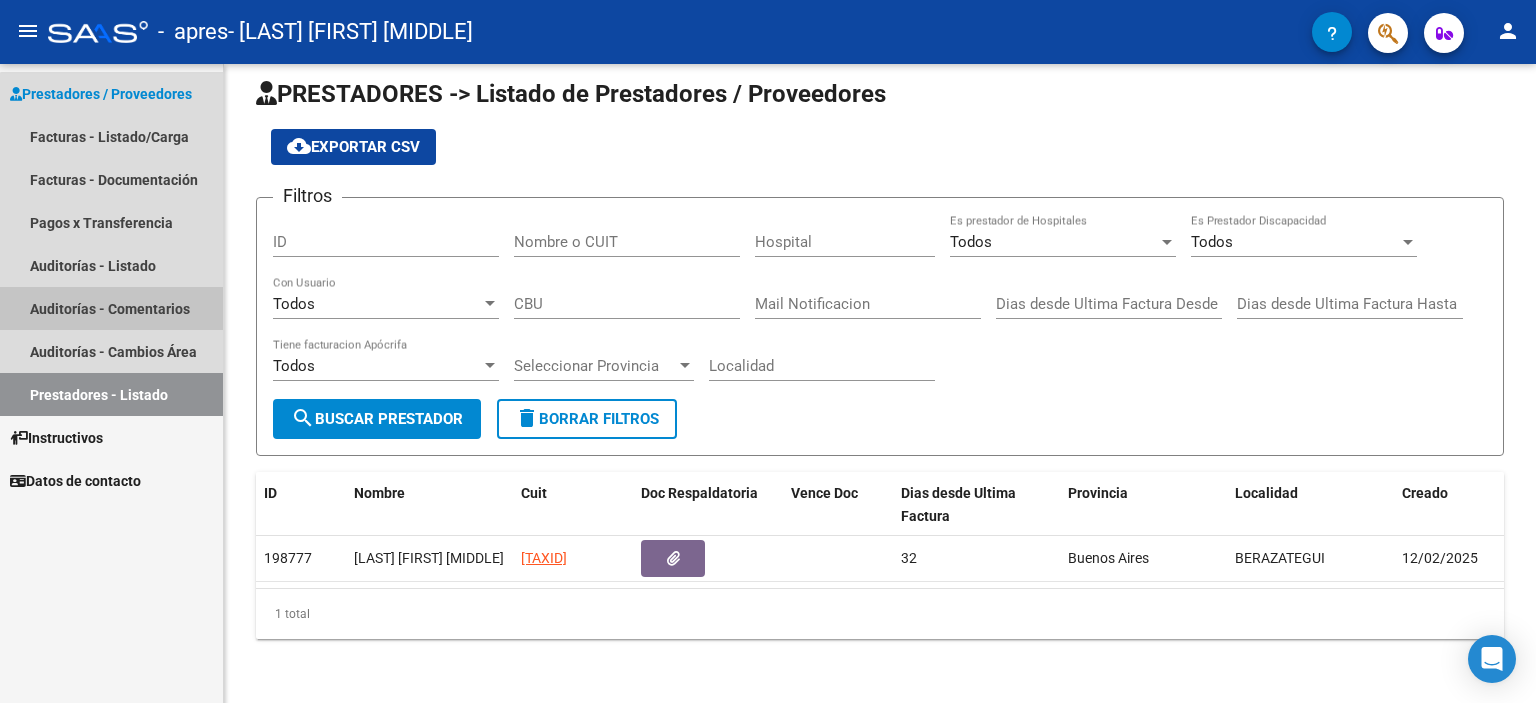 click on "Auditorías - Comentarios" at bounding box center (111, 308) 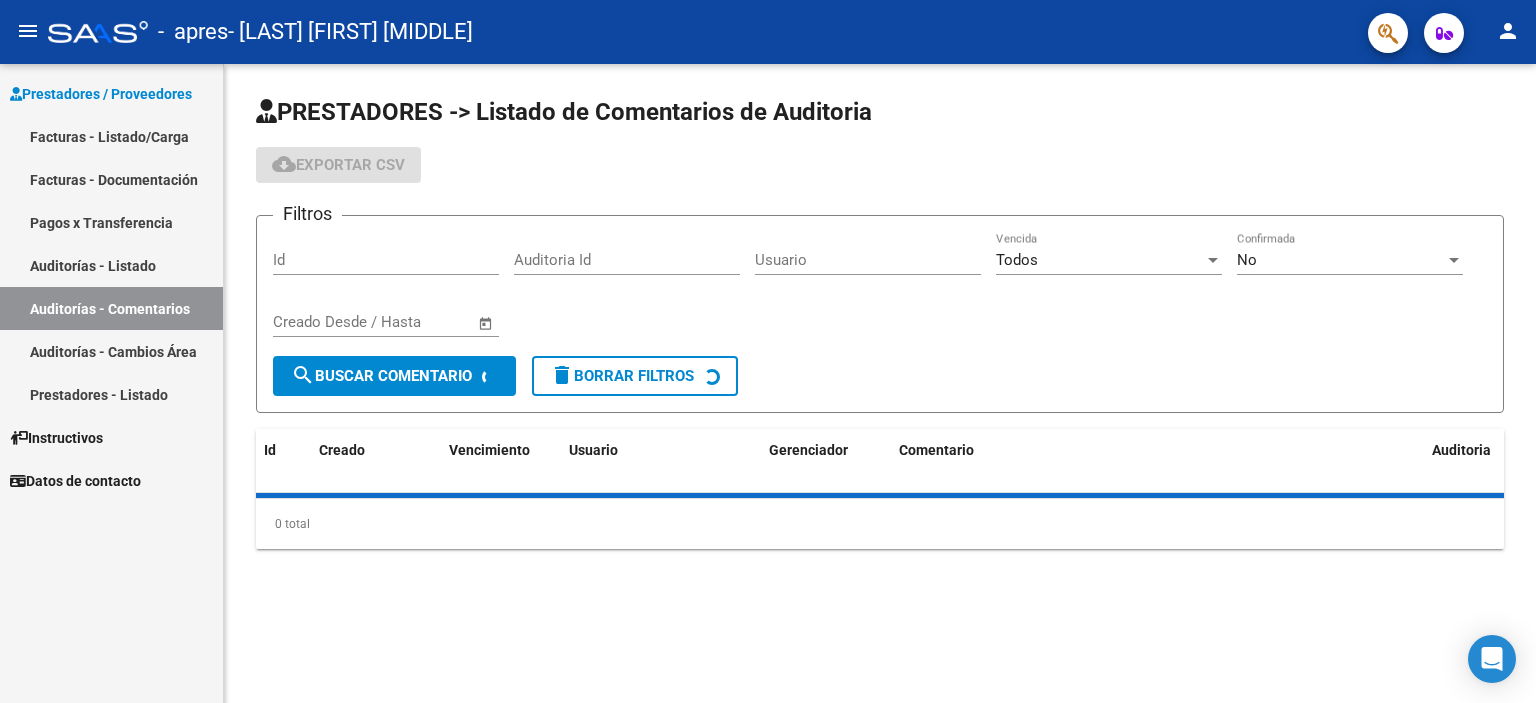 scroll, scrollTop: 0, scrollLeft: 0, axis: both 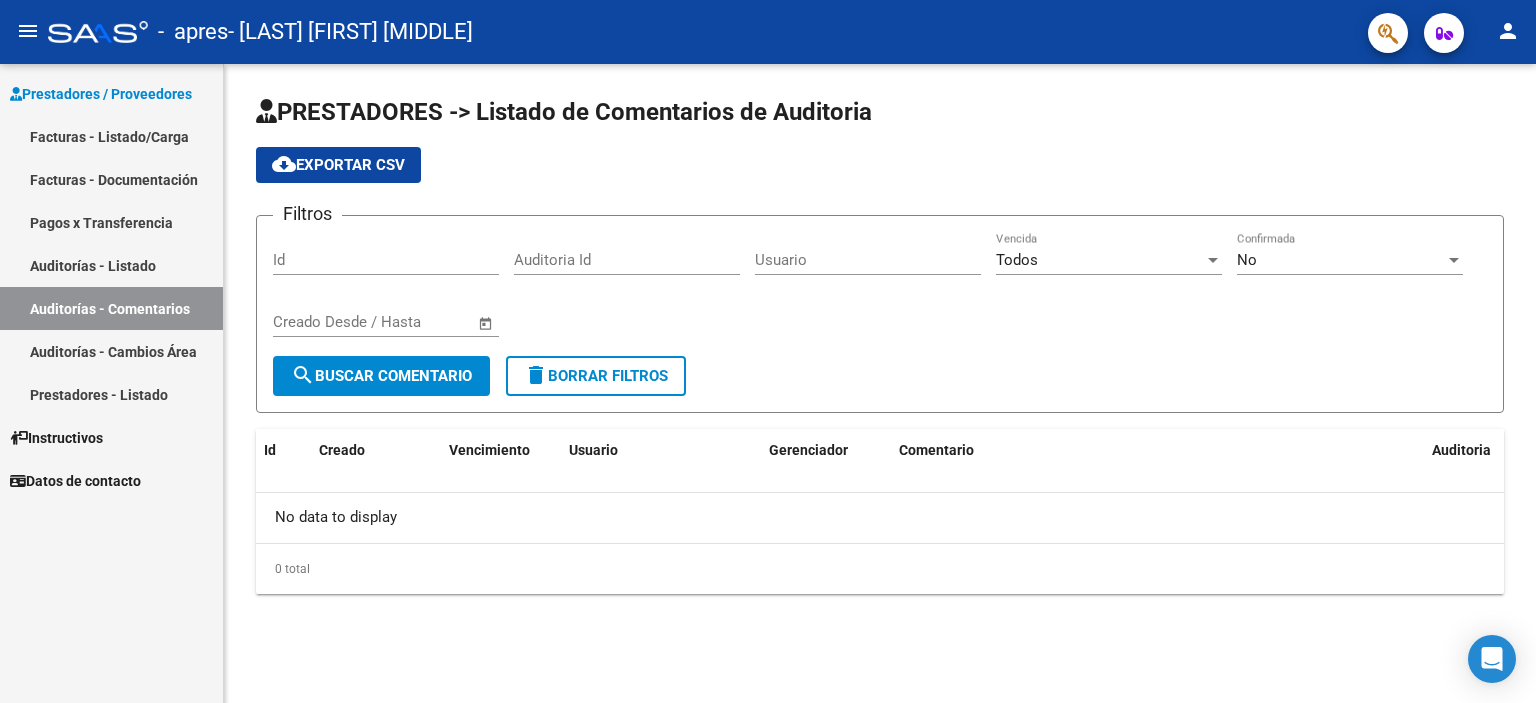 click on "Auditorías - Listado" at bounding box center [111, 265] 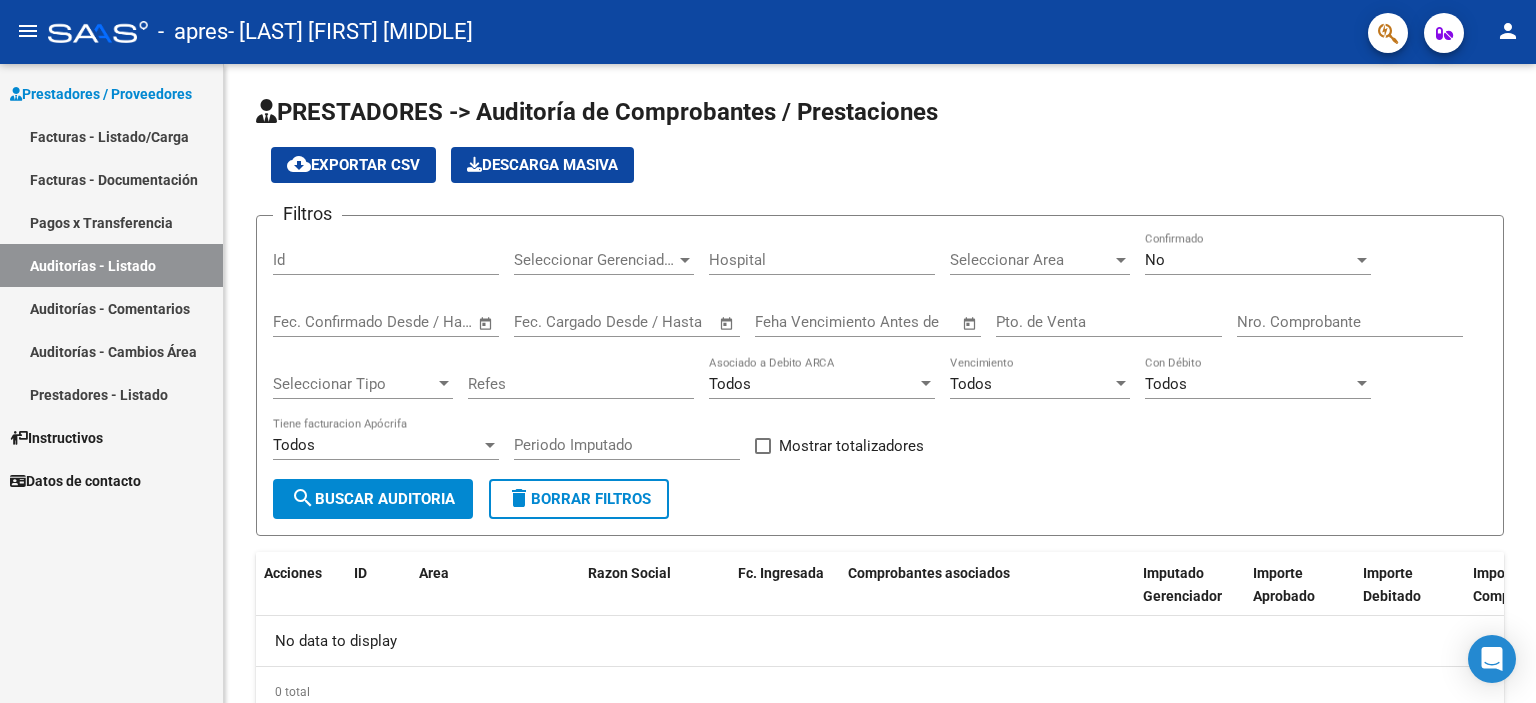 click on "Pagos x Transferencia" at bounding box center (111, 222) 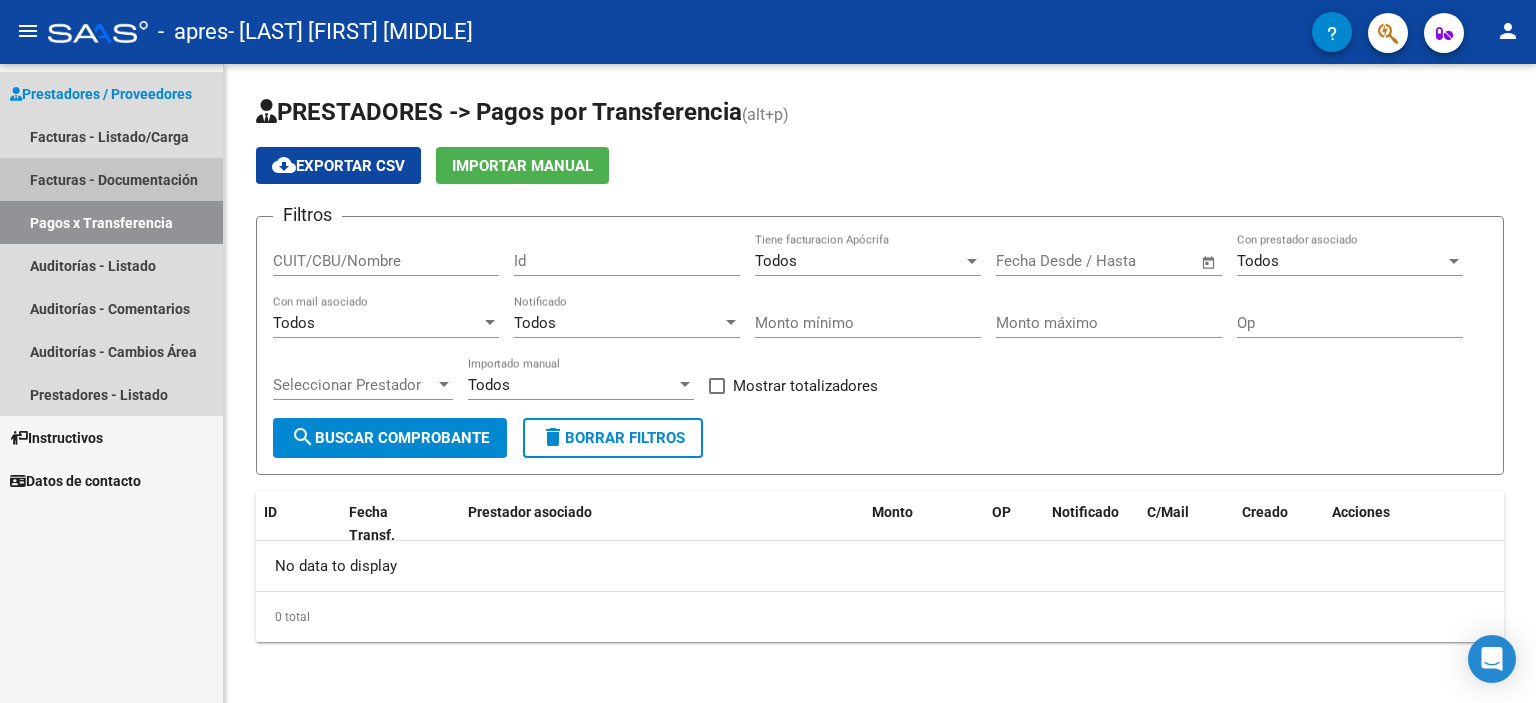 click on "Facturas - Documentación" at bounding box center (111, 179) 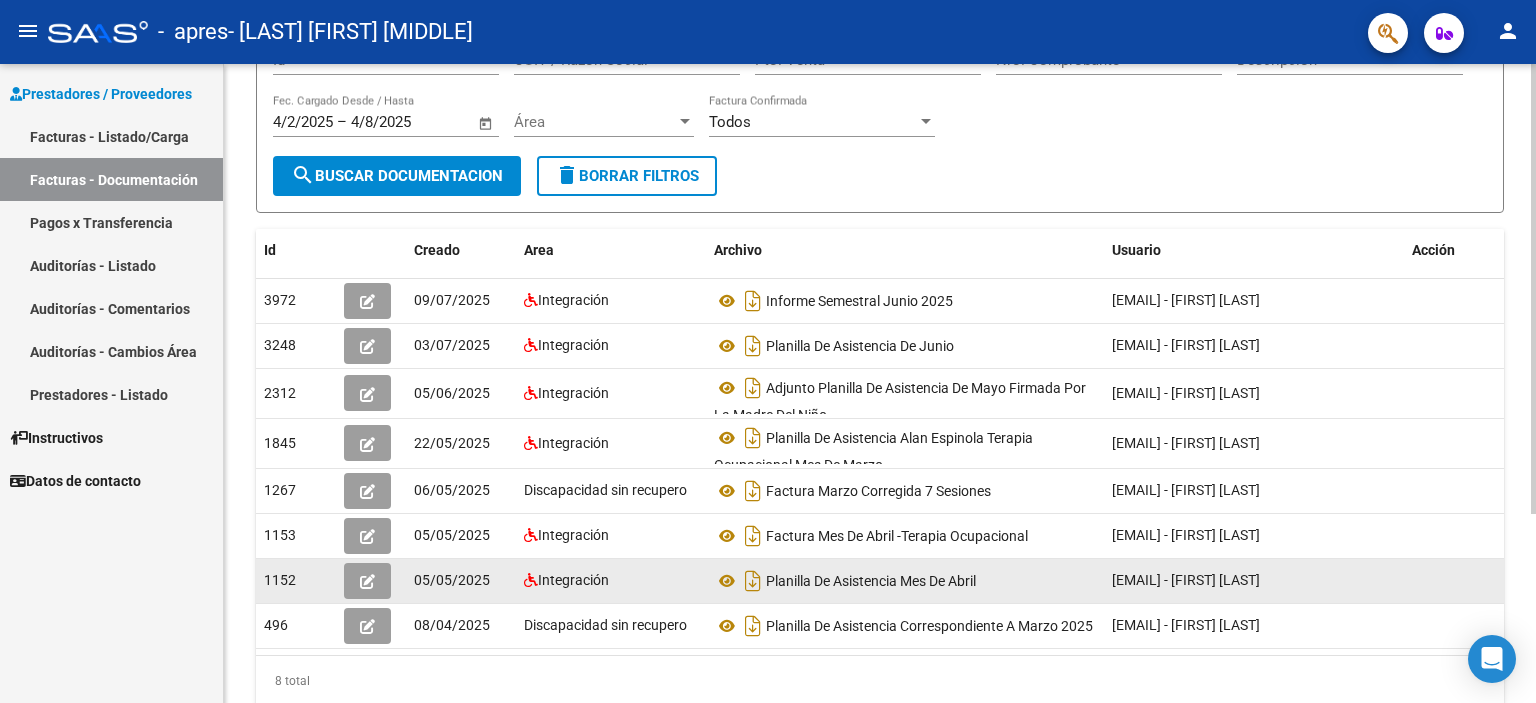 scroll, scrollTop: 0, scrollLeft: 0, axis: both 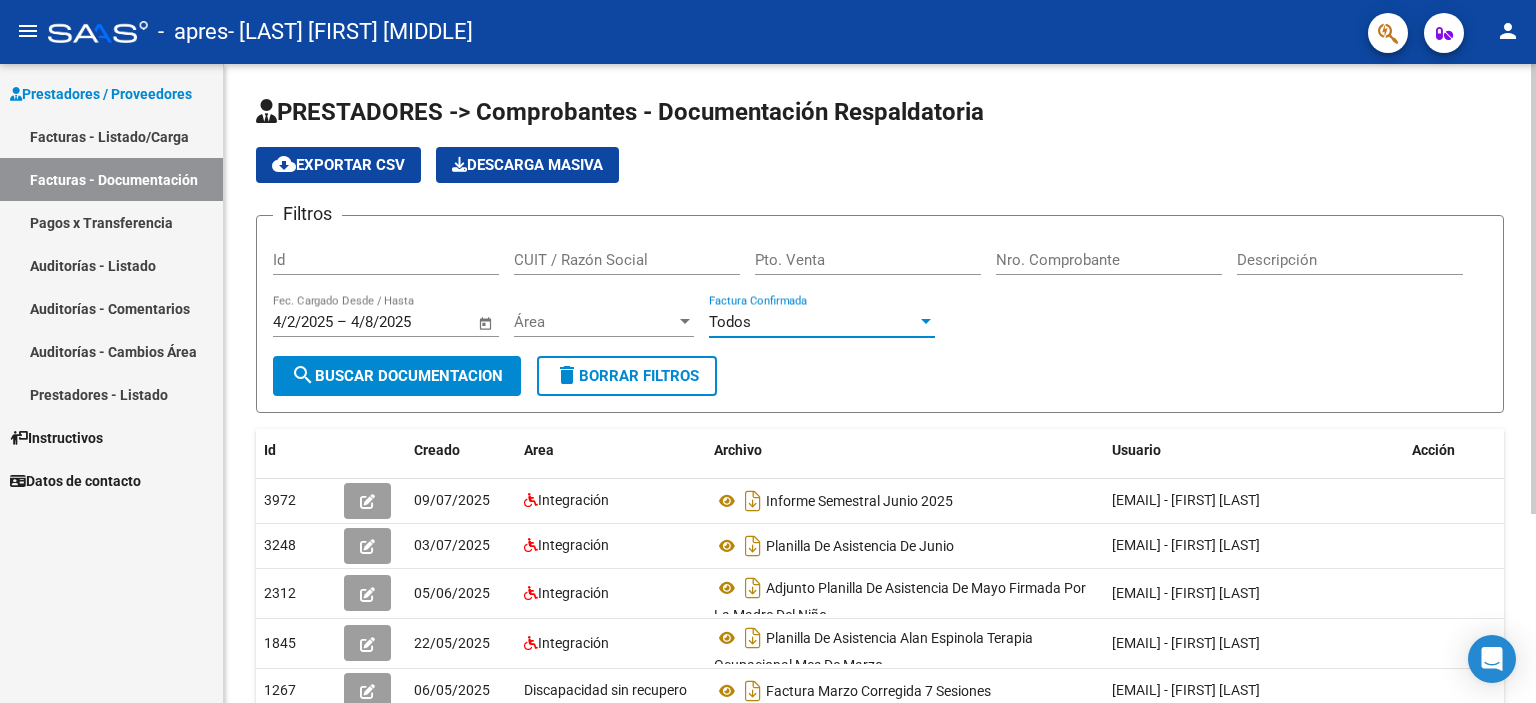 click on "Todos" at bounding box center [730, 322] 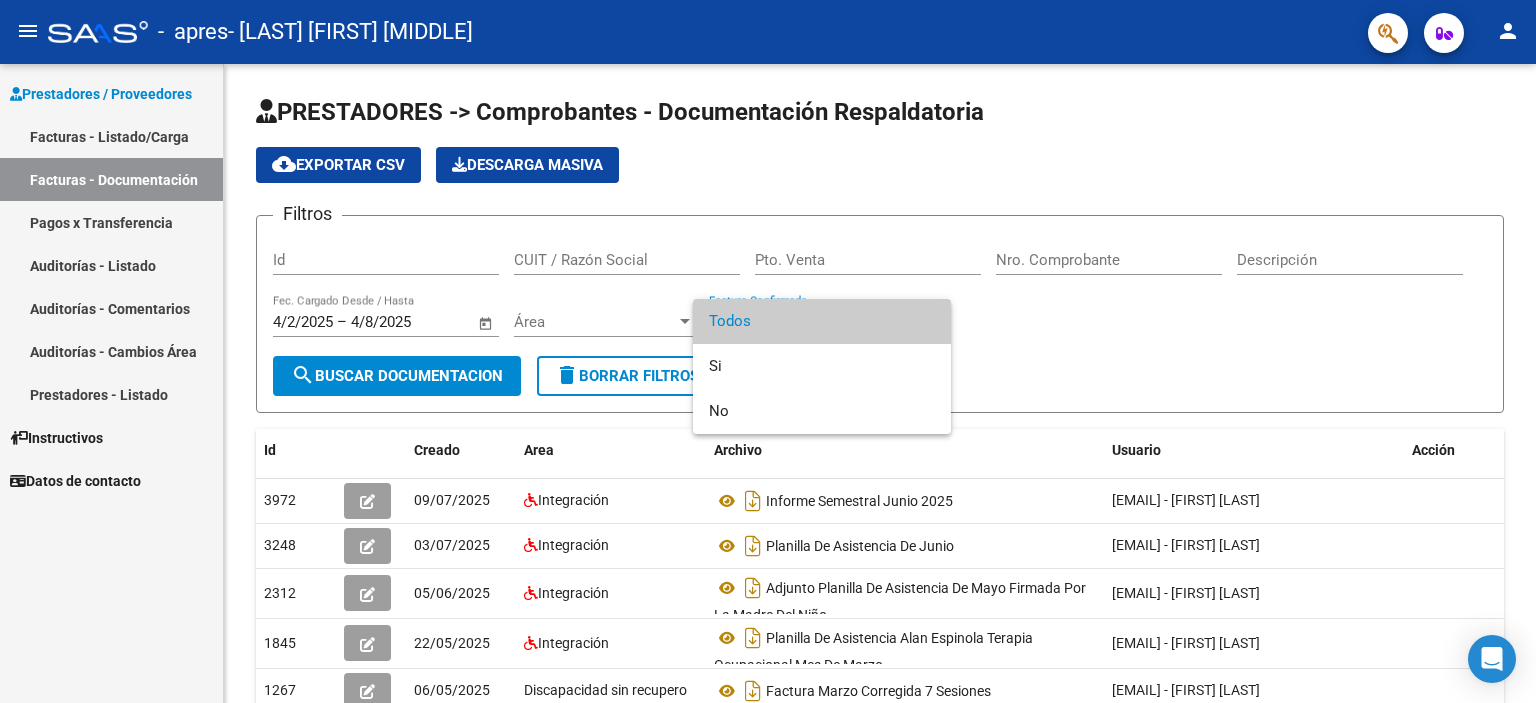 click at bounding box center [768, 351] 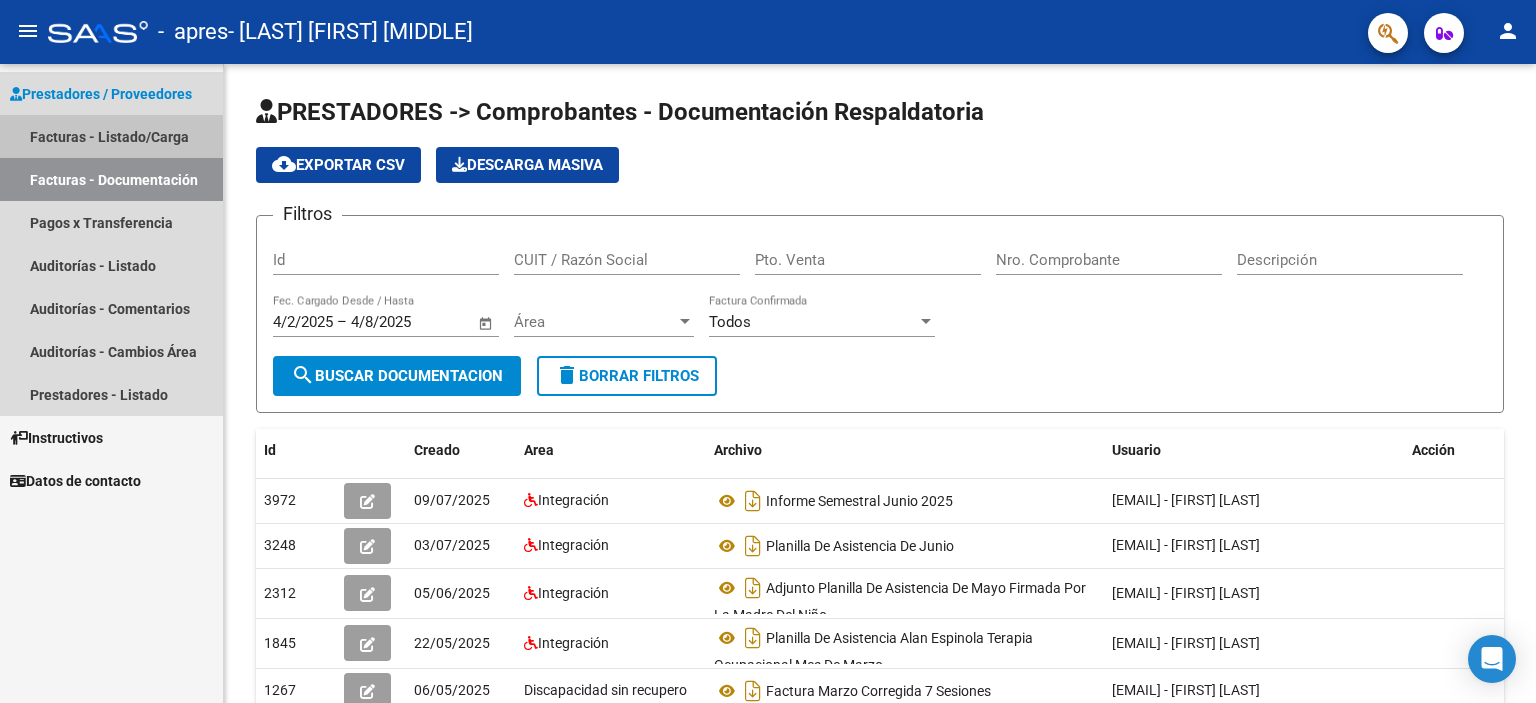 click on "Facturas - Listado/Carga" at bounding box center (111, 136) 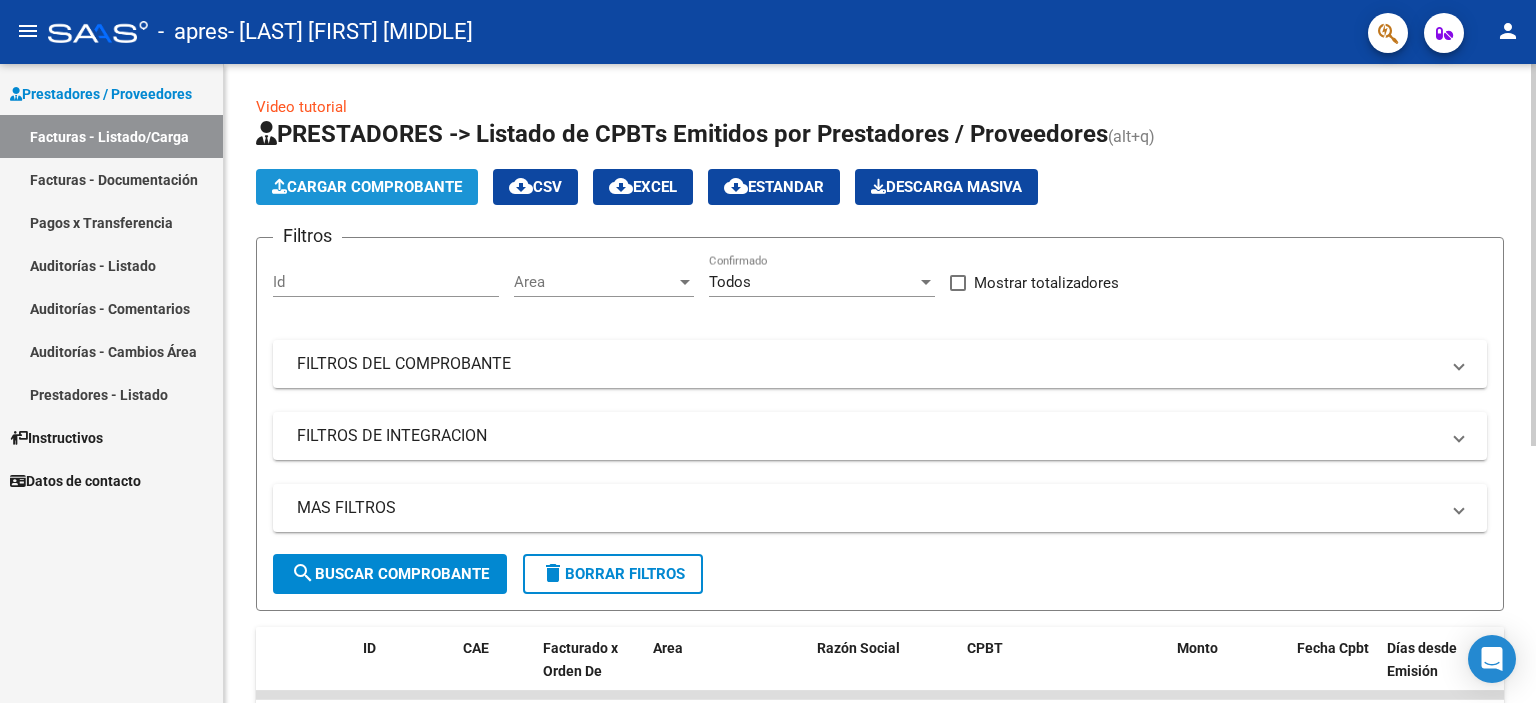 click 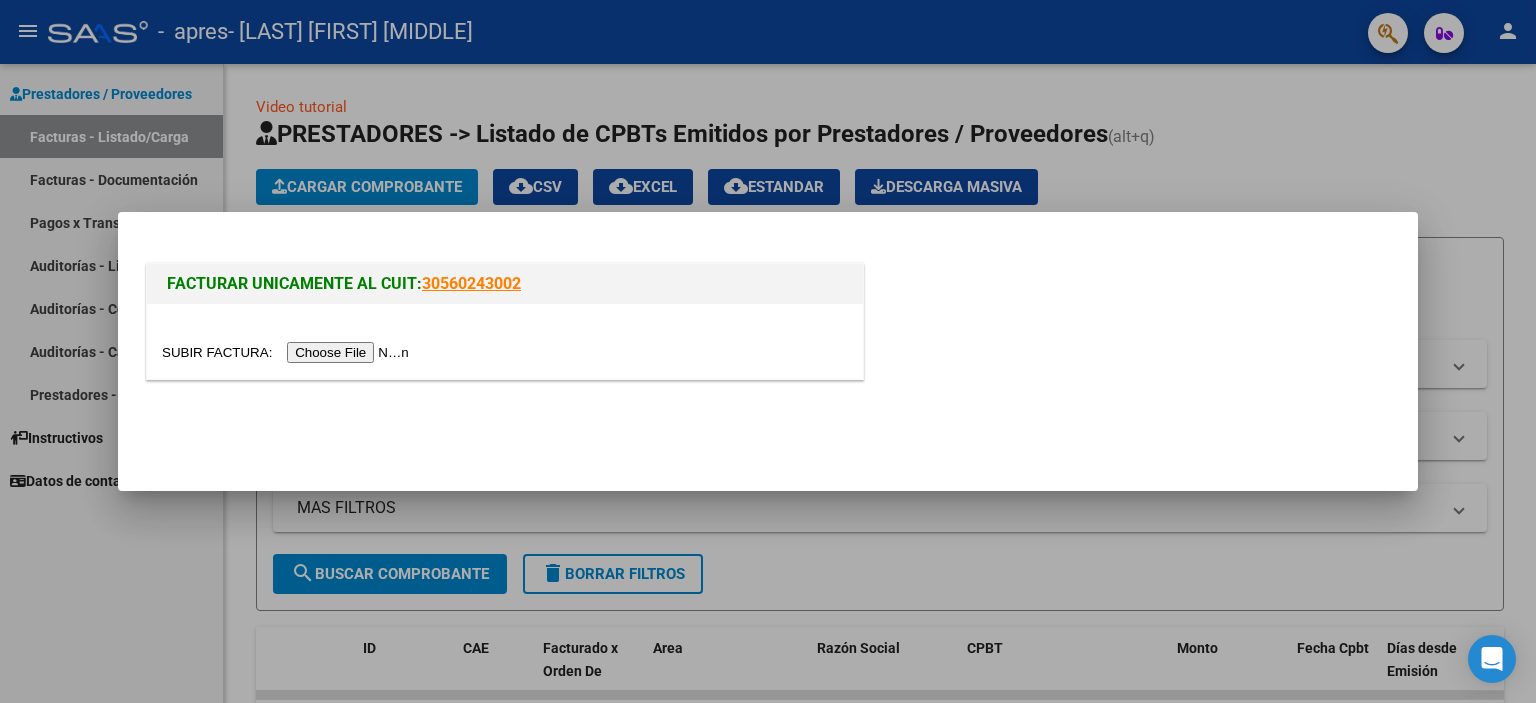click at bounding box center (288, 352) 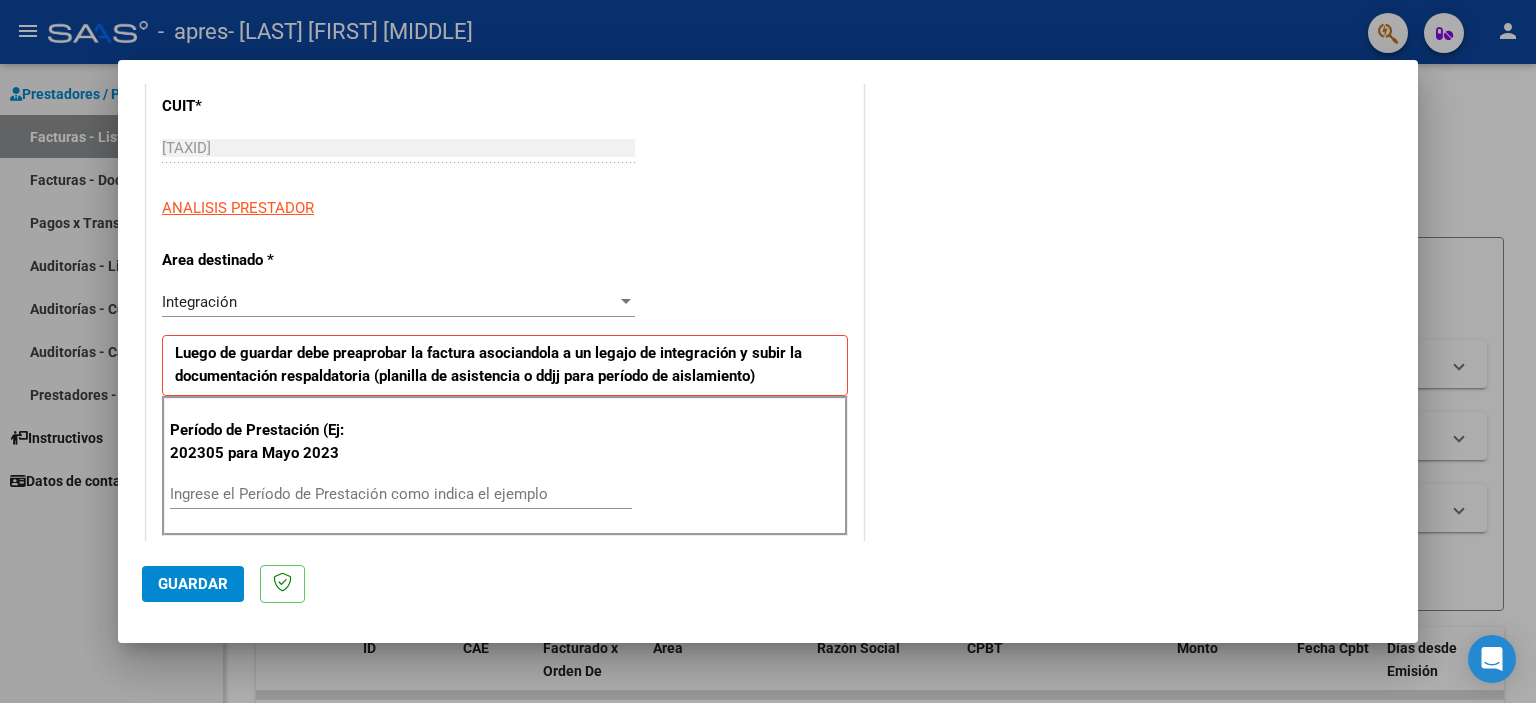 scroll, scrollTop: 300, scrollLeft: 0, axis: vertical 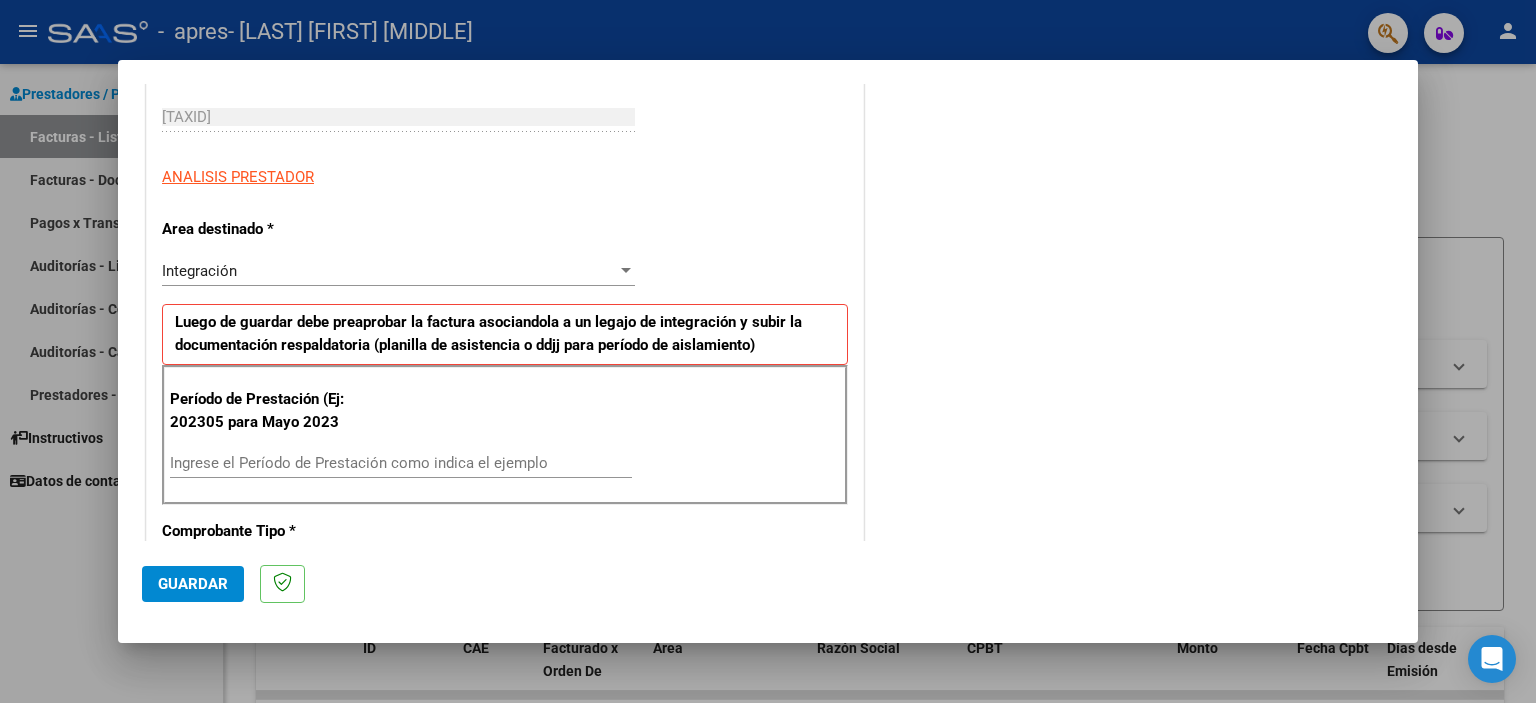 click on "Ingrese el Período de Prestación como indica el ejemplo" at bounding box center (401, 463) 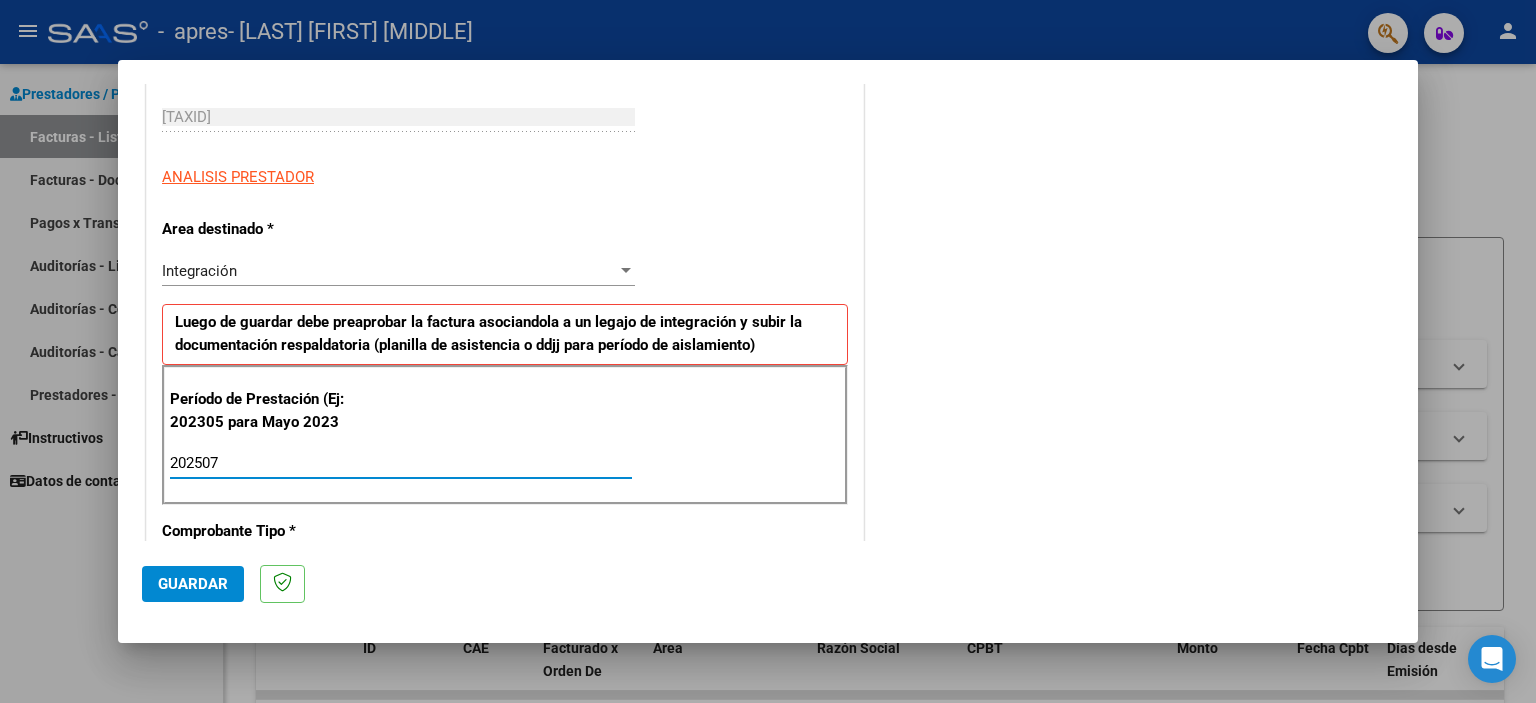 type on "202507" 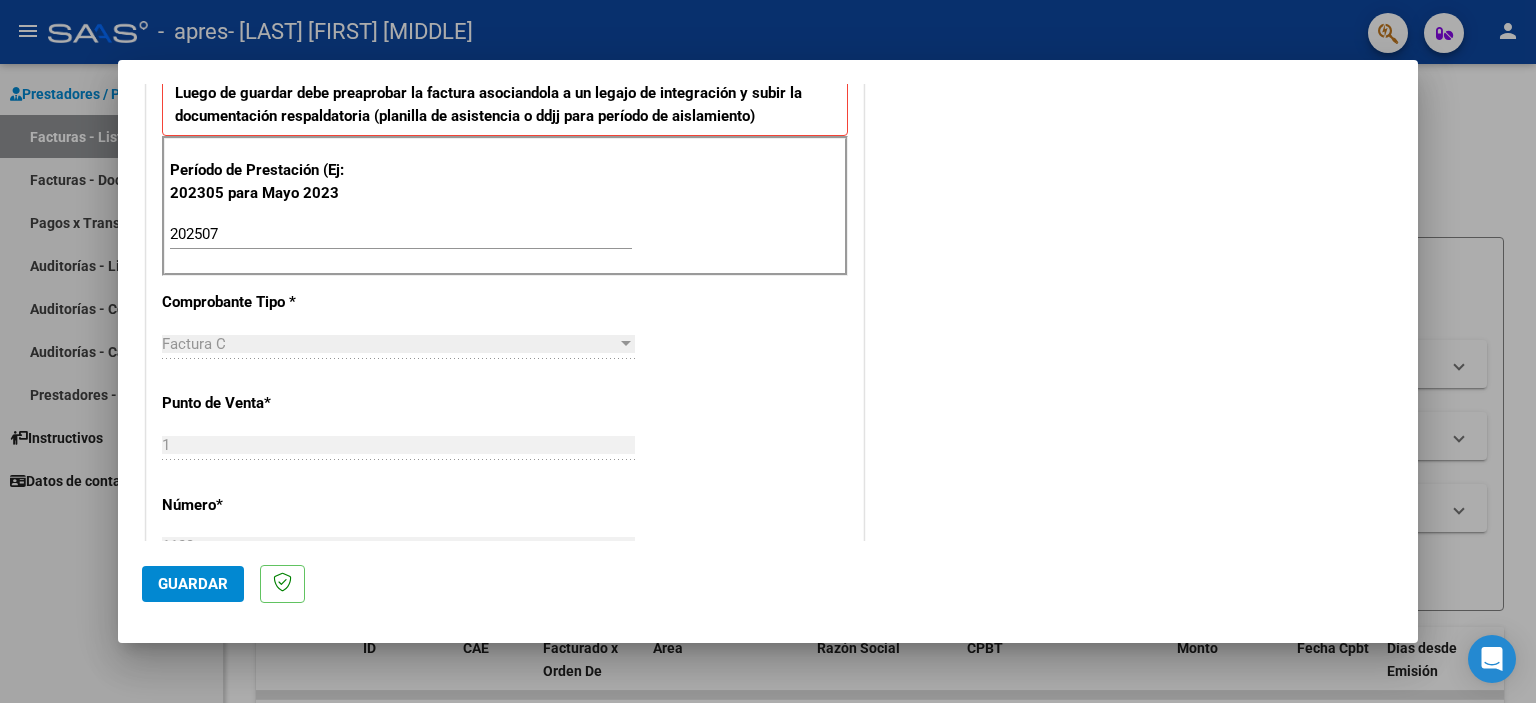 scroll, scrollTop: 563, scrollLeft: 0, axis: vertical 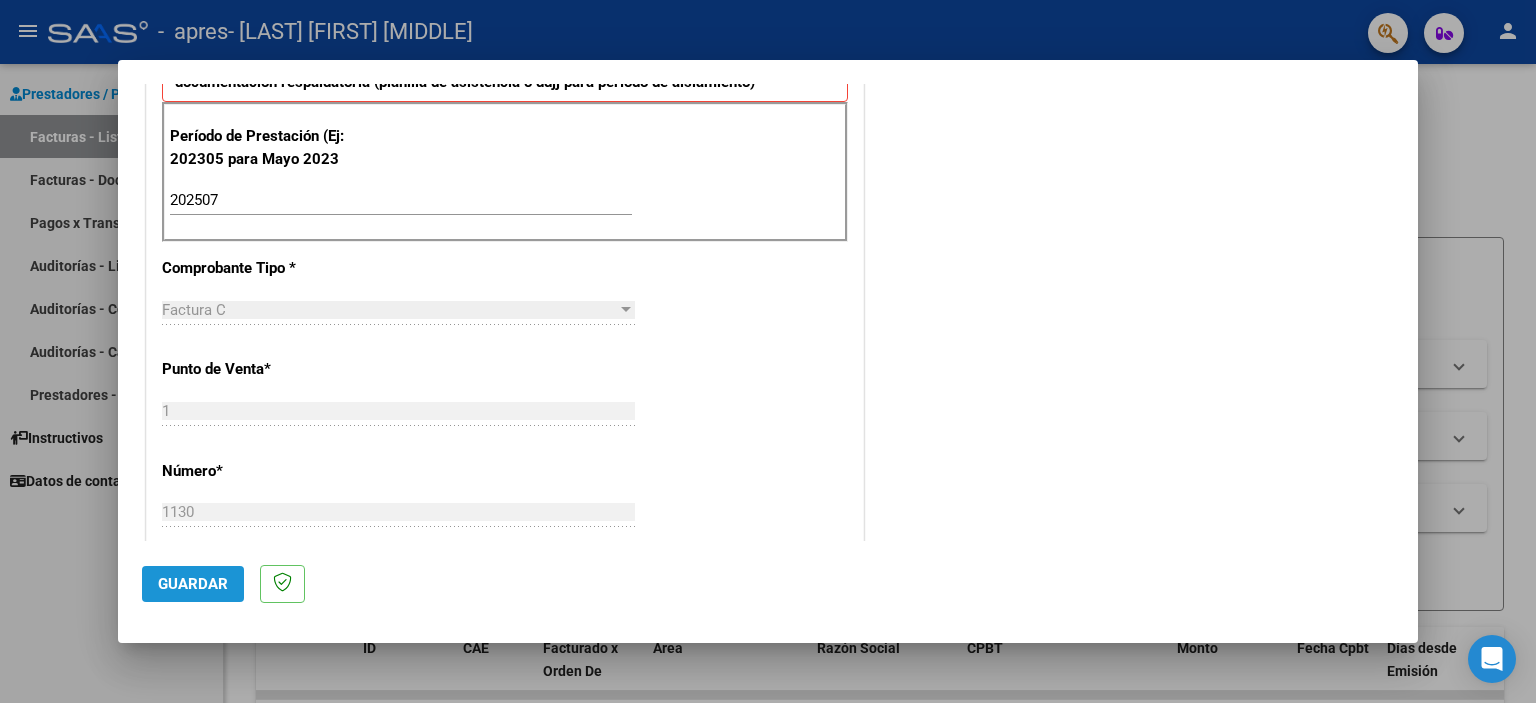click on "Guardar" 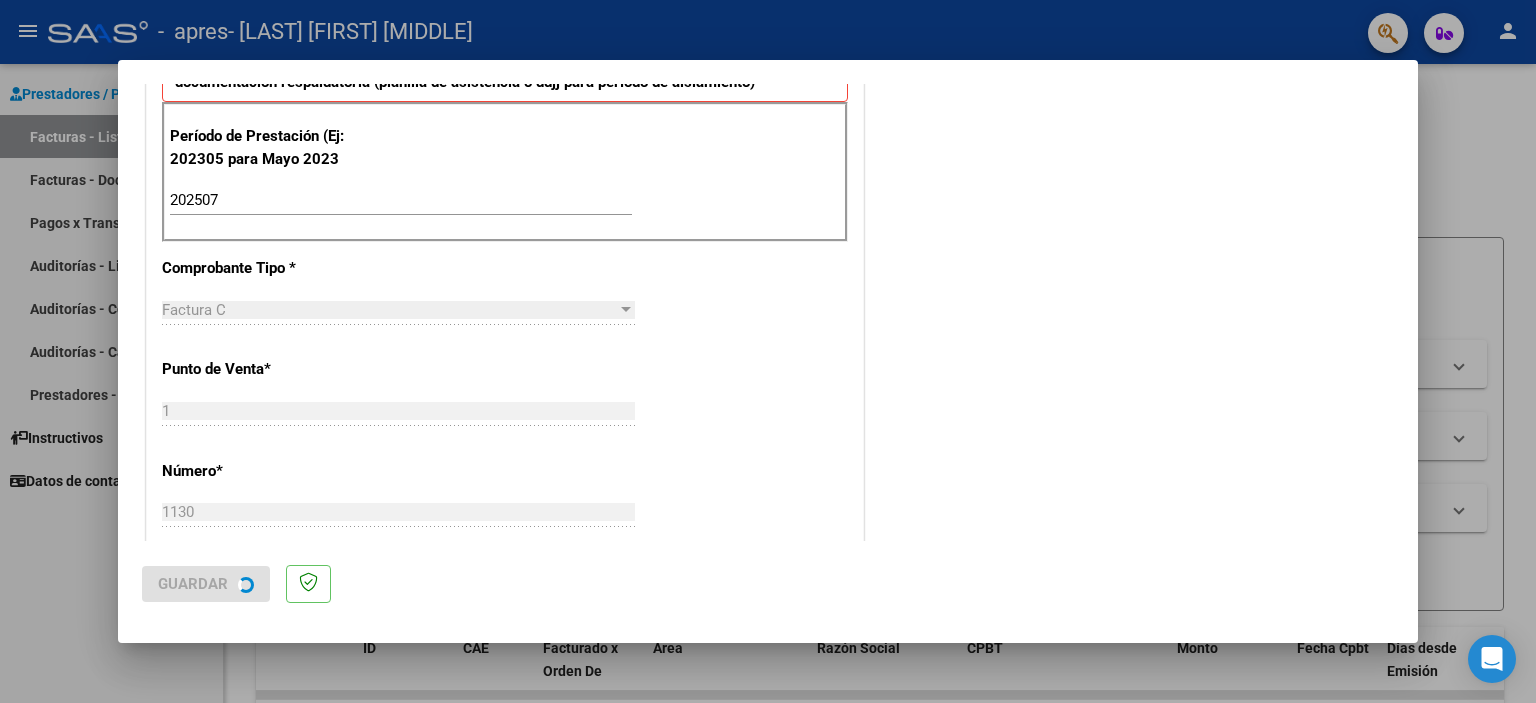 scroll, scrollTop: 0, scrollLeft: 0, axis: both 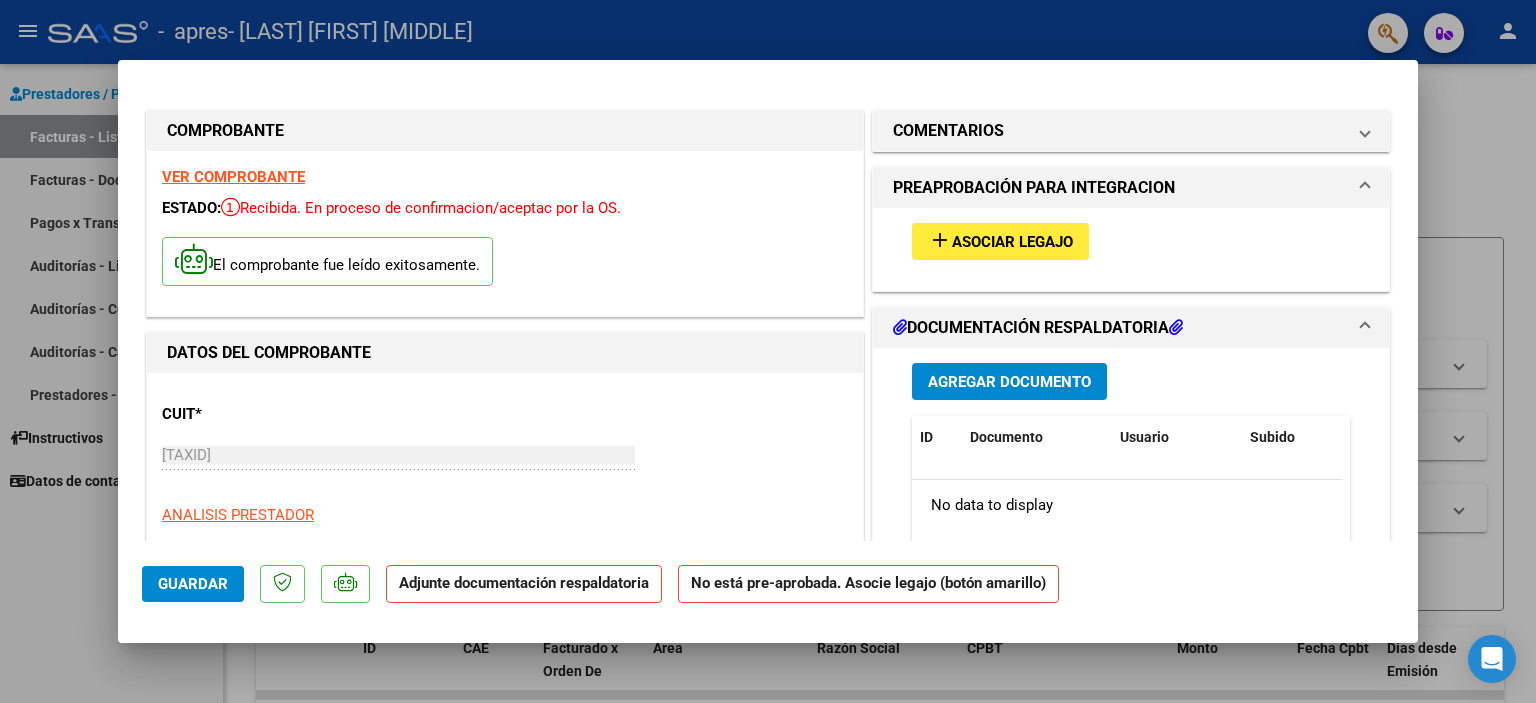 click on "PREAPROBACIÓN PARA INTEGRACION" at bounding box center (1034, 188) 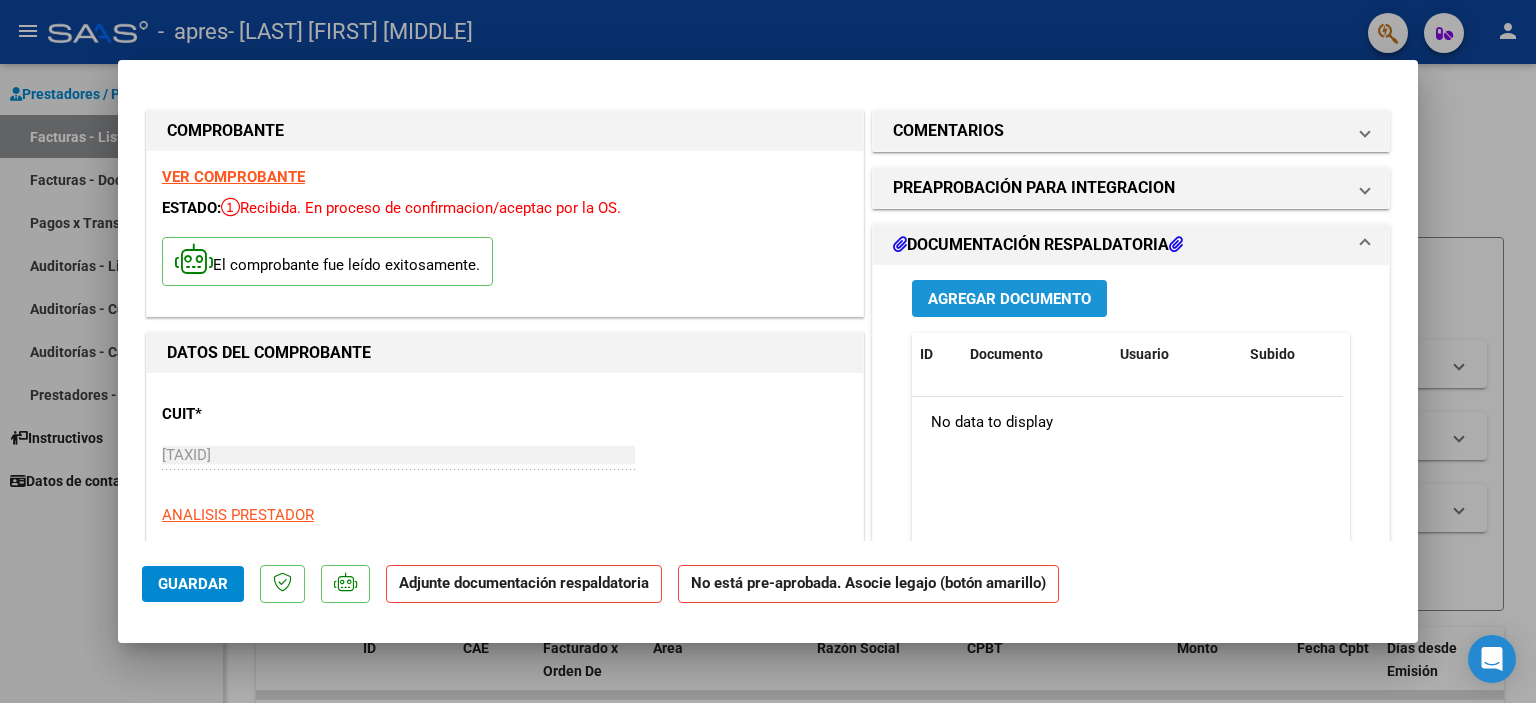 click on "Agregar Documento" at bounding box center [1009, 299] 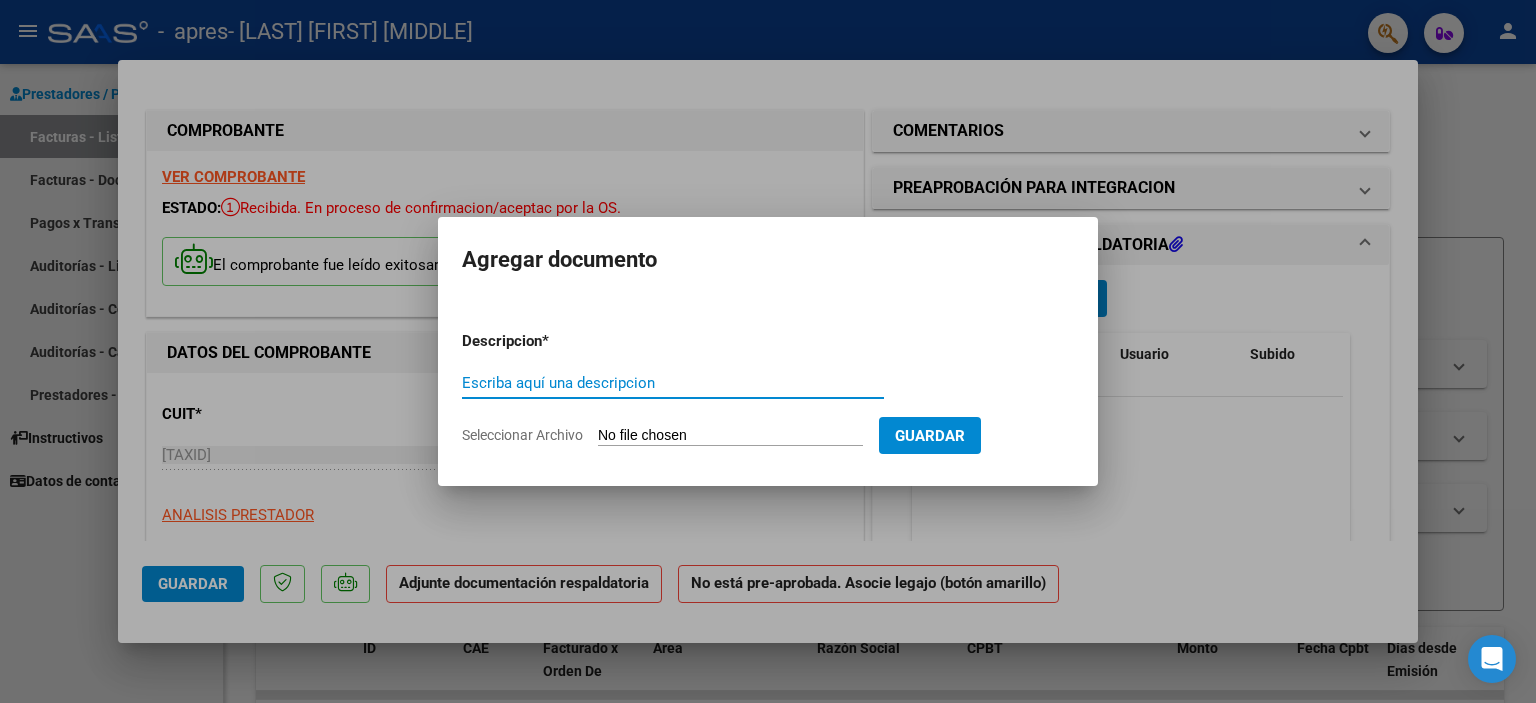 click on "Escriba aquí una descripcion" at bounding box center (673, 383) 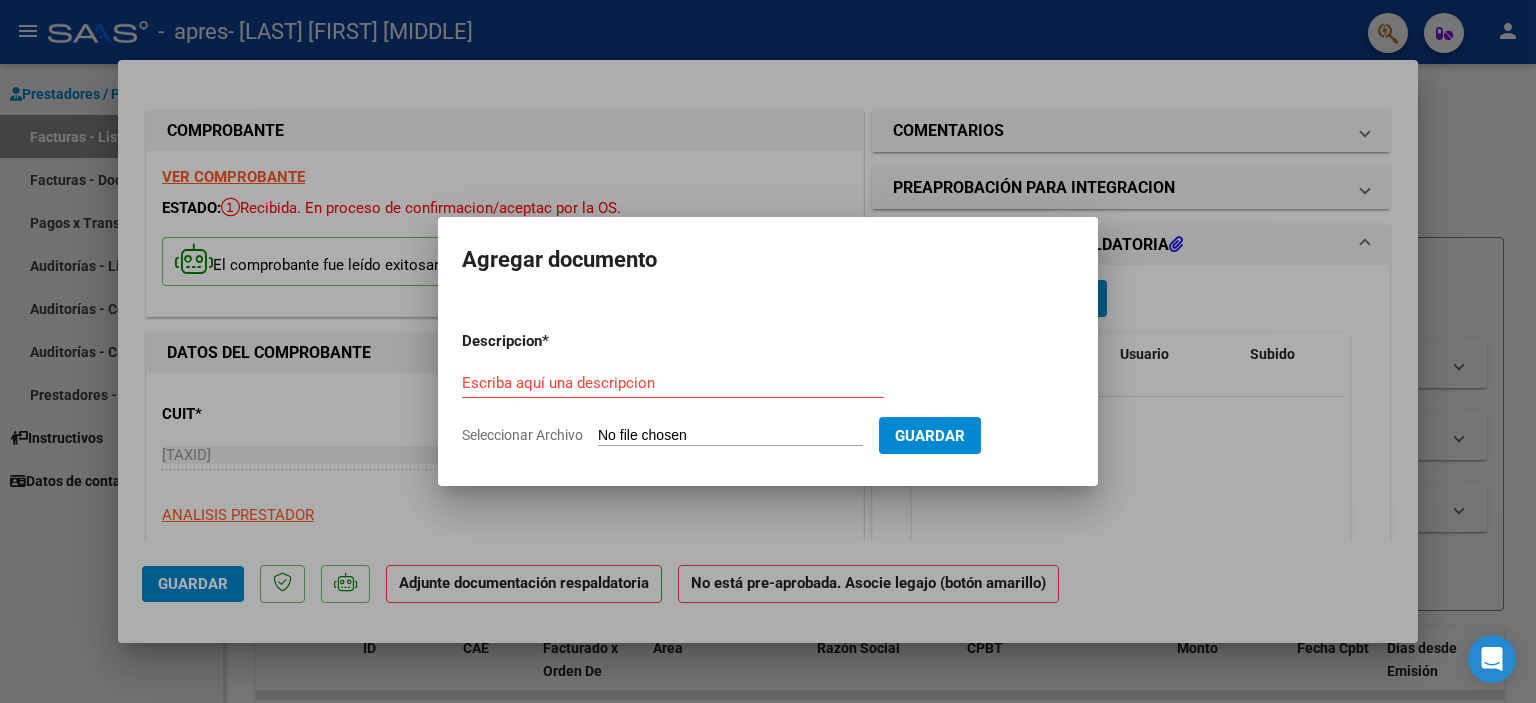 click on "Seleccionar Archivo" at bounding box center [730, 436] 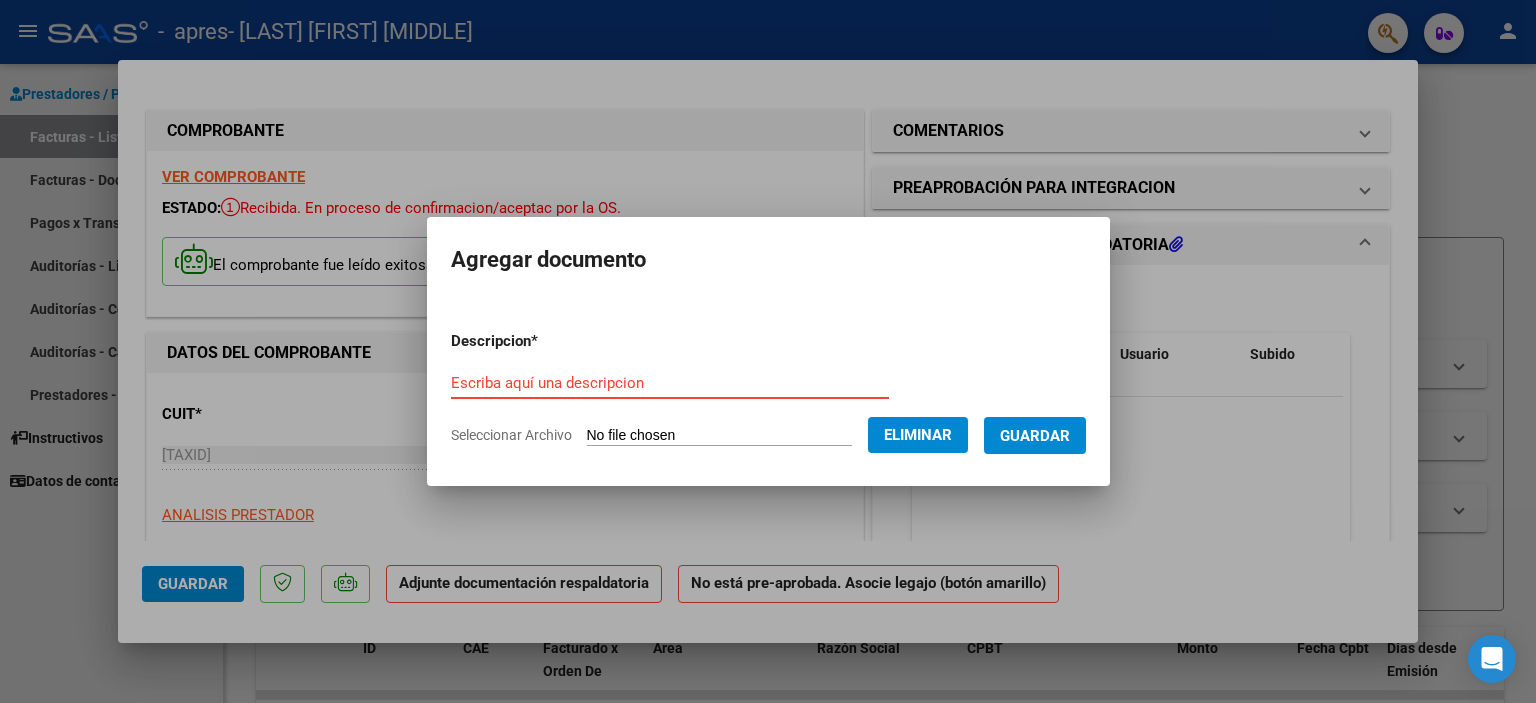 click on "Escriba aquí una descripcion" at bounding box center [670, 383] 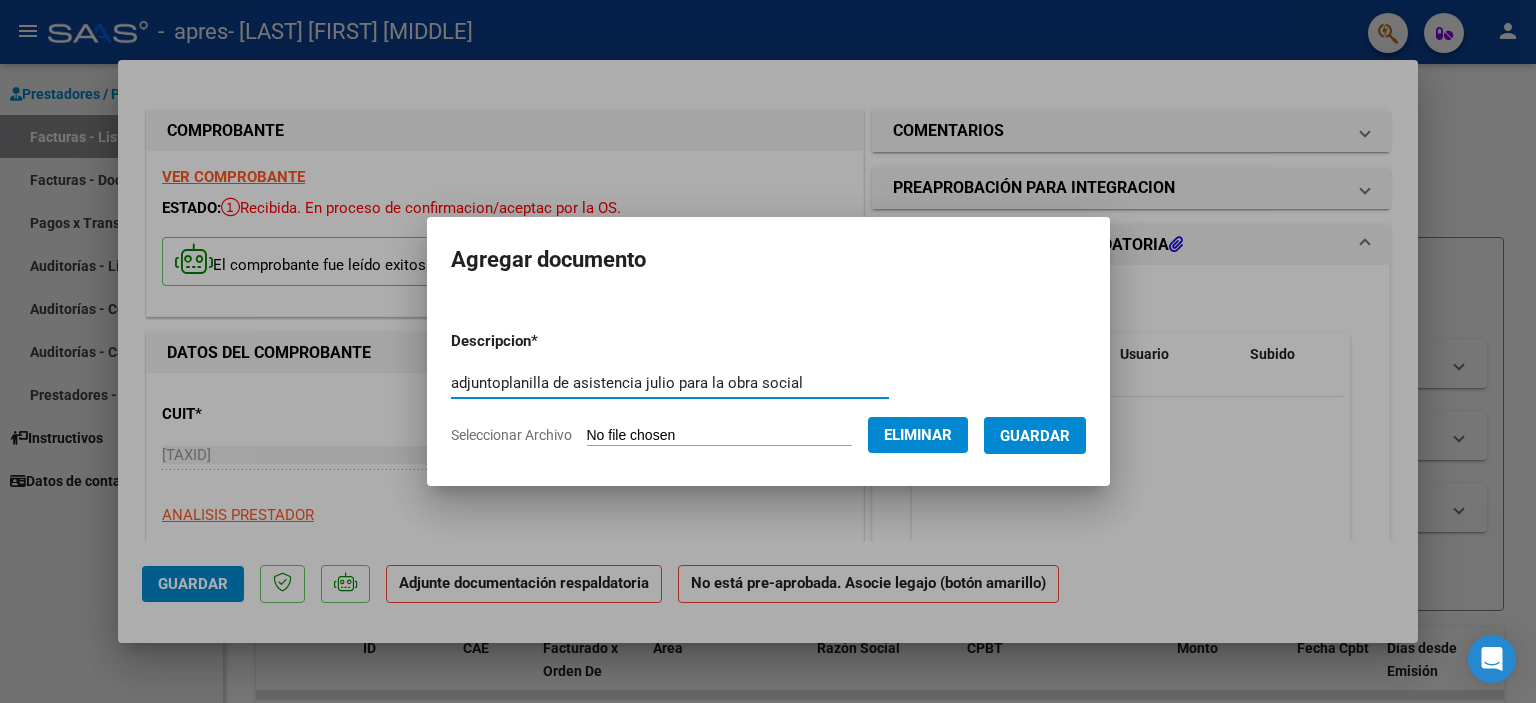 click on "adjuntoplanilla de asistencia julio para la obra social" at bounding box center (670, 383) 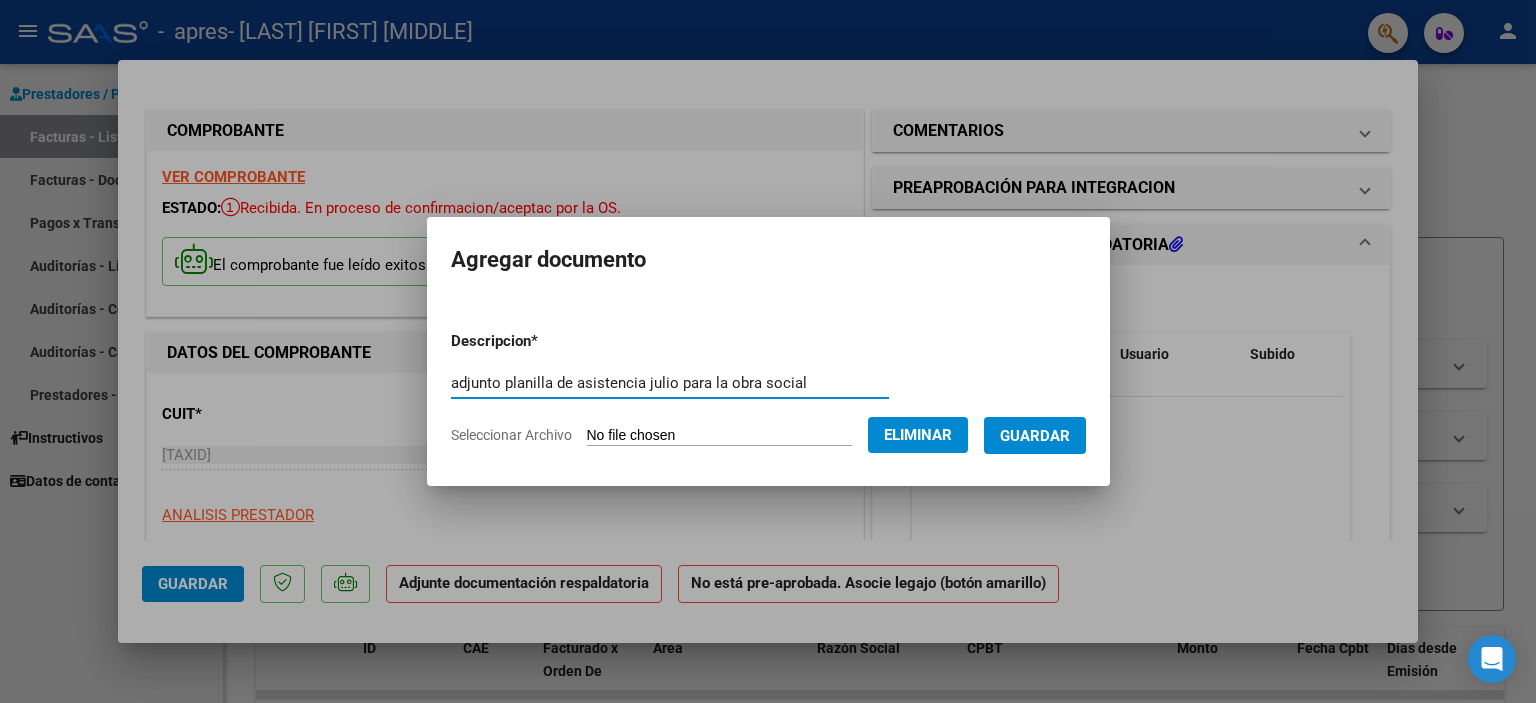 type on "adjunto planilla de asistencia julio para la obra social" 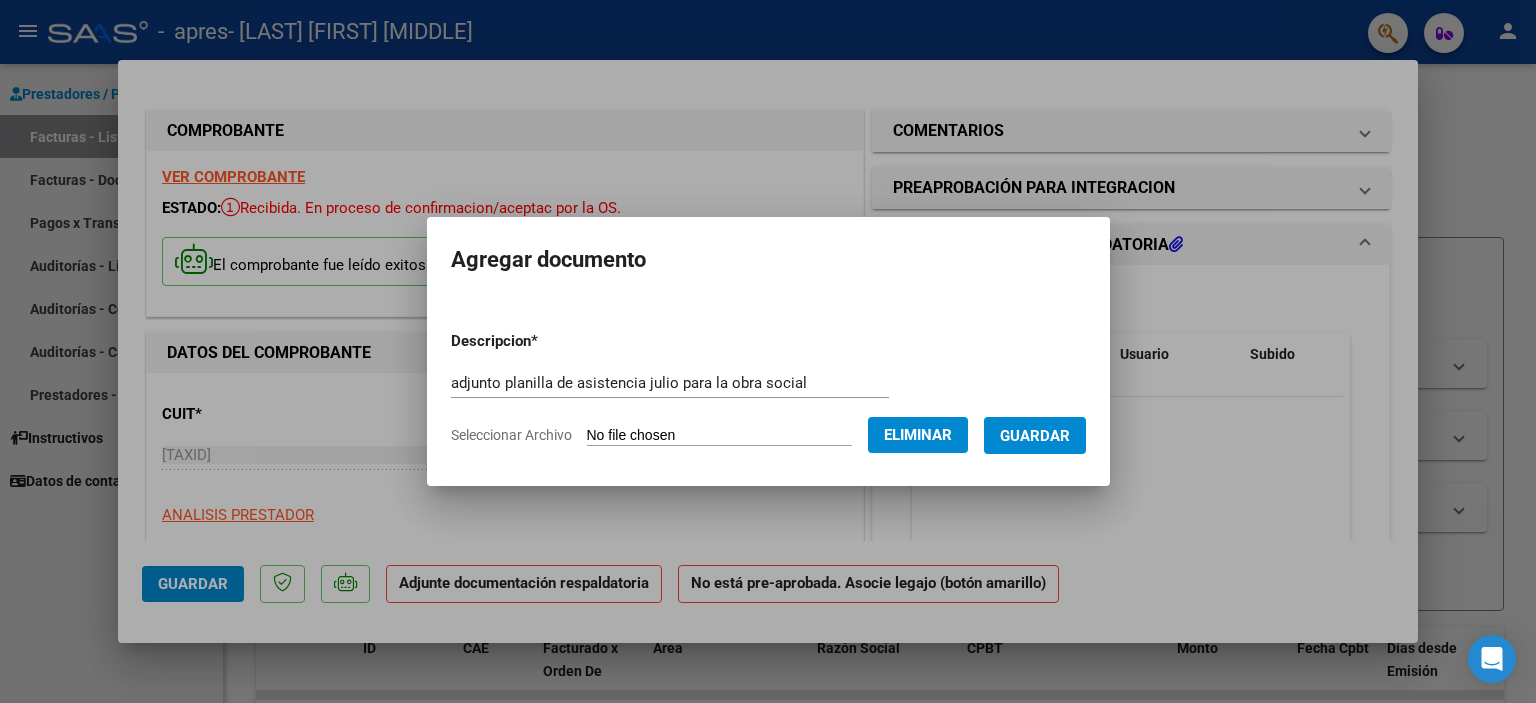 click on "Descripcion  *   adjunto planilla de asistencia julio para la obra social Escriba aquí una descripcion  Seleccionar Archivo Eliminar Guardar" at bounding box center [768, 380] 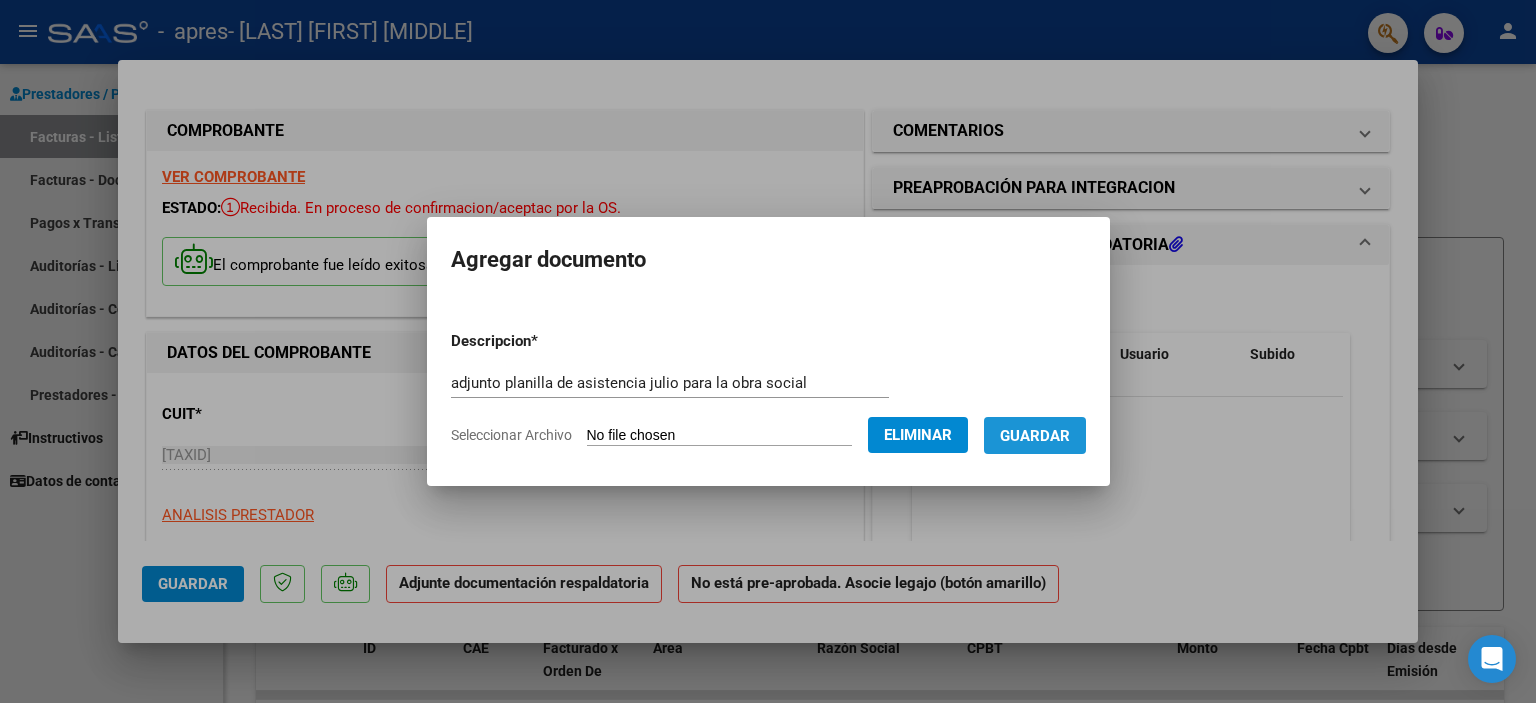 click on "Guardar" at bounding box center [1035, 436] 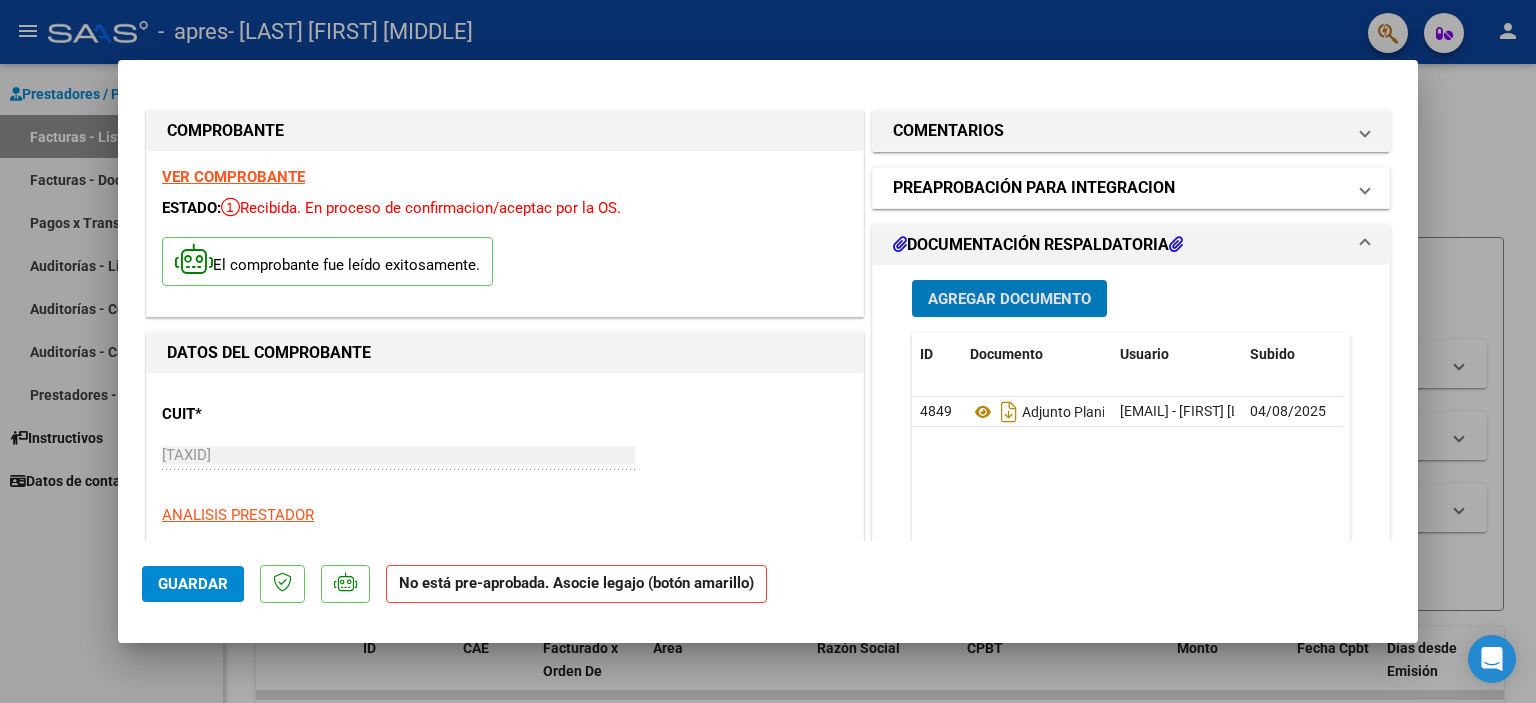 click on "PREAPROBACIÓN PARA INTEGRACION" at bounding box center (1034, 188) 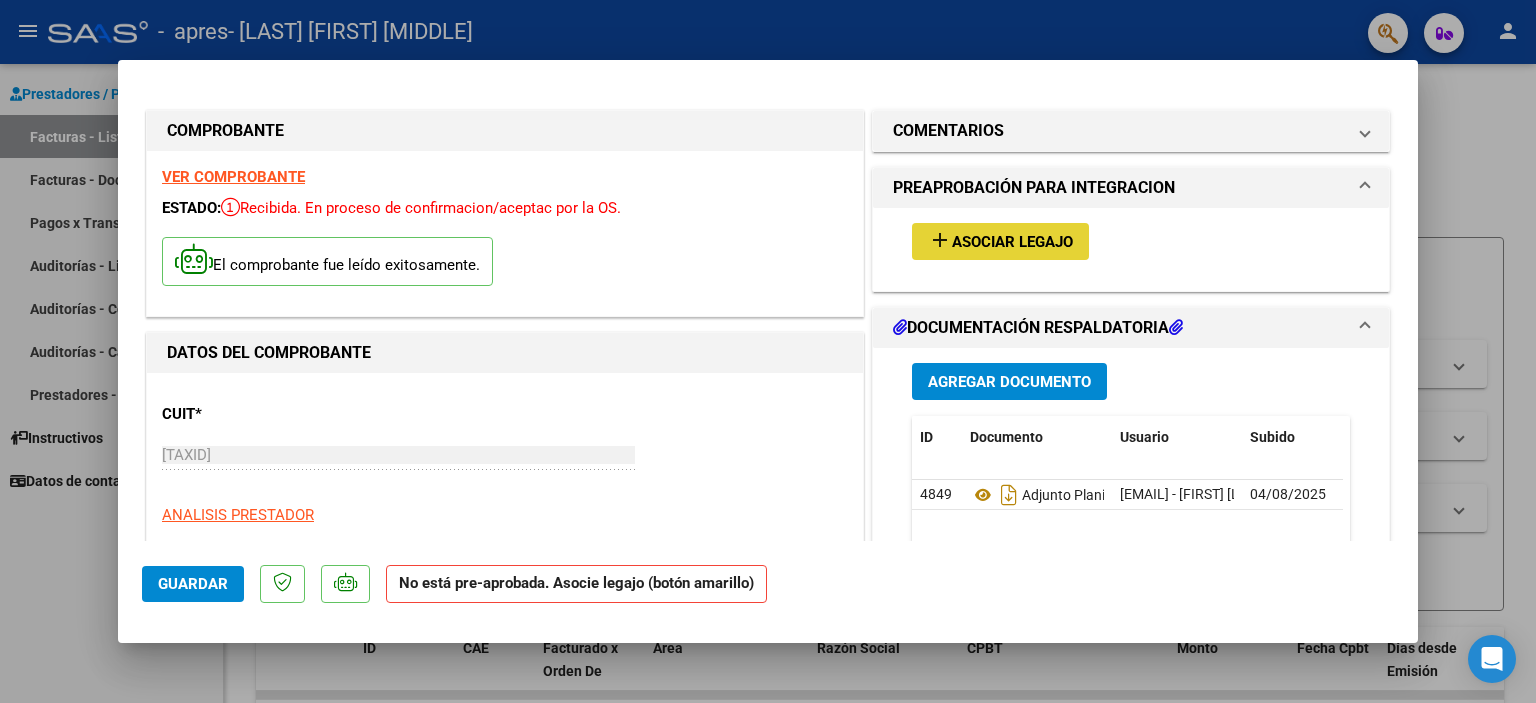 click on "Asociar Legajo" at bounding box center (1012, 242) 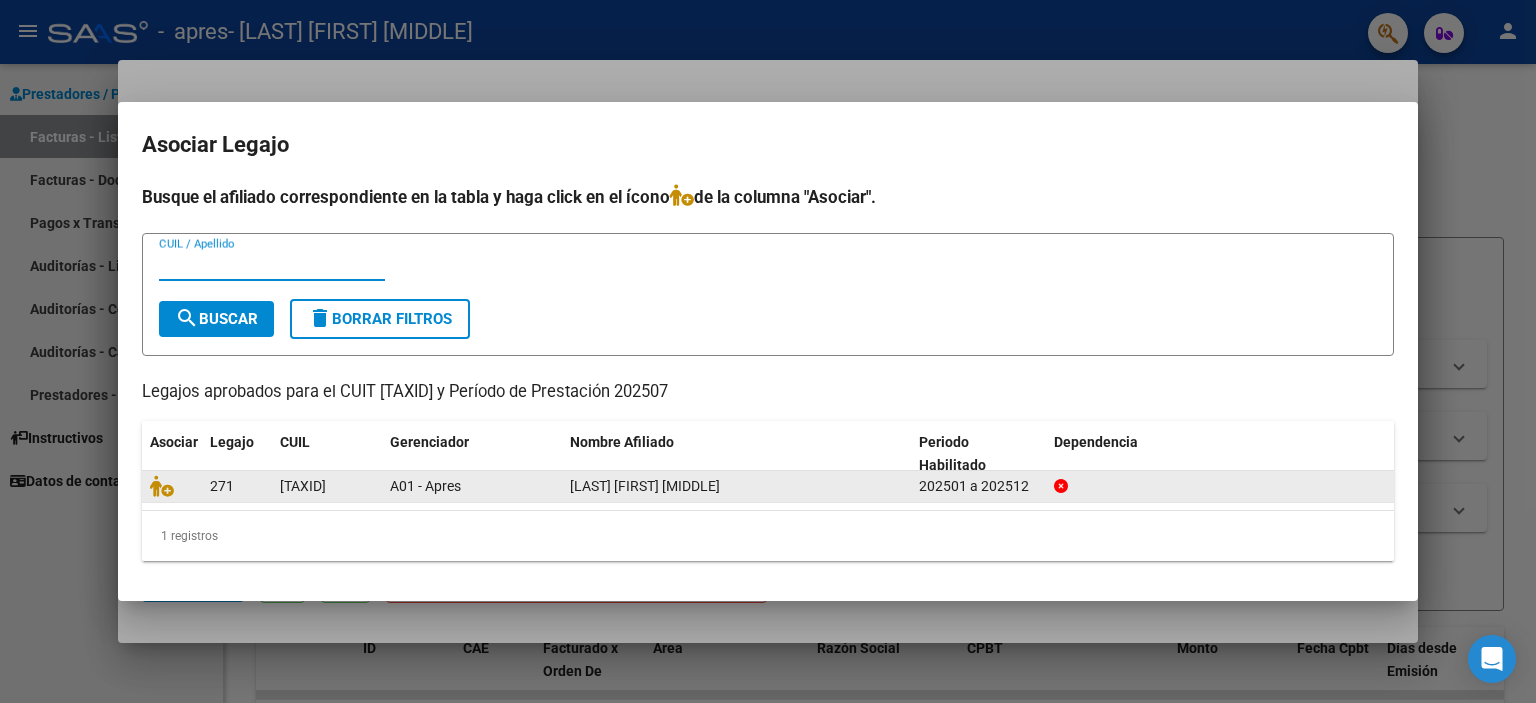 click on "[LAST] [FIRST] [MIDDLE]" 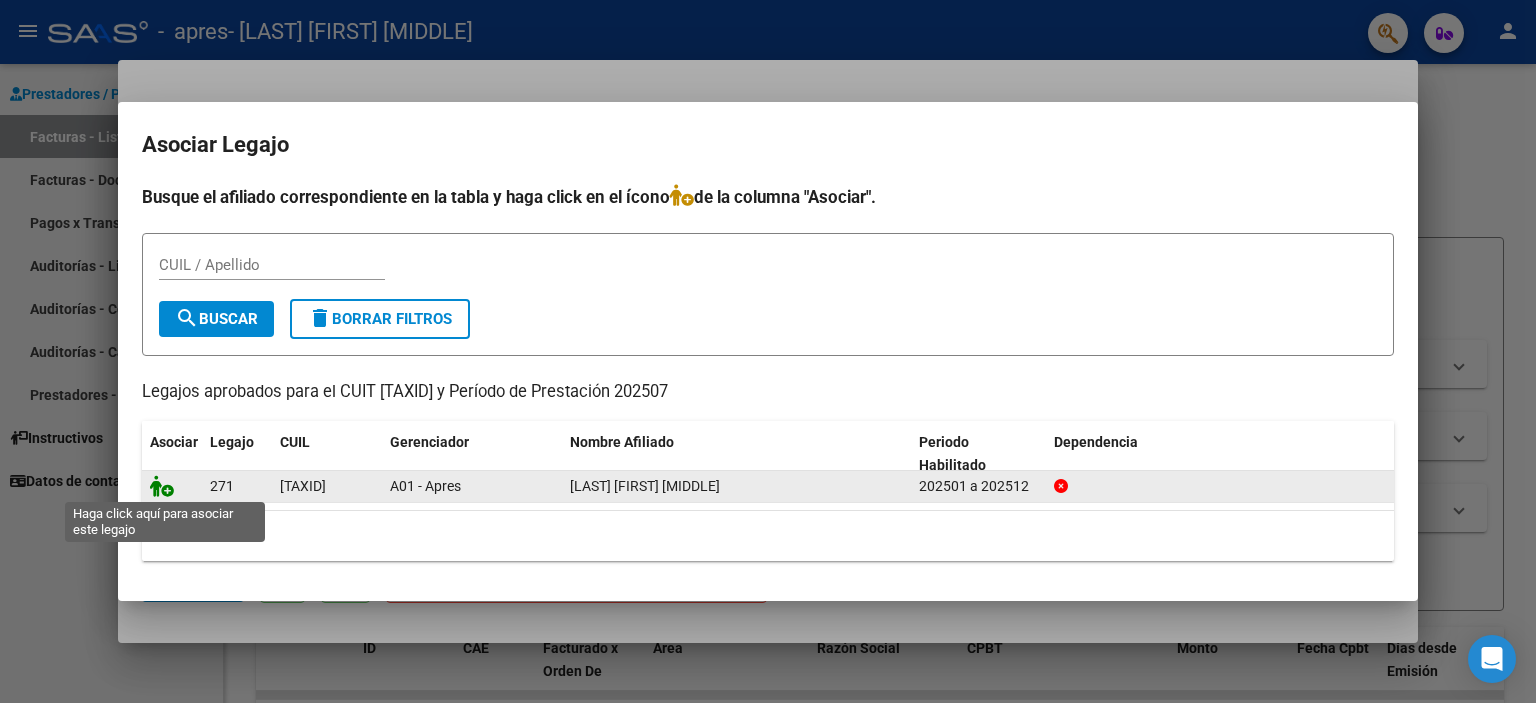 click 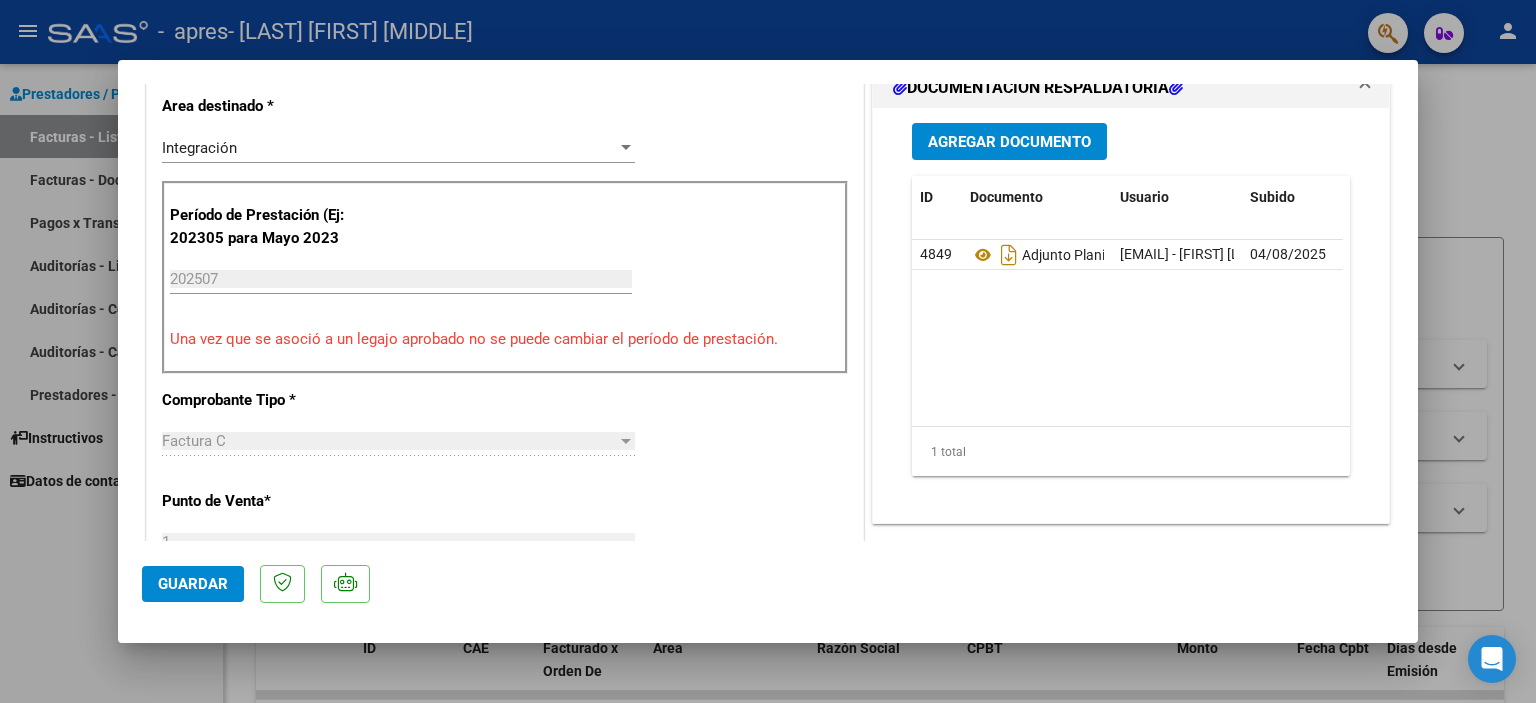 scroll, scrollTop: 500, scrollLeft: 0, axis: vertical 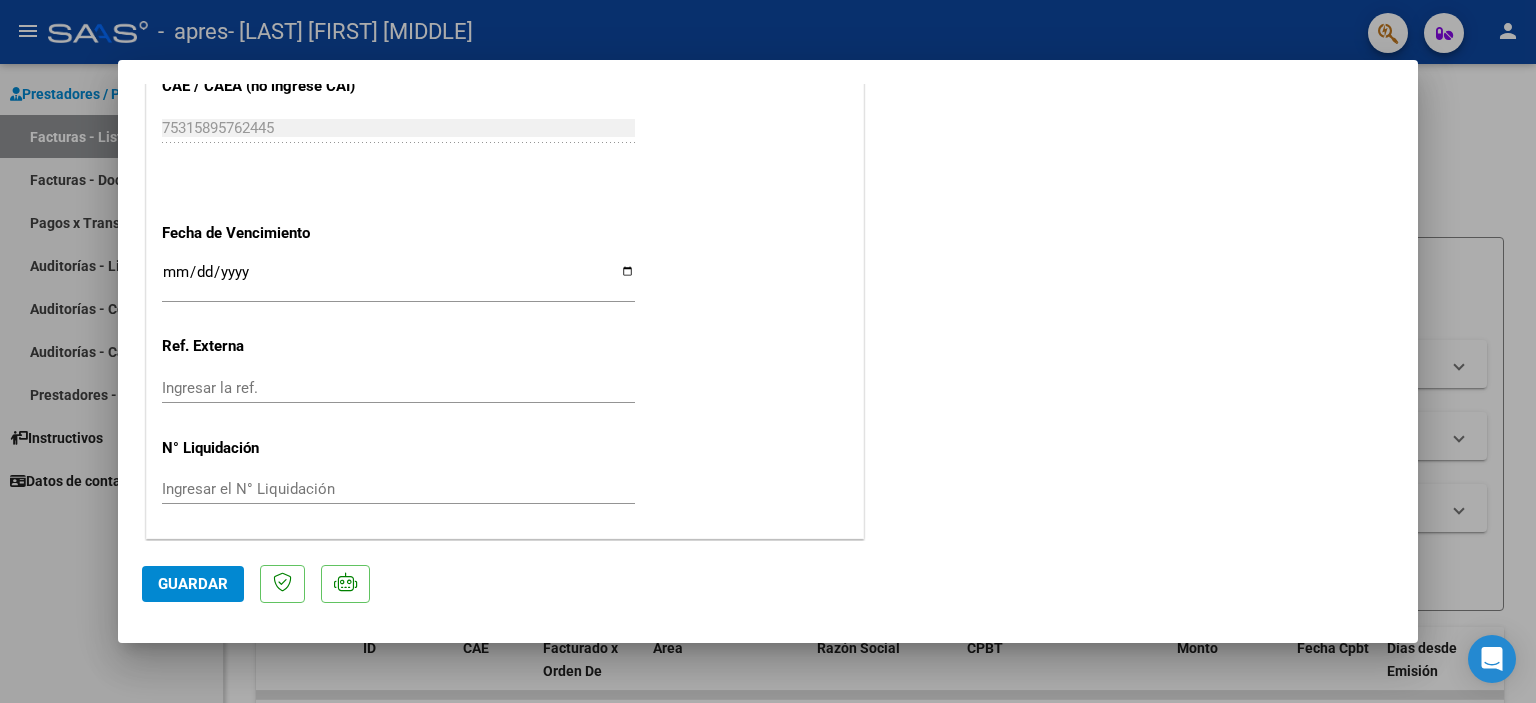 click on "Guardar" 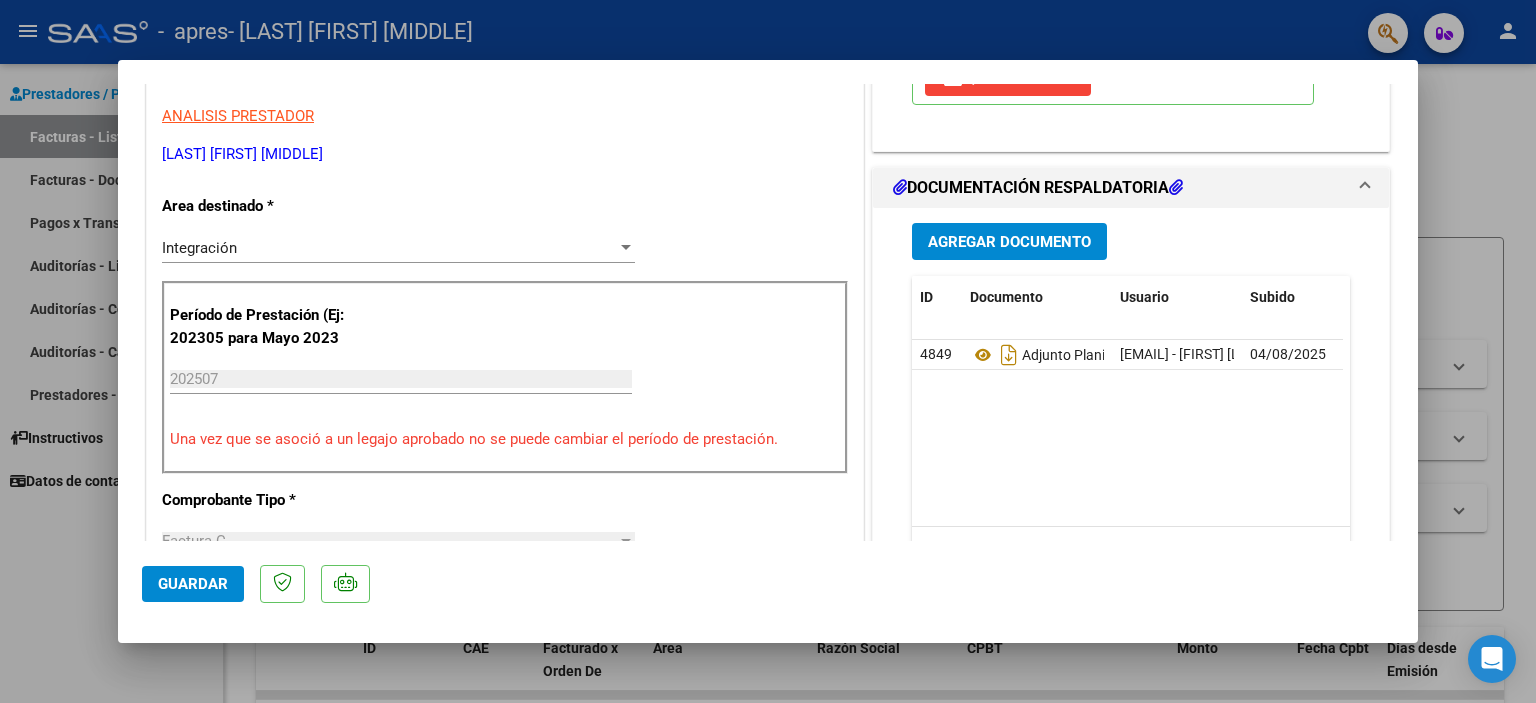 scroll, scrollTop: 400, scrollLeft: 0, axis: vertical 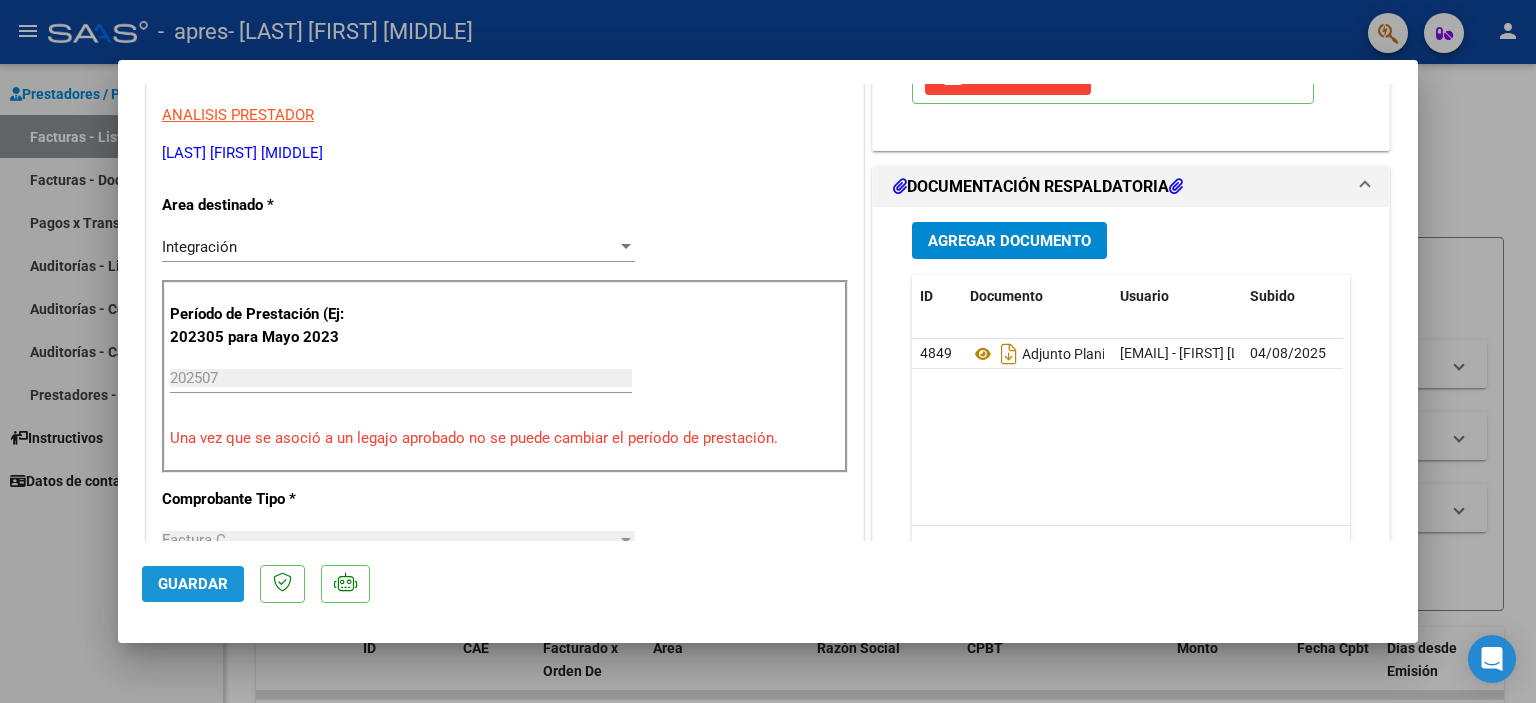 click on "Guardar" 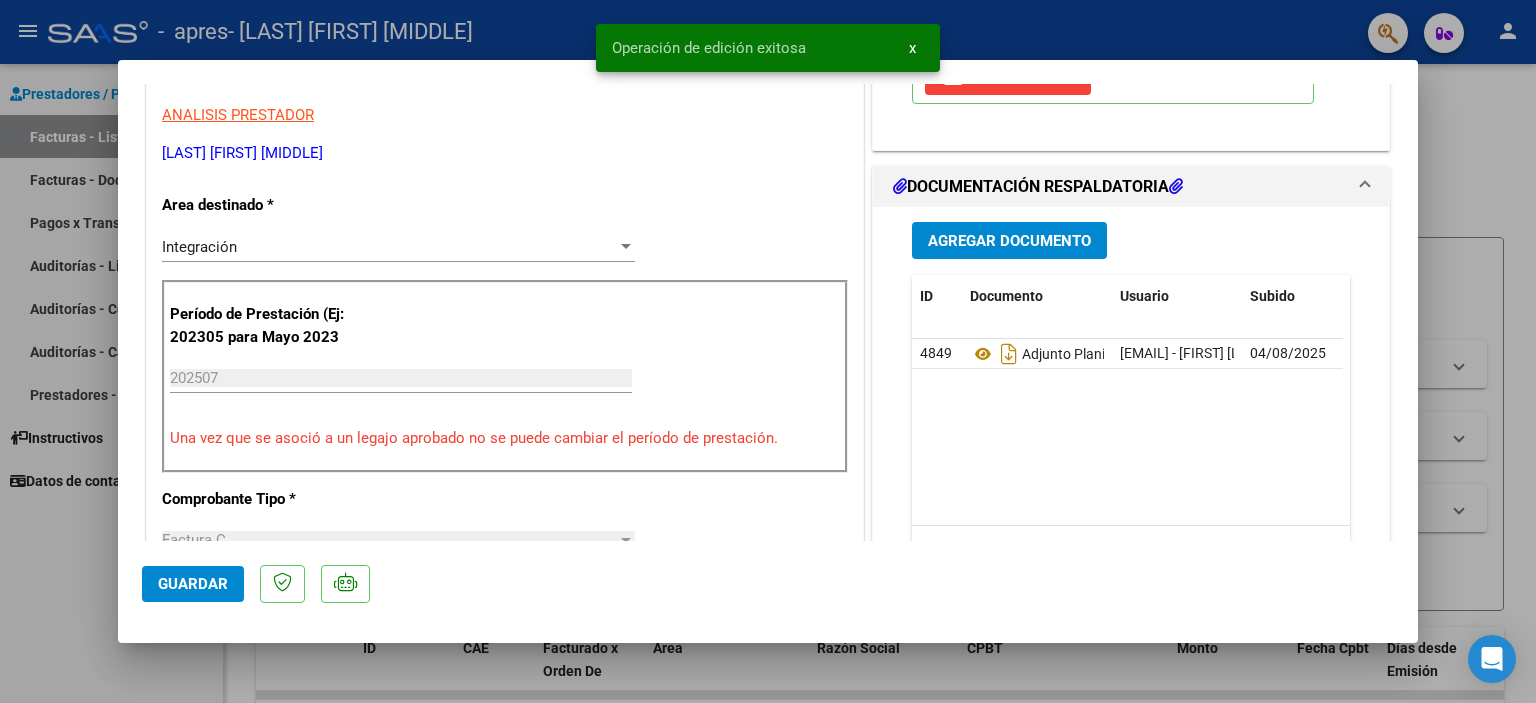 click at bounding box center (768, 351) 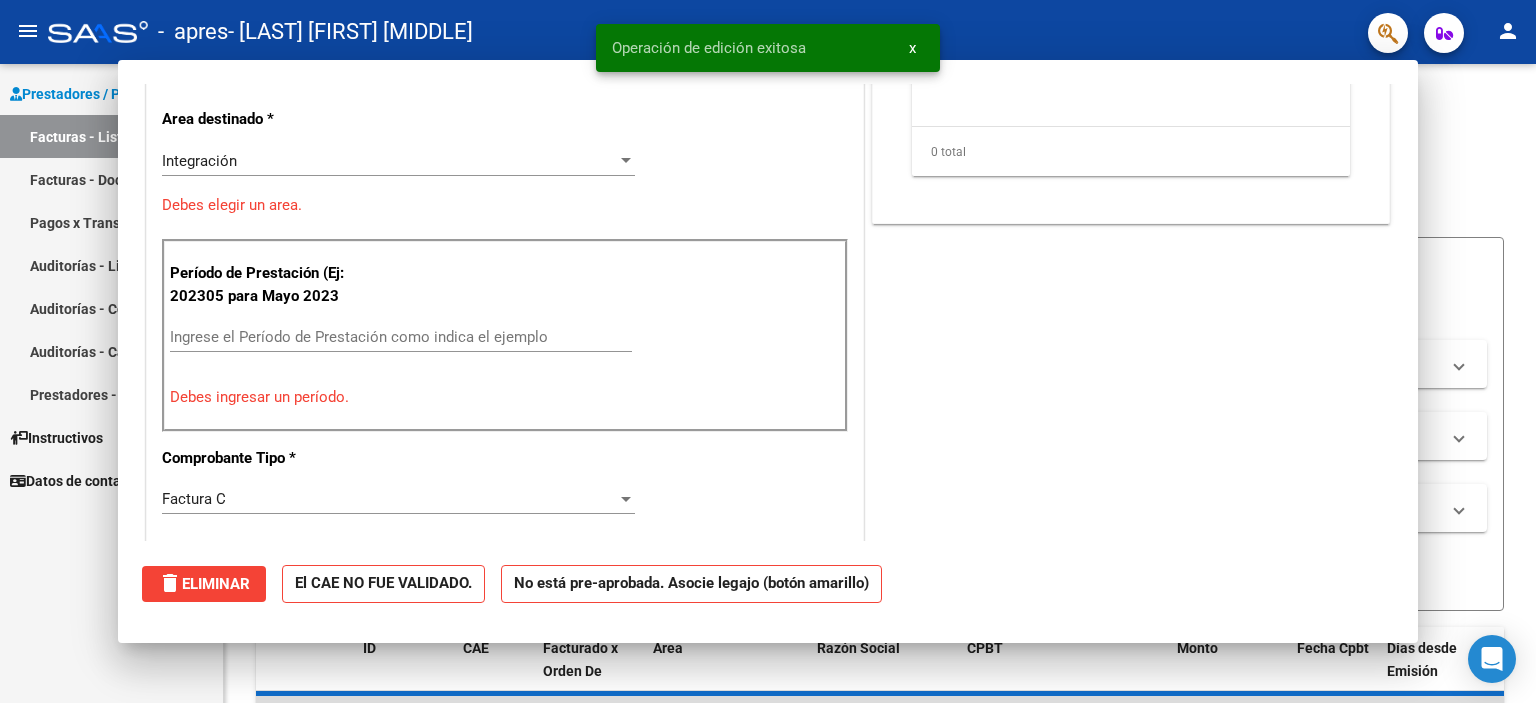 scroll, scrollTop: 339, scrollLeft: 0, axis: vertical 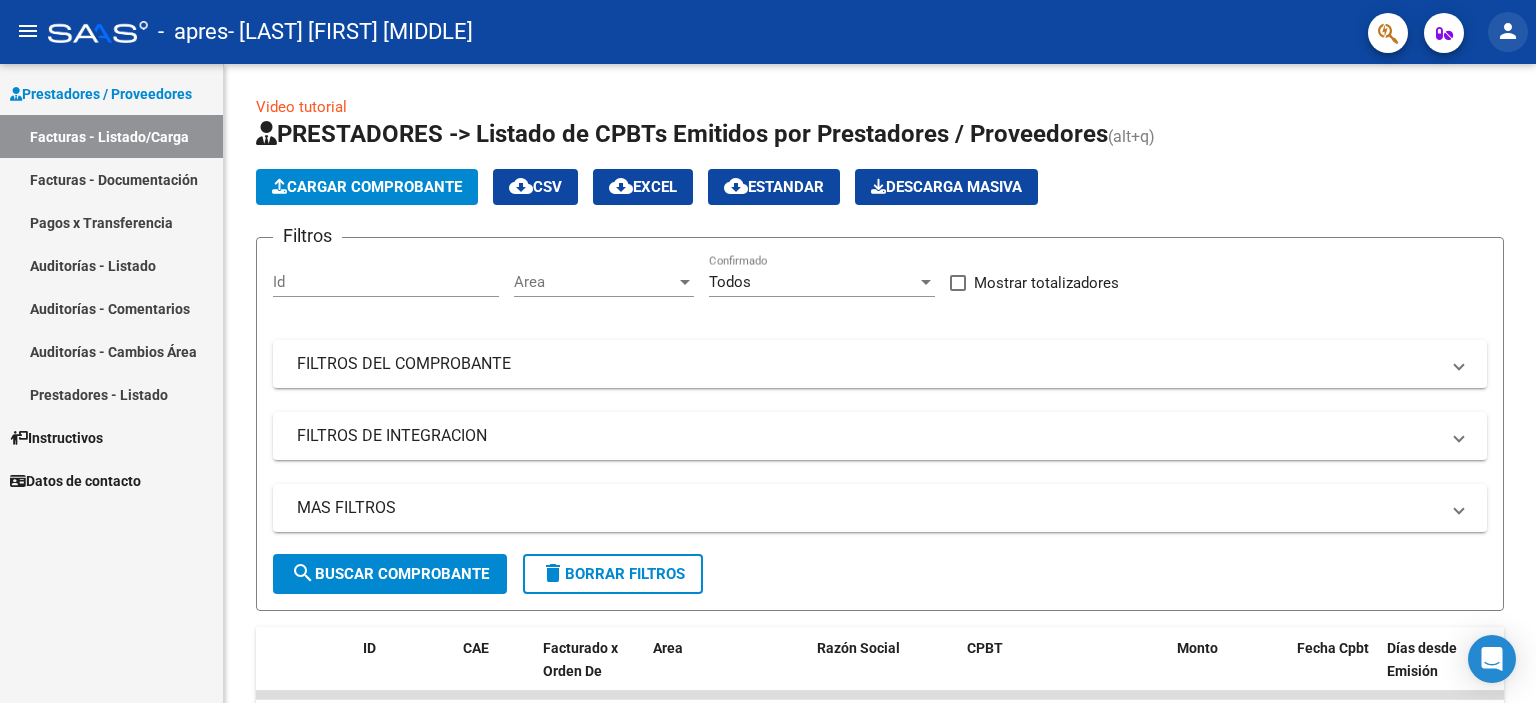 click on "person" 